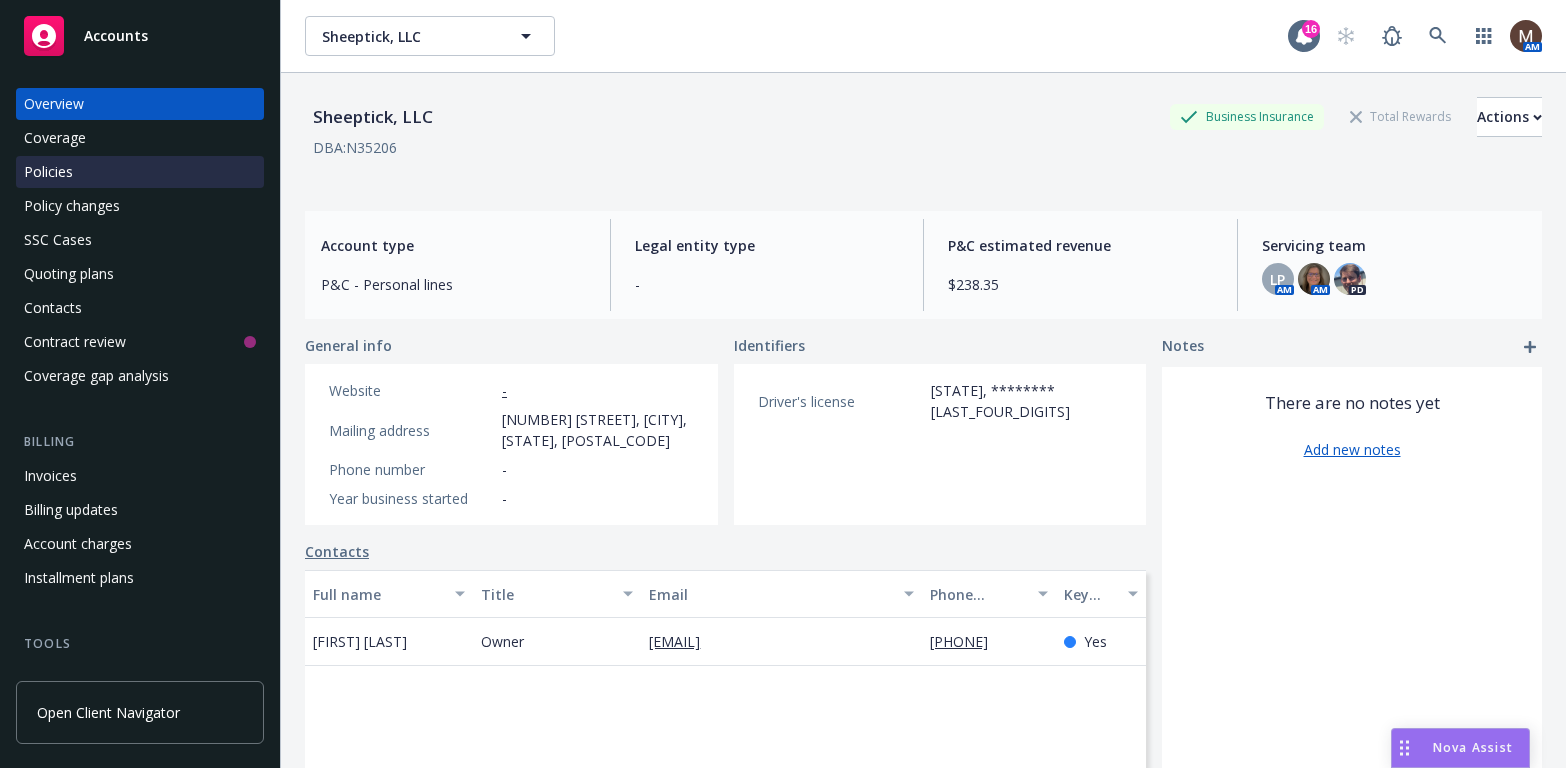 scroll, scrollTop: 0, scrollLeft: 0, axis: both 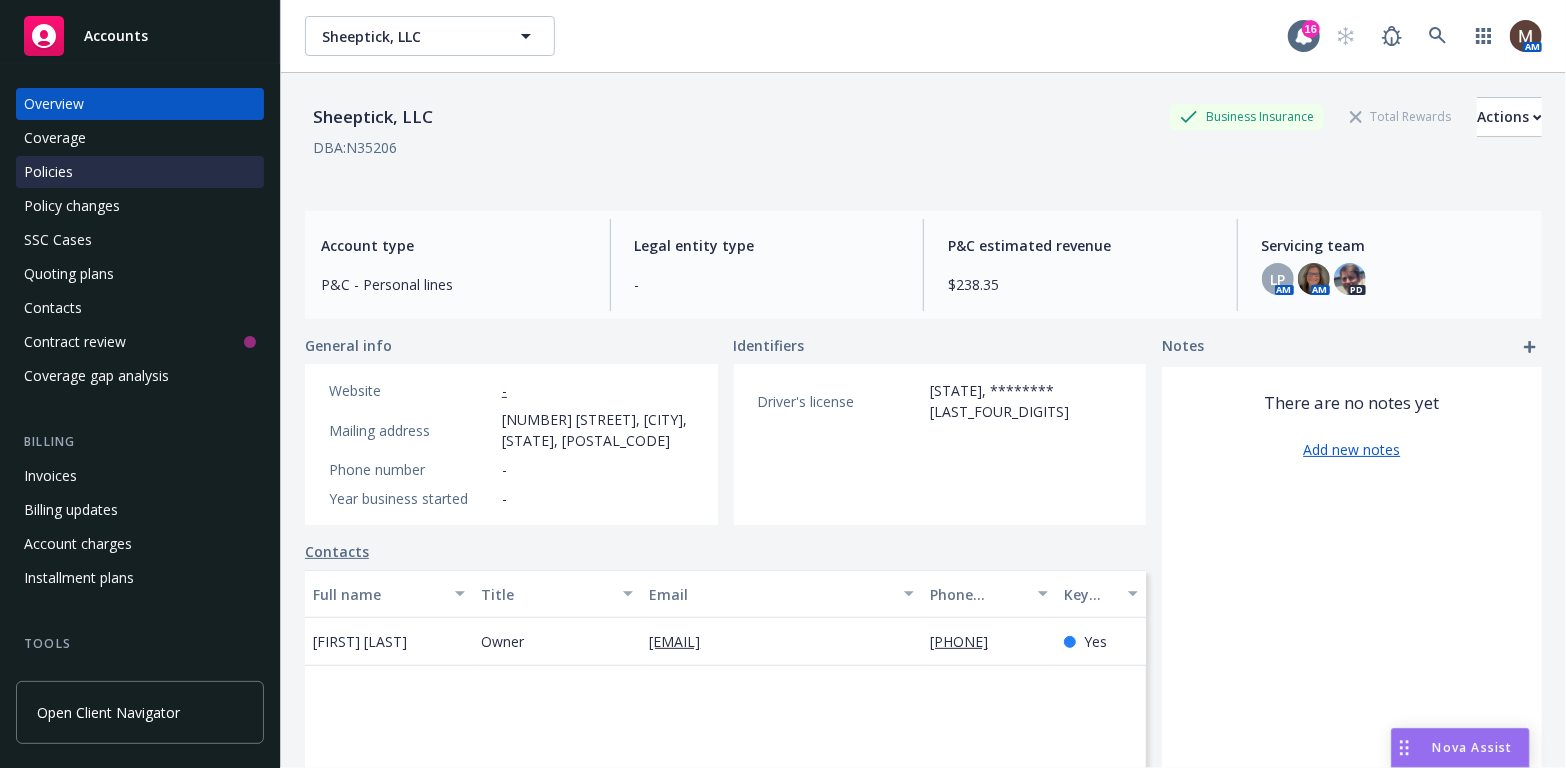 click on "Policies" at bounding box center [48, 172] 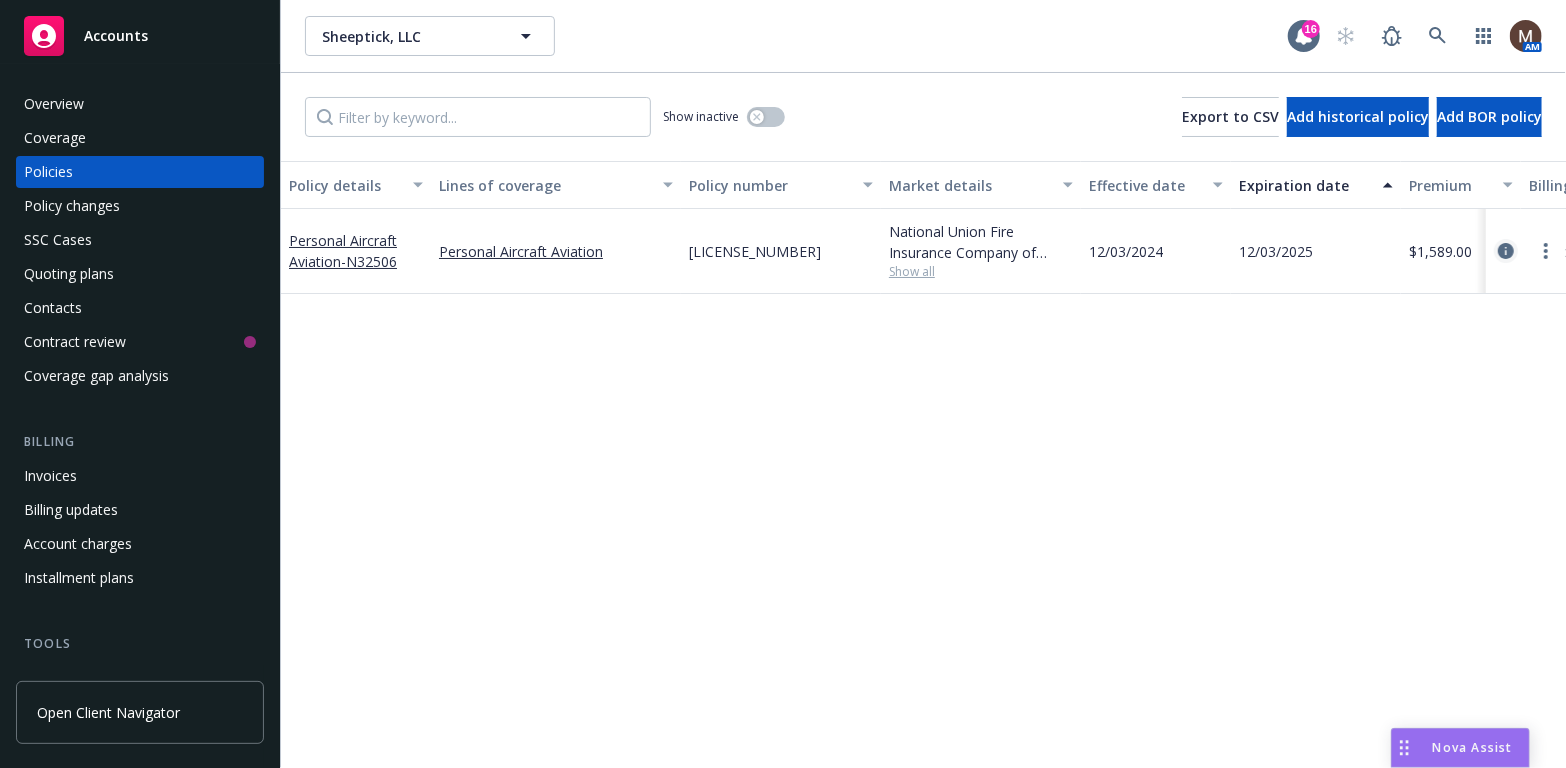 click at bounding box center [1506, 251] 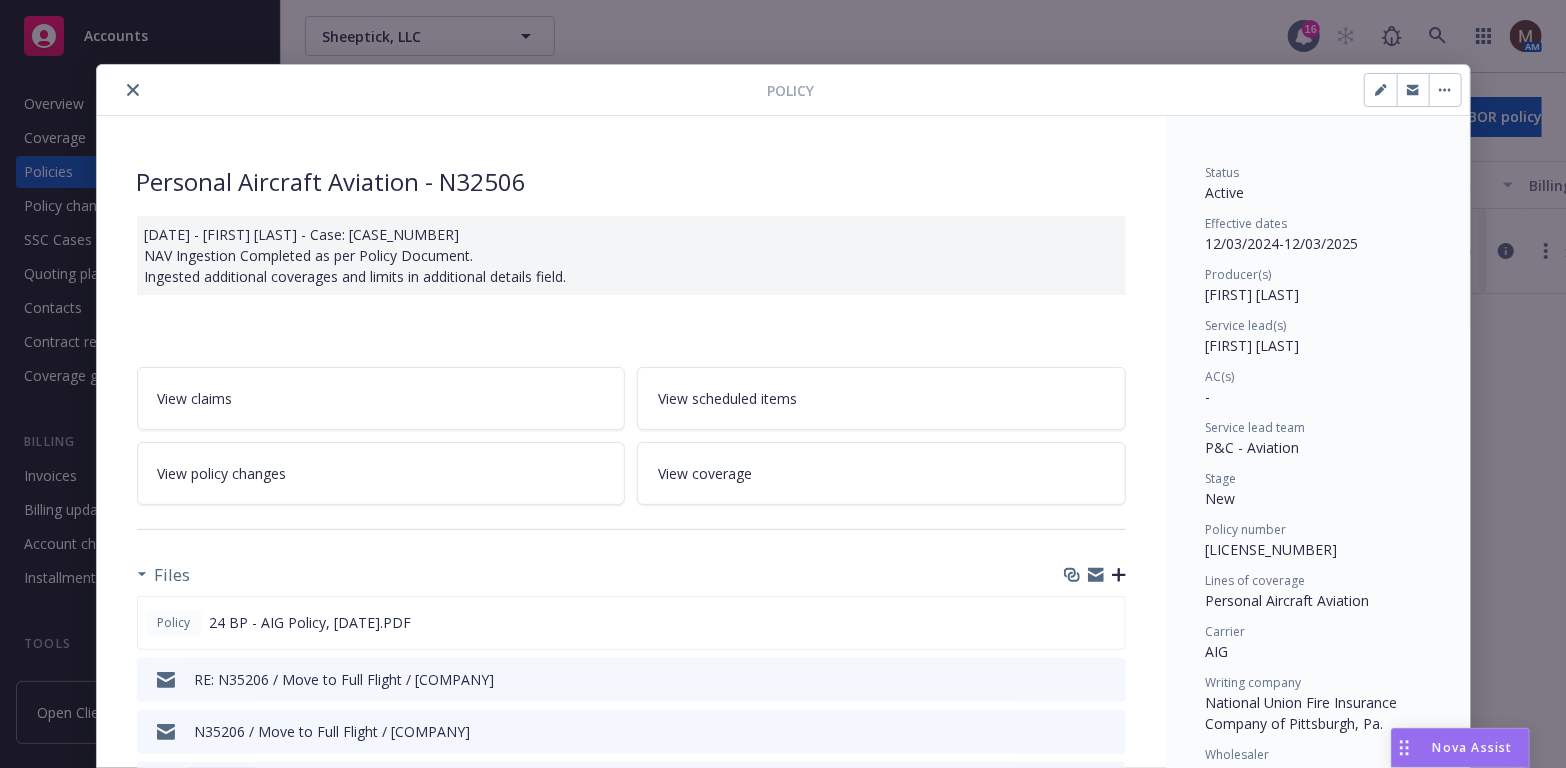 click 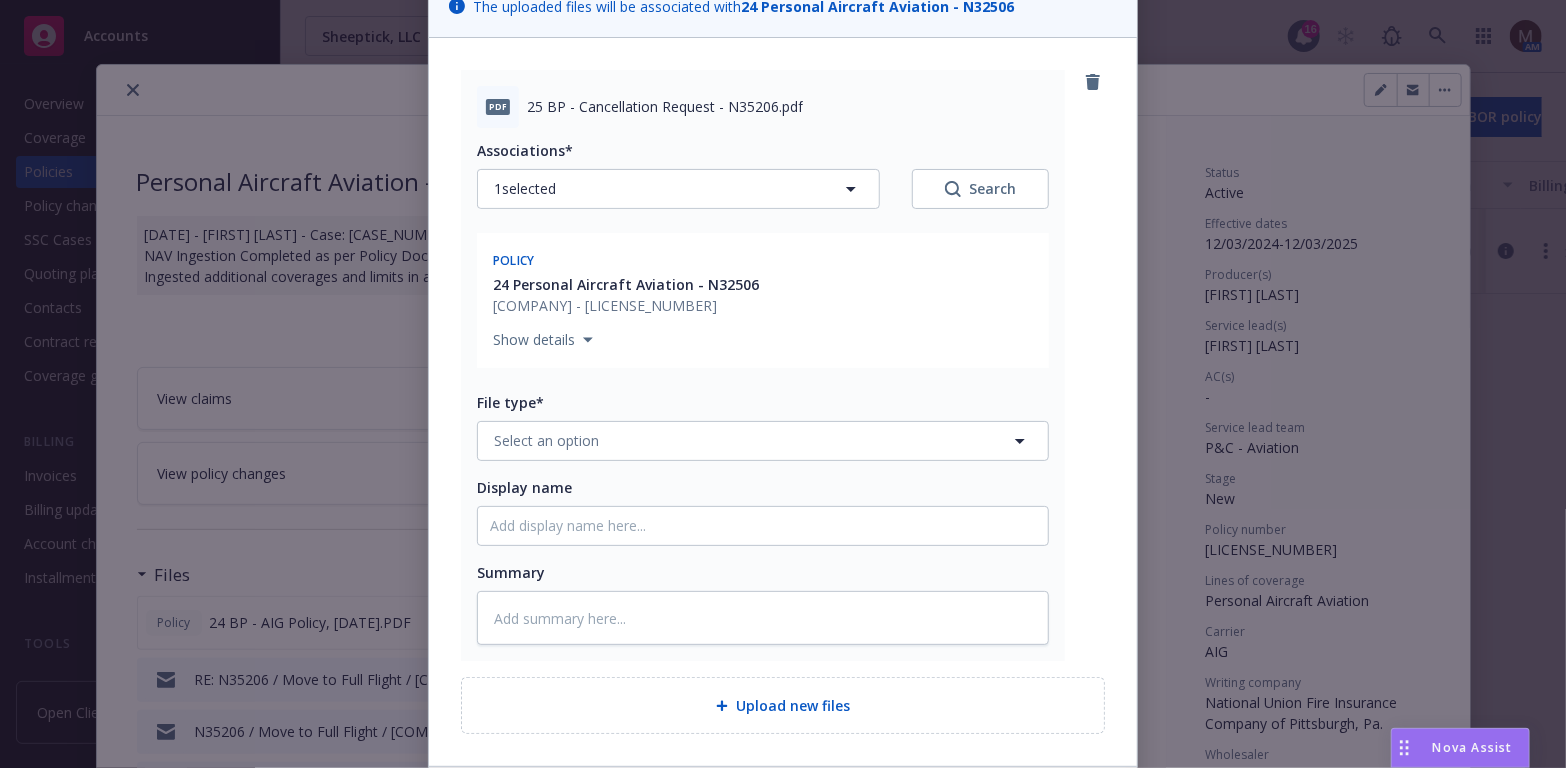 scroll, scrollTop: 200, scrollLeft: 0, axis: vertical 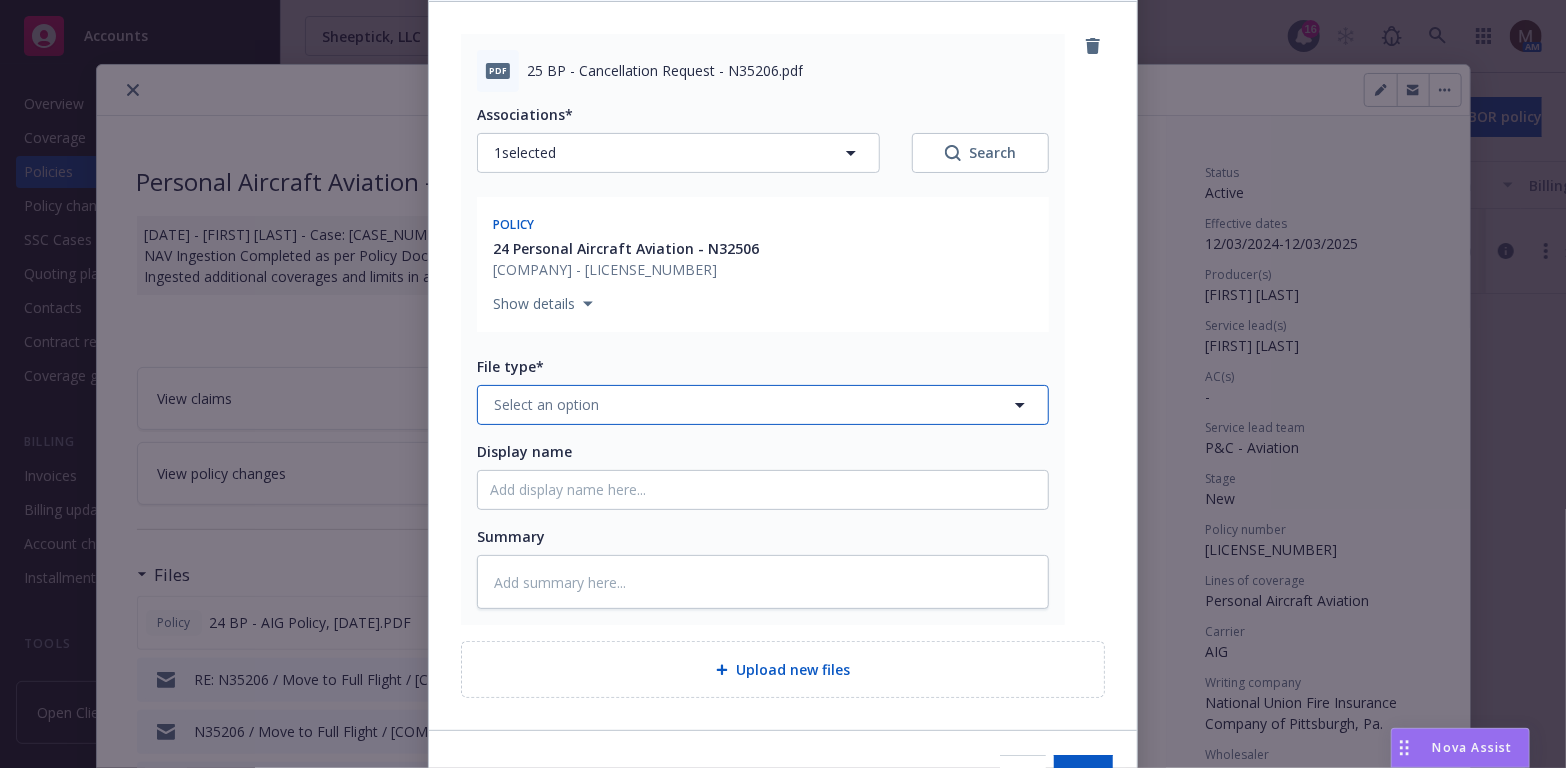 click 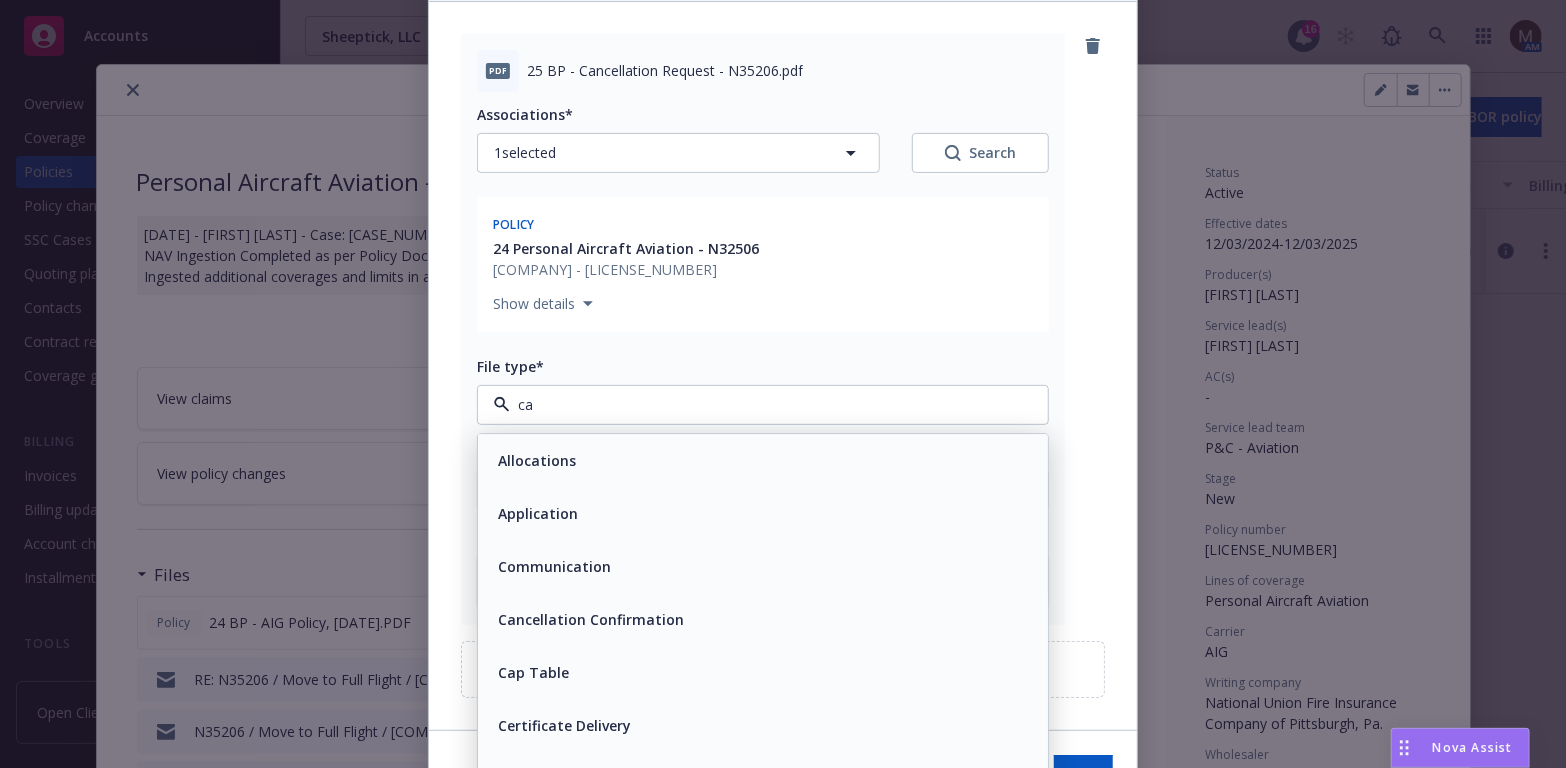type on "c" 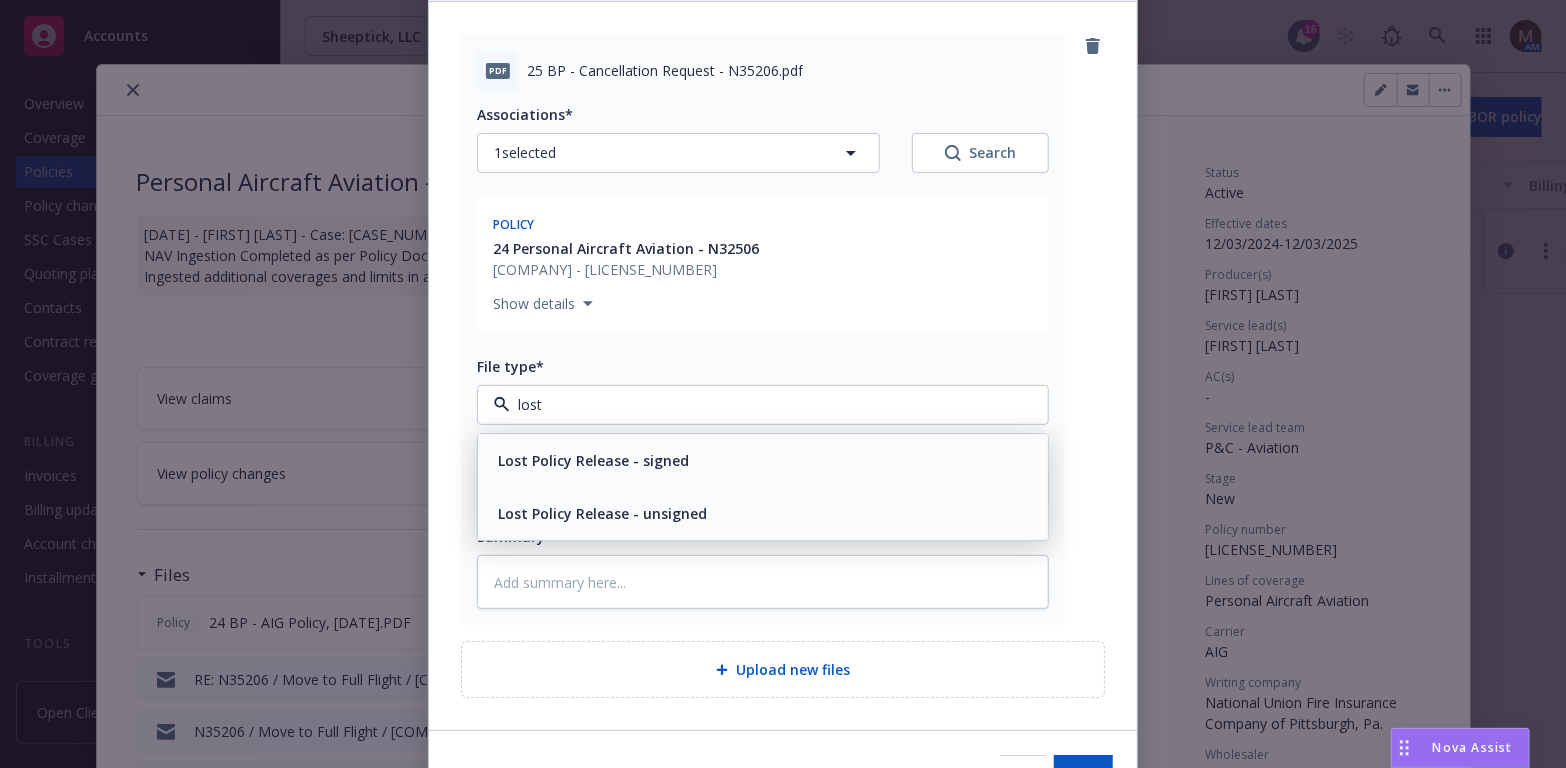 type on "lost" 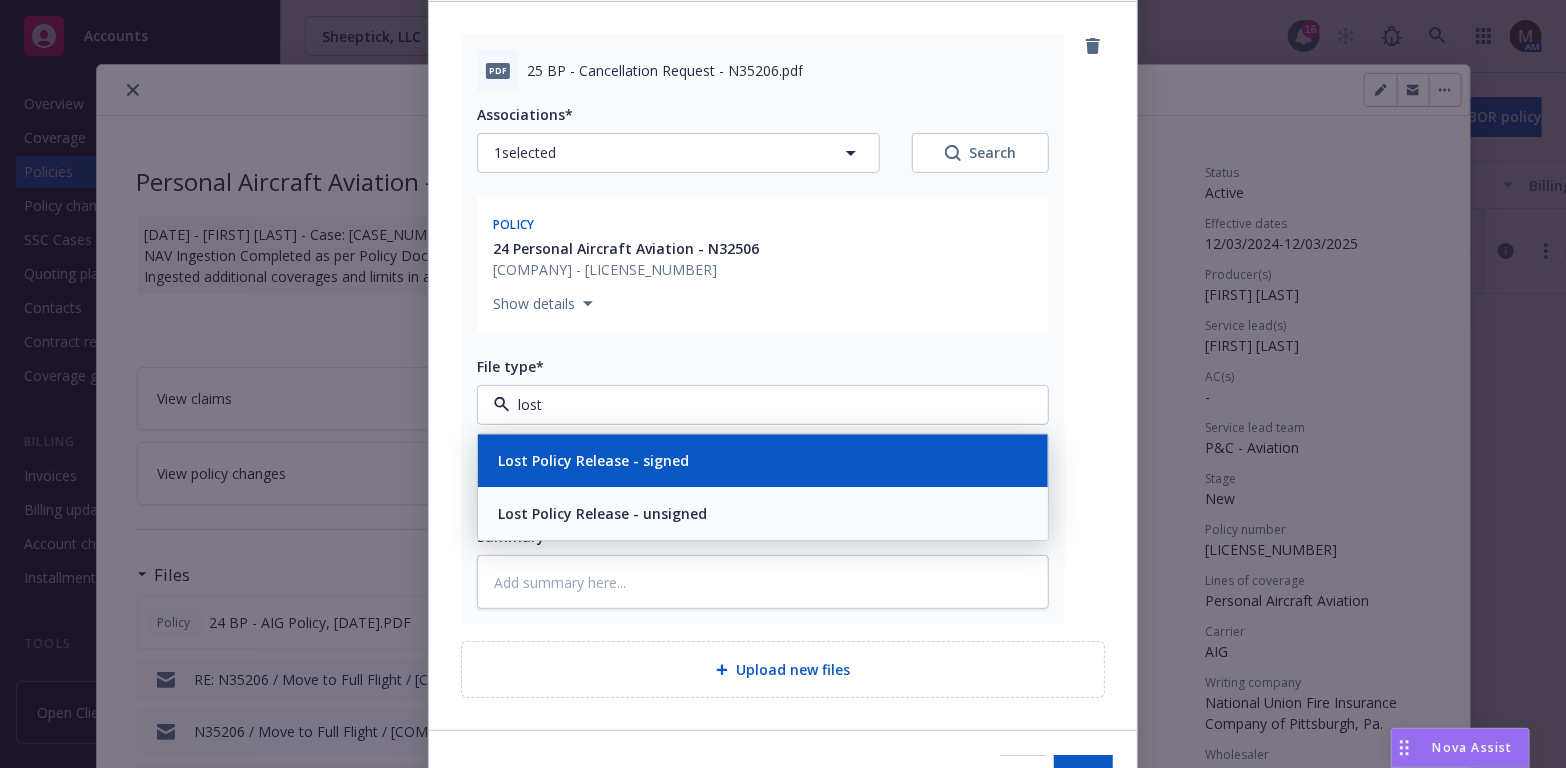 drag, startPoint x: 749, startPoint y: 447, endPoint x: 595, endPoint y: 498, distance: 162.22516 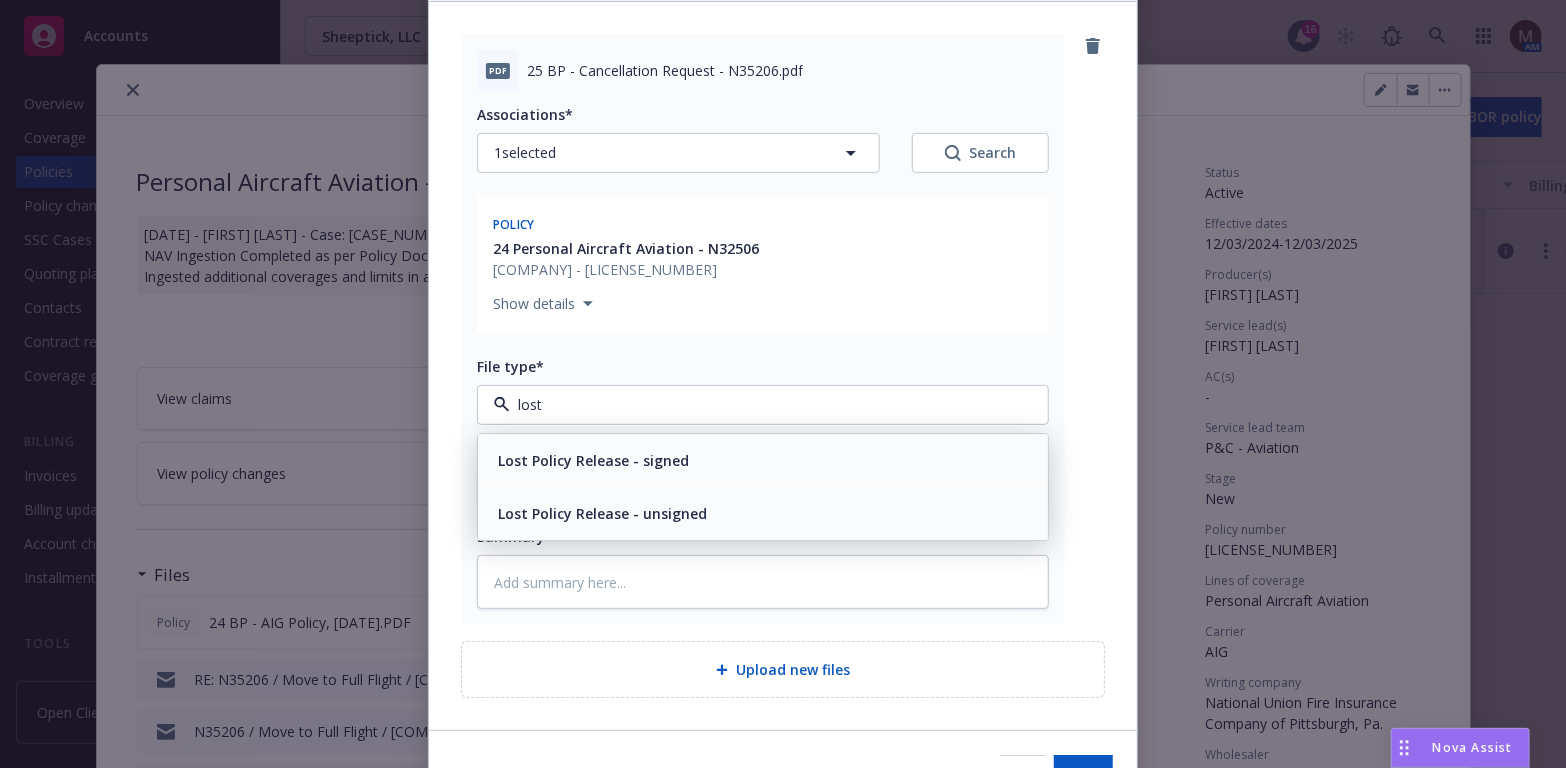 click on "Lost Policy Release - signed" at bounding box center (763, 460) 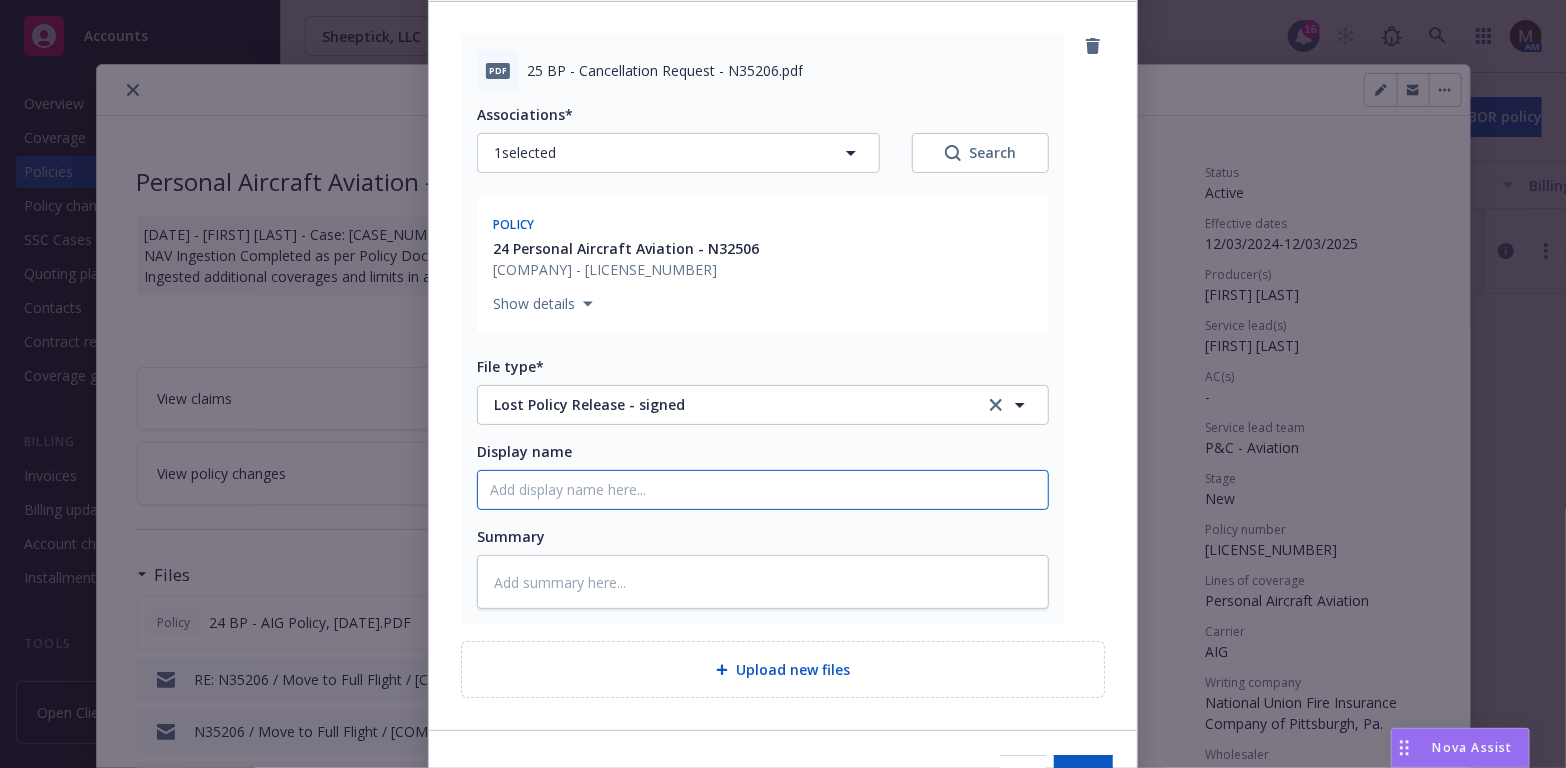 click on "Display name" at bounding box center [763, 490] 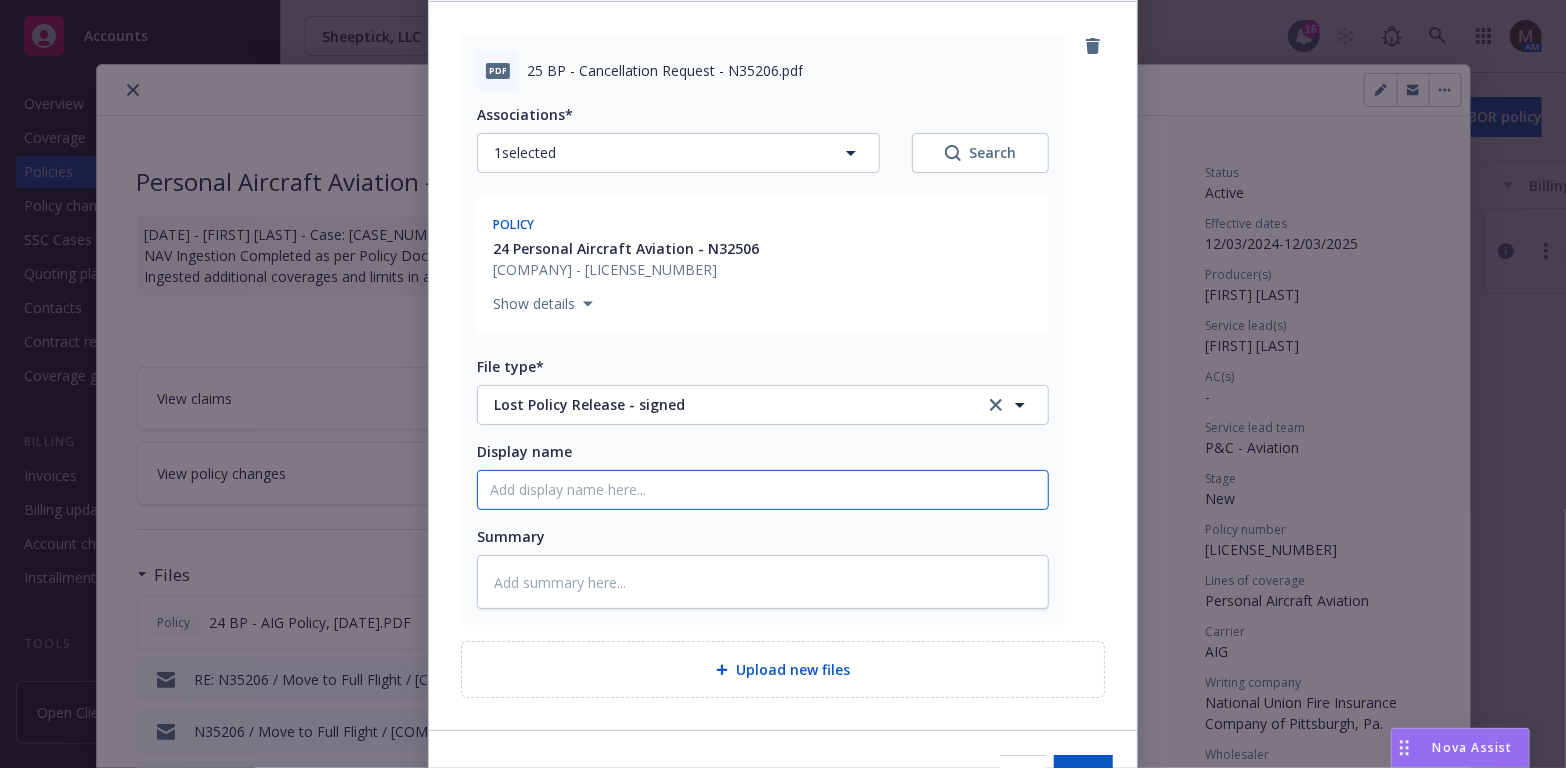 type on "2" 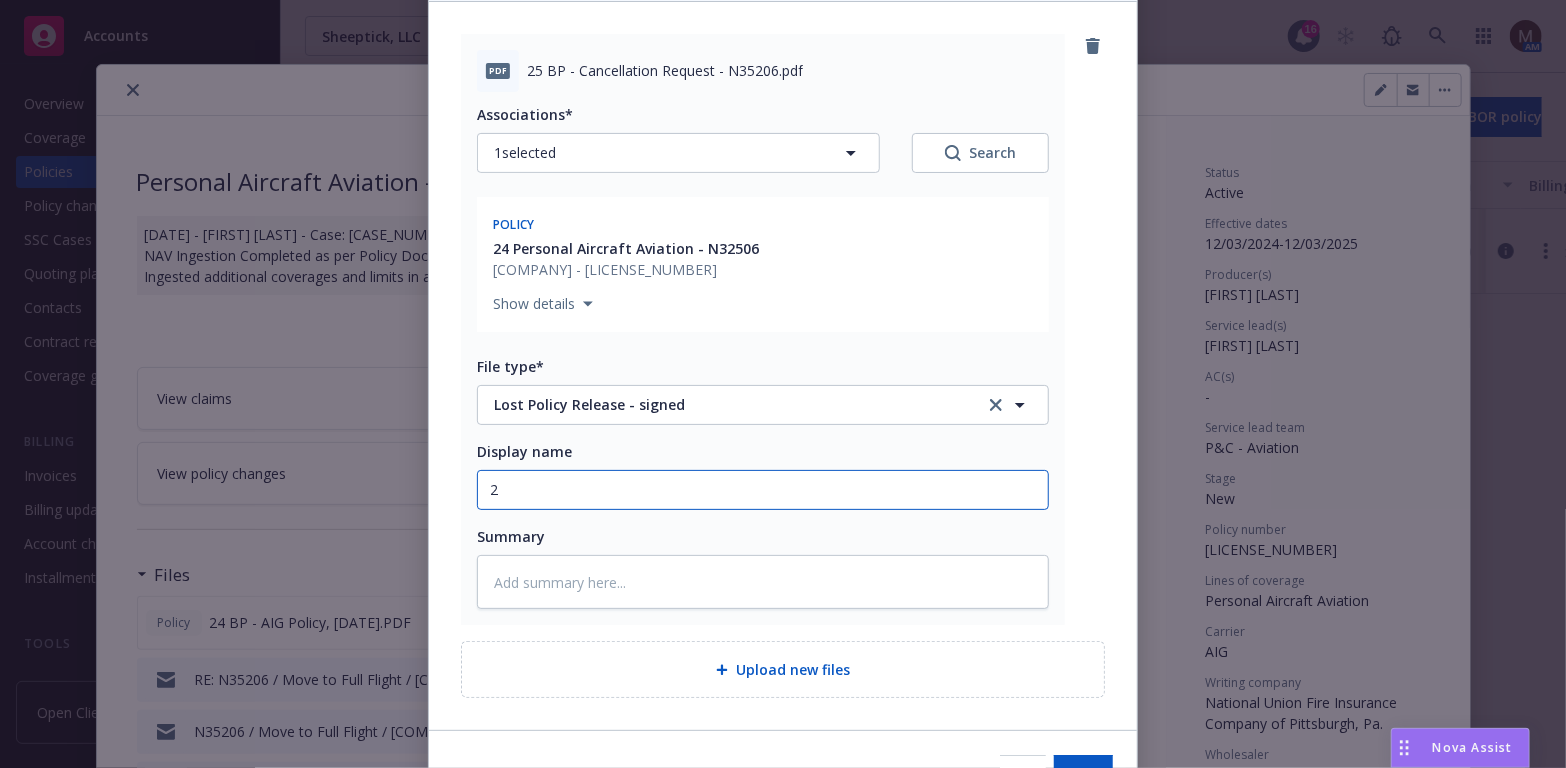 type on "x" 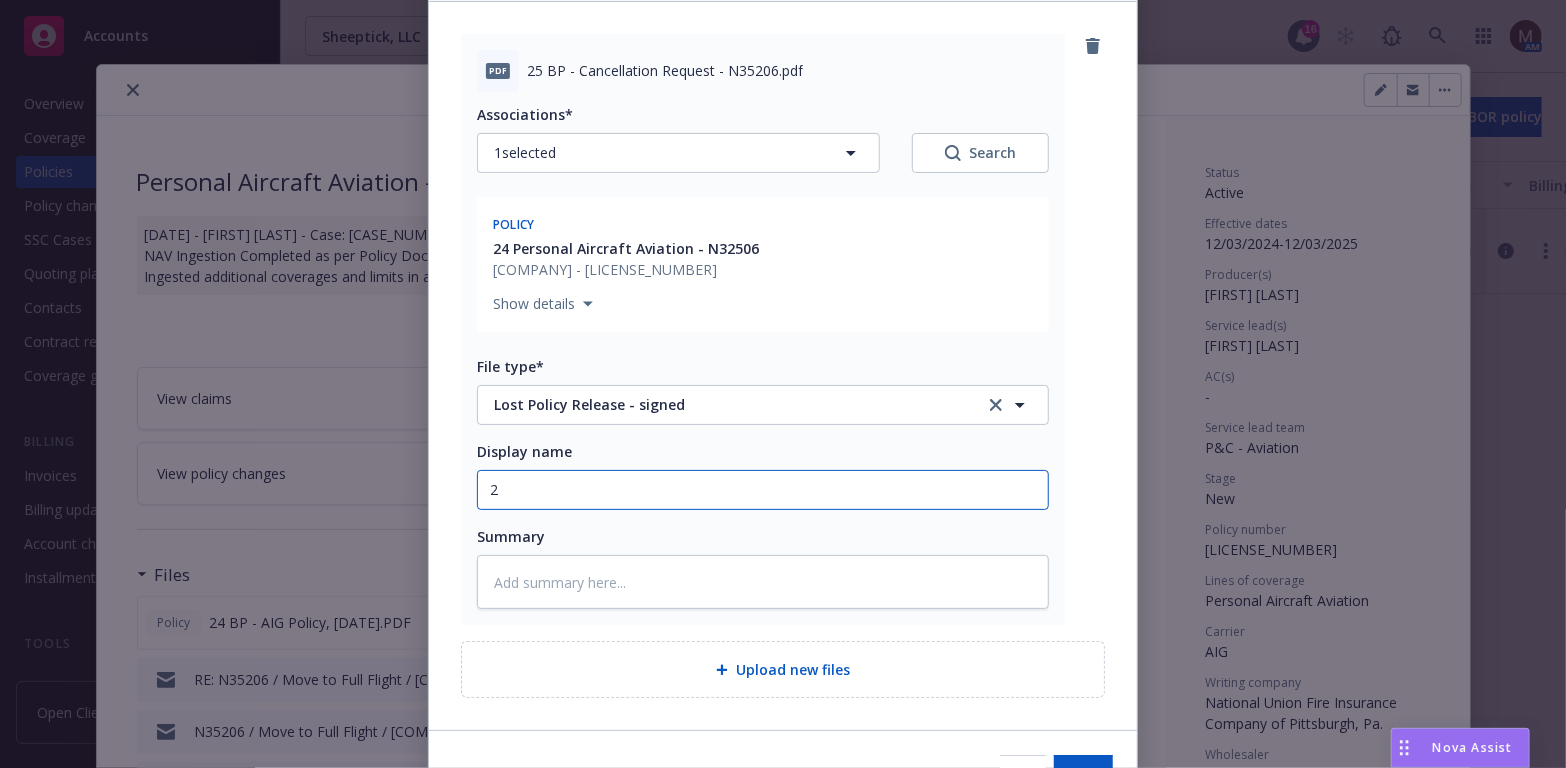 type on "25" 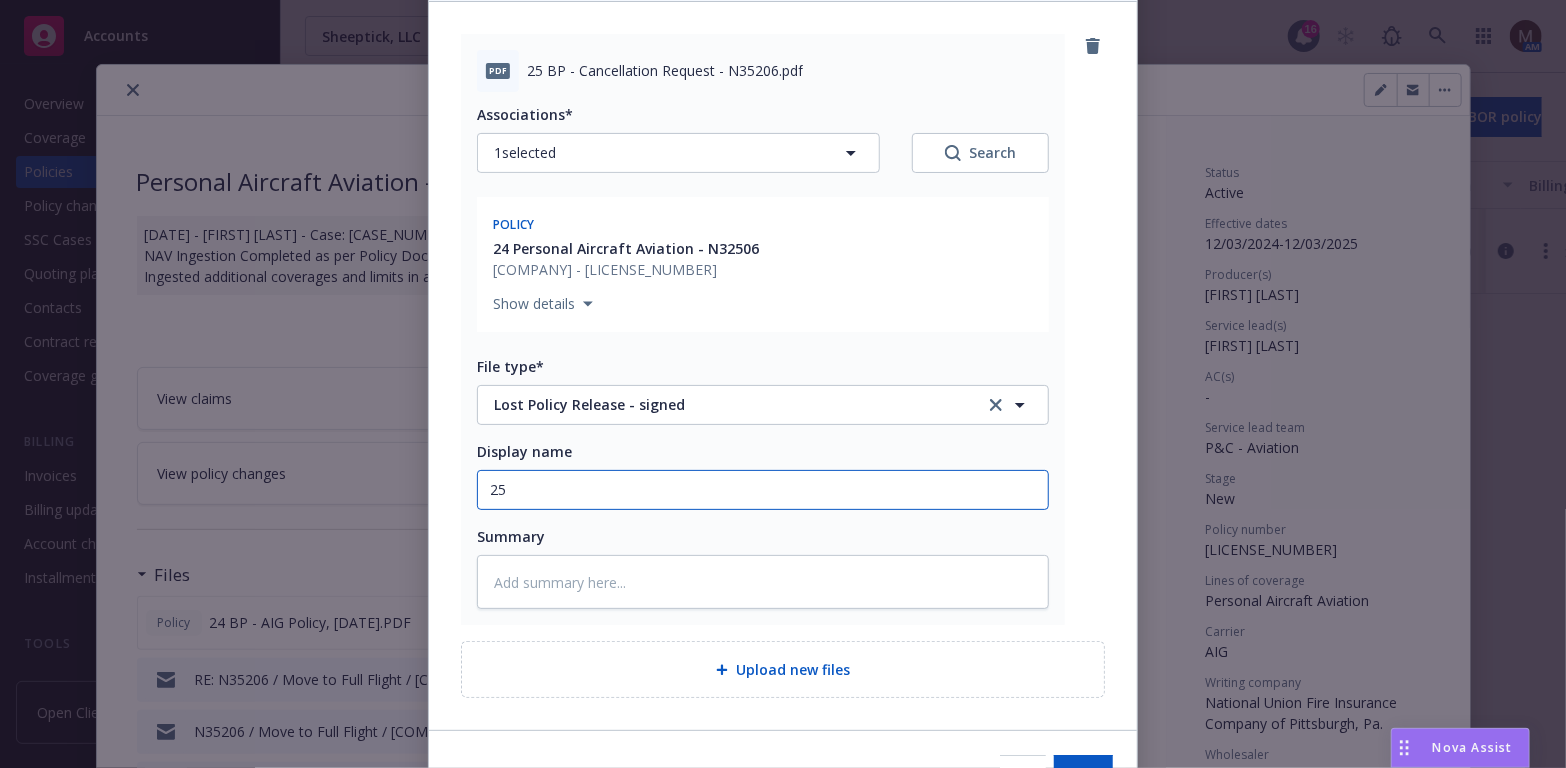 type on "x" 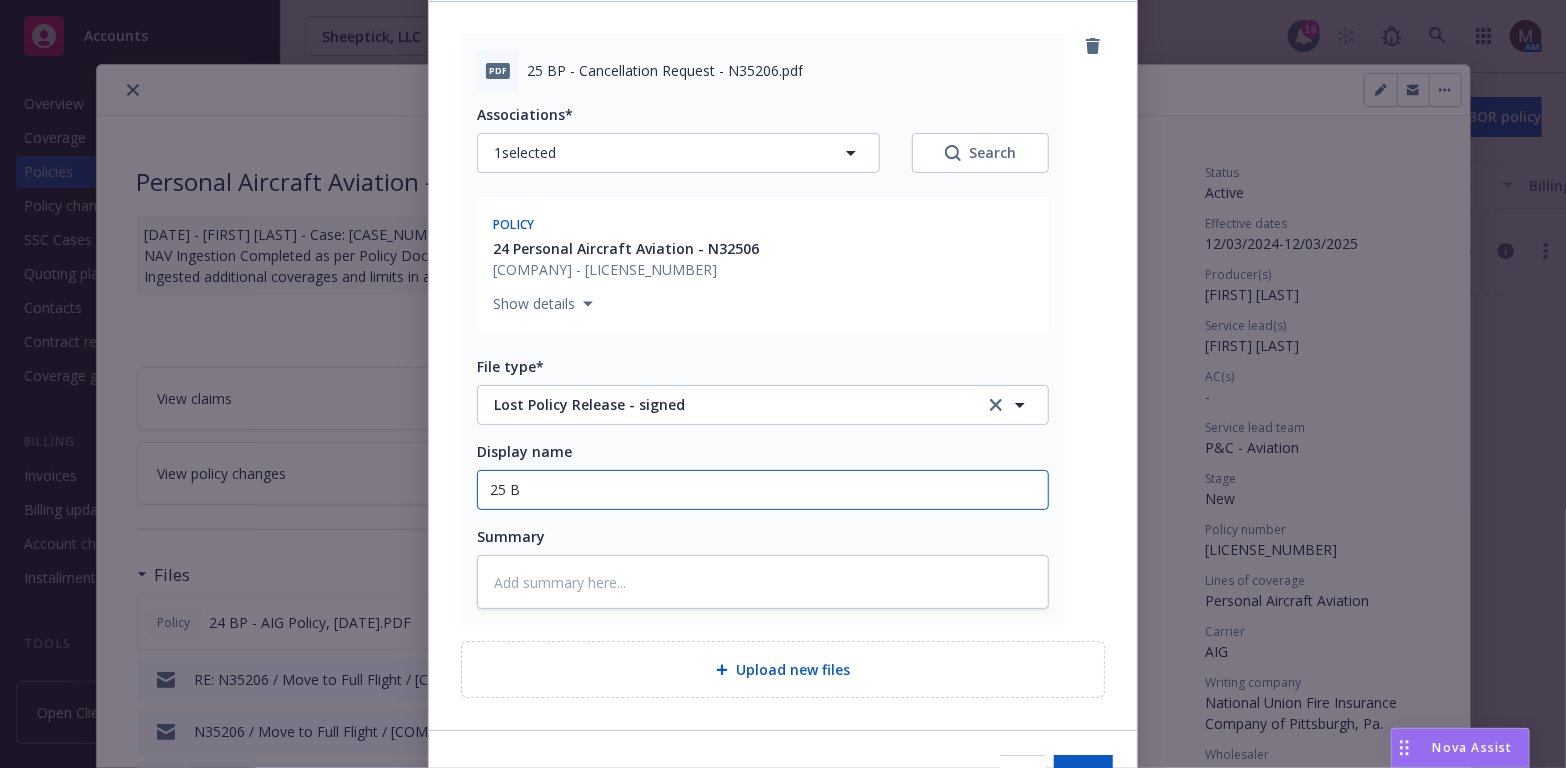 type on "x" 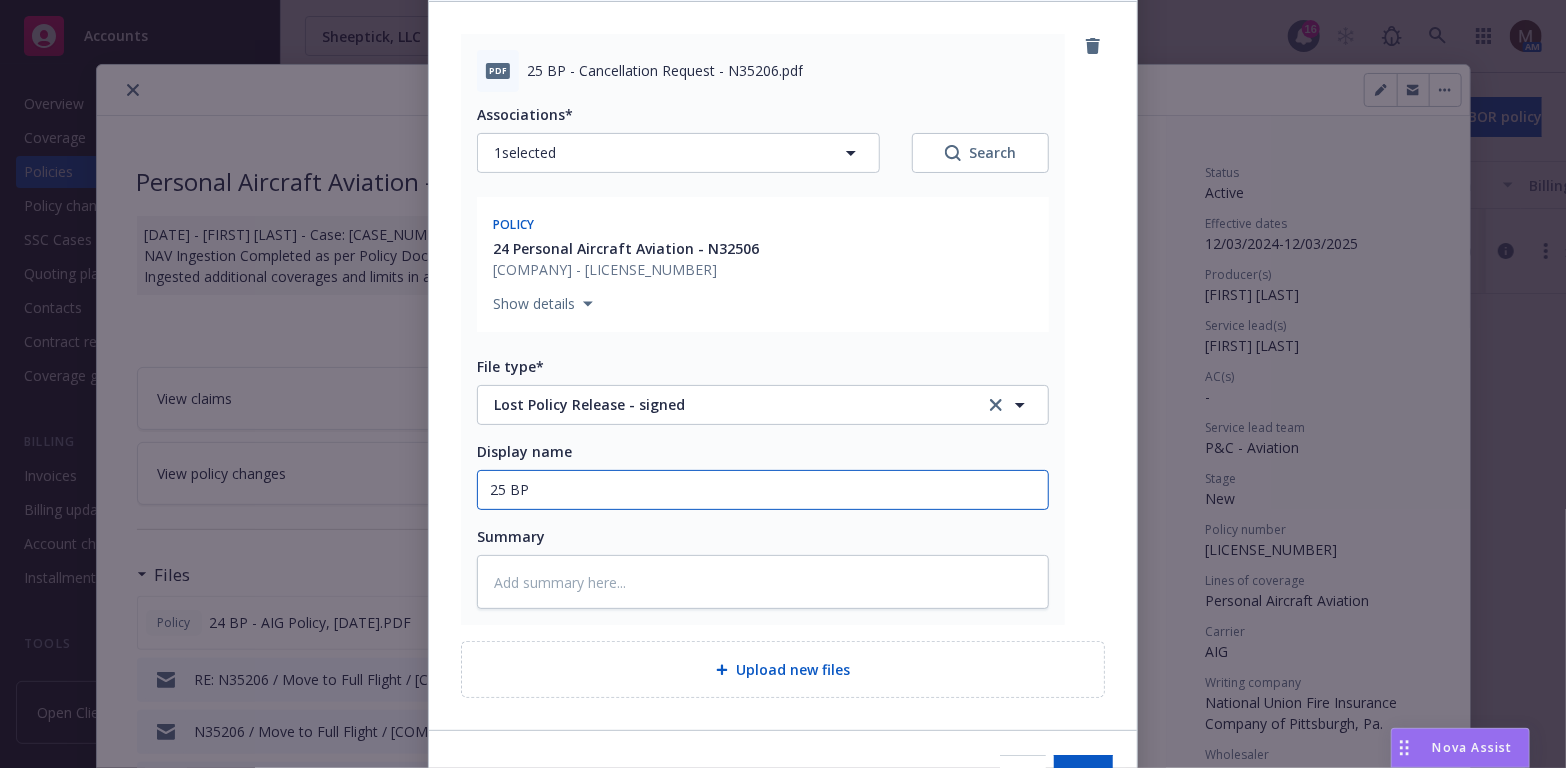 type on "x" 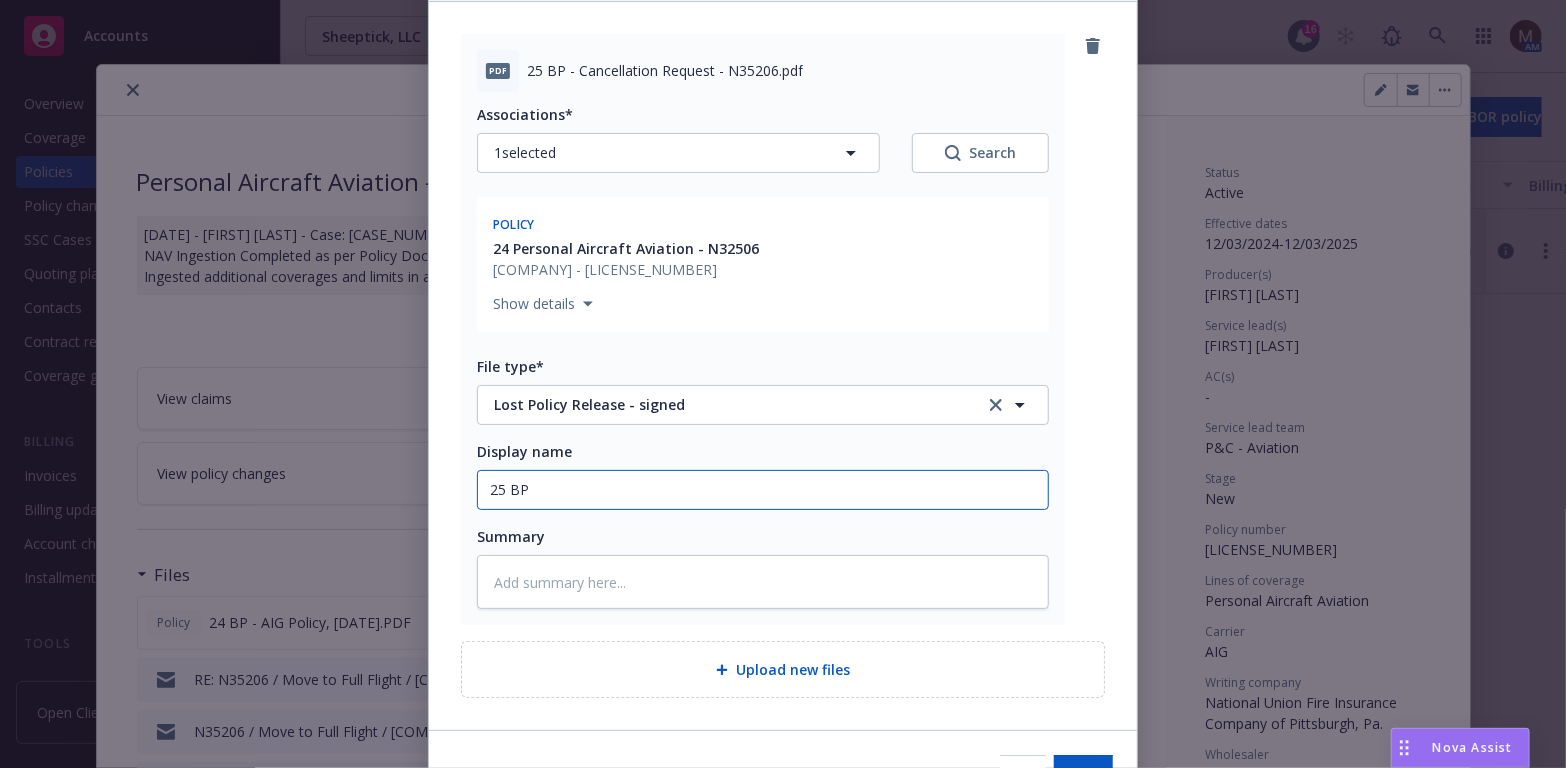 type on "x" 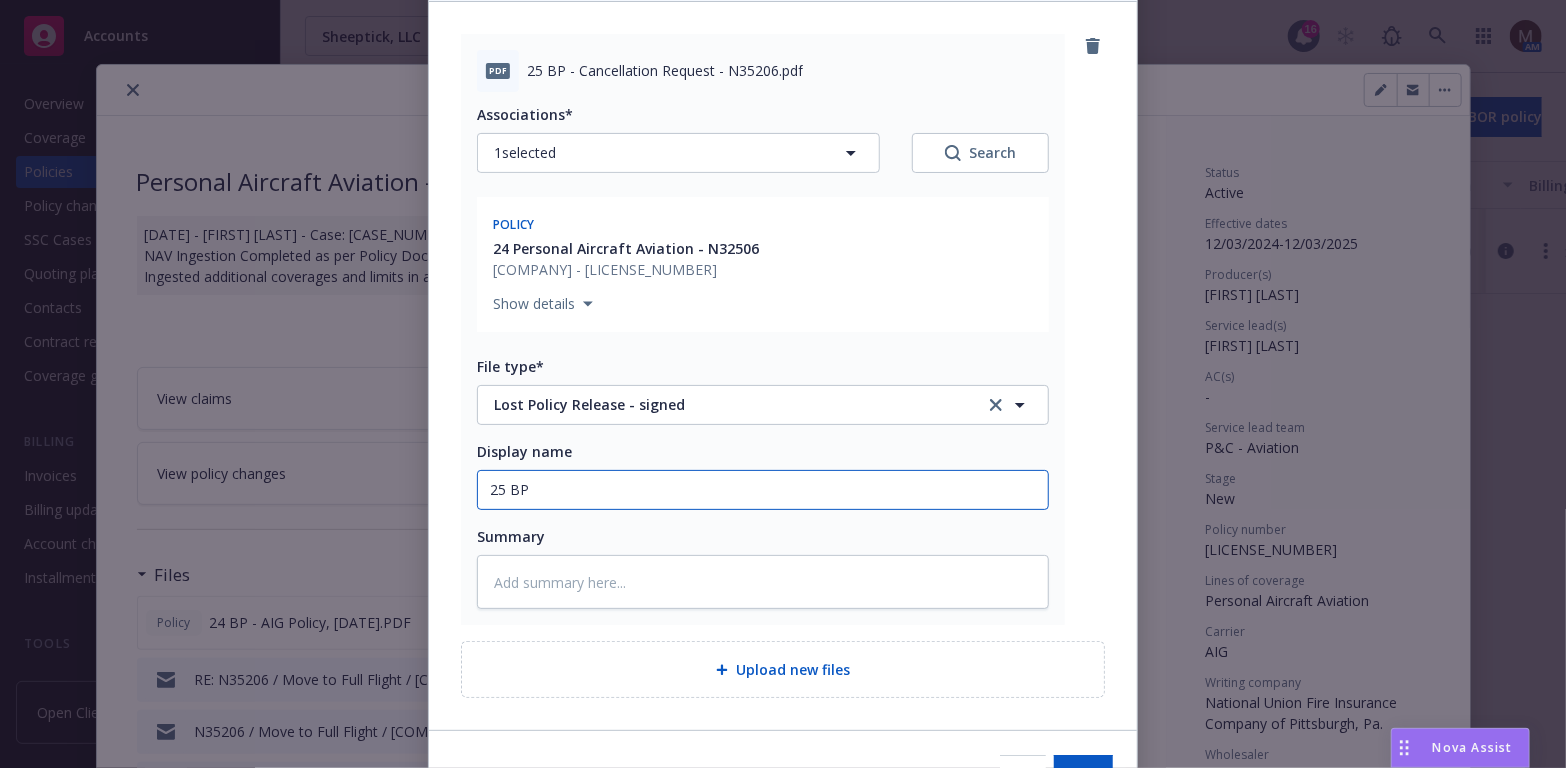 type on "25 BP" 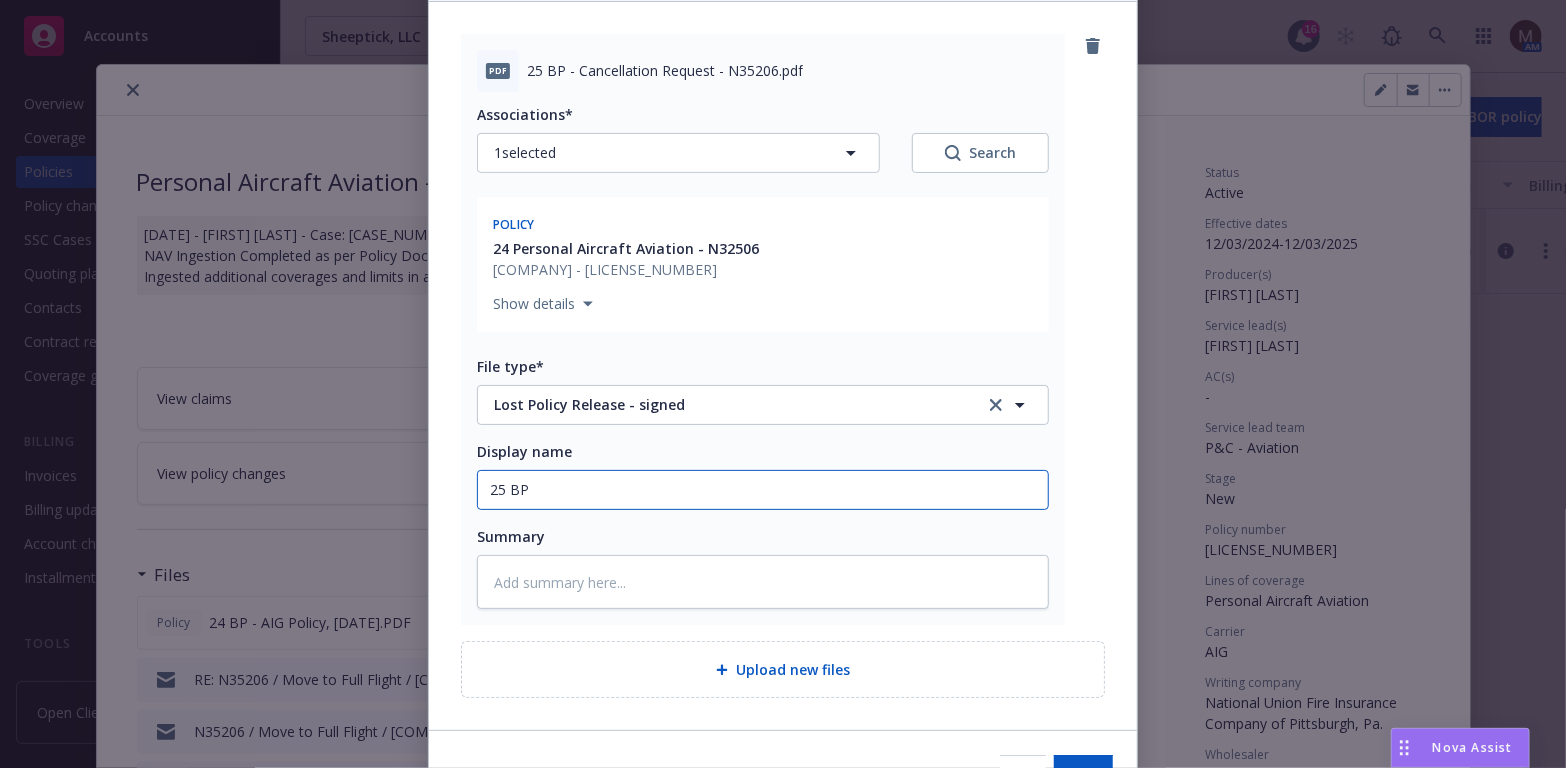 type on "x" 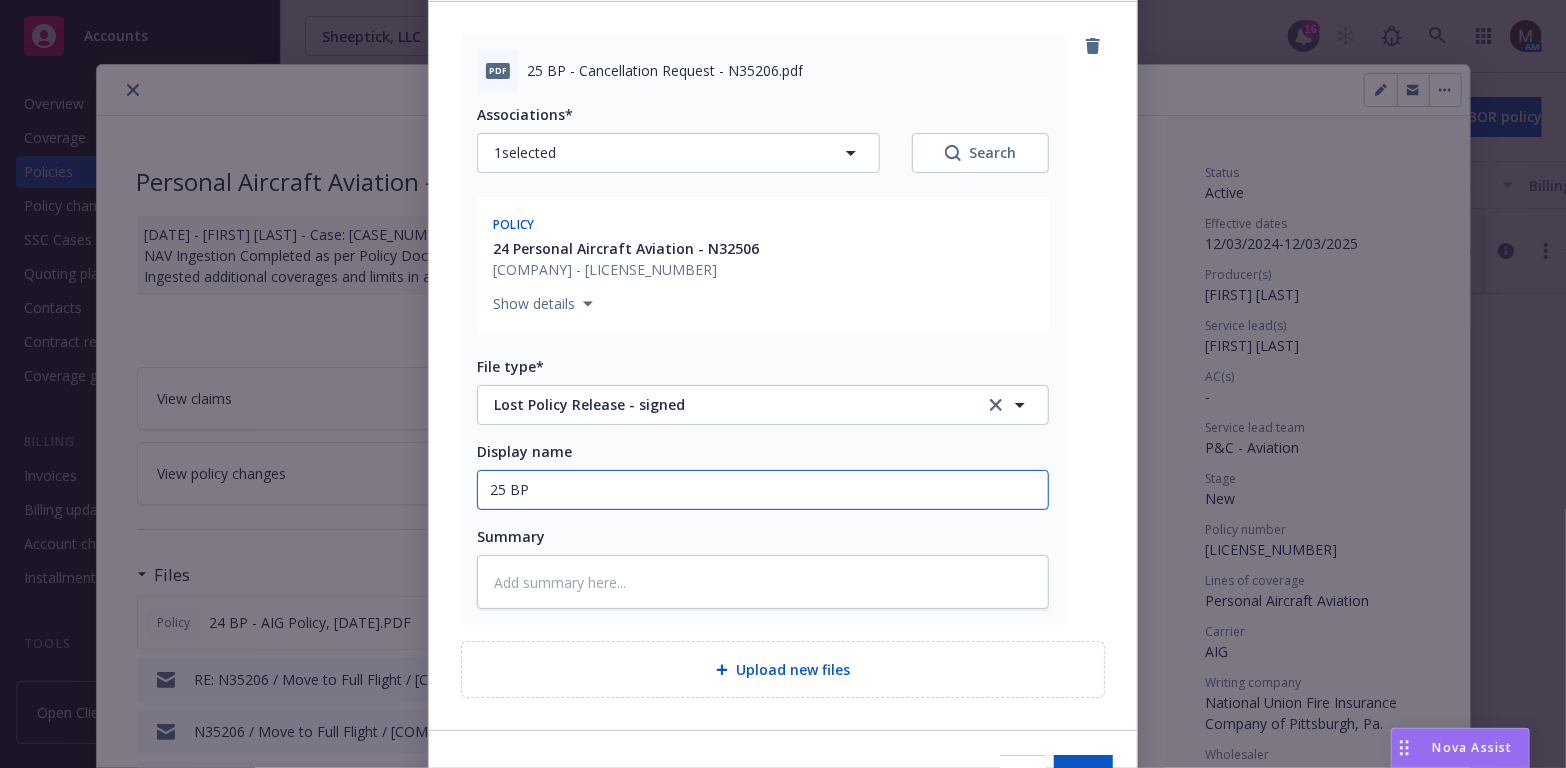 type on "25 B" 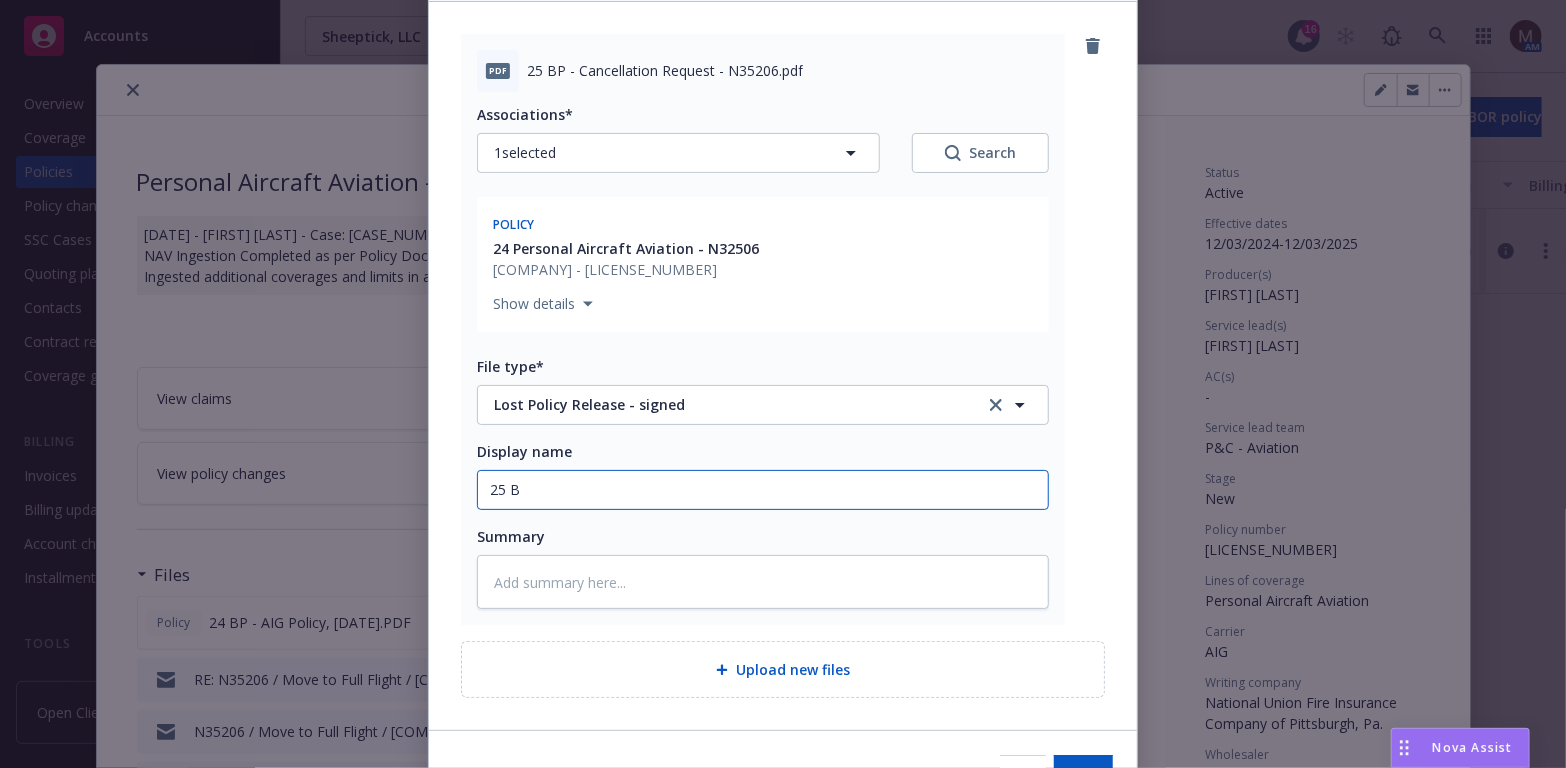 type on "x" 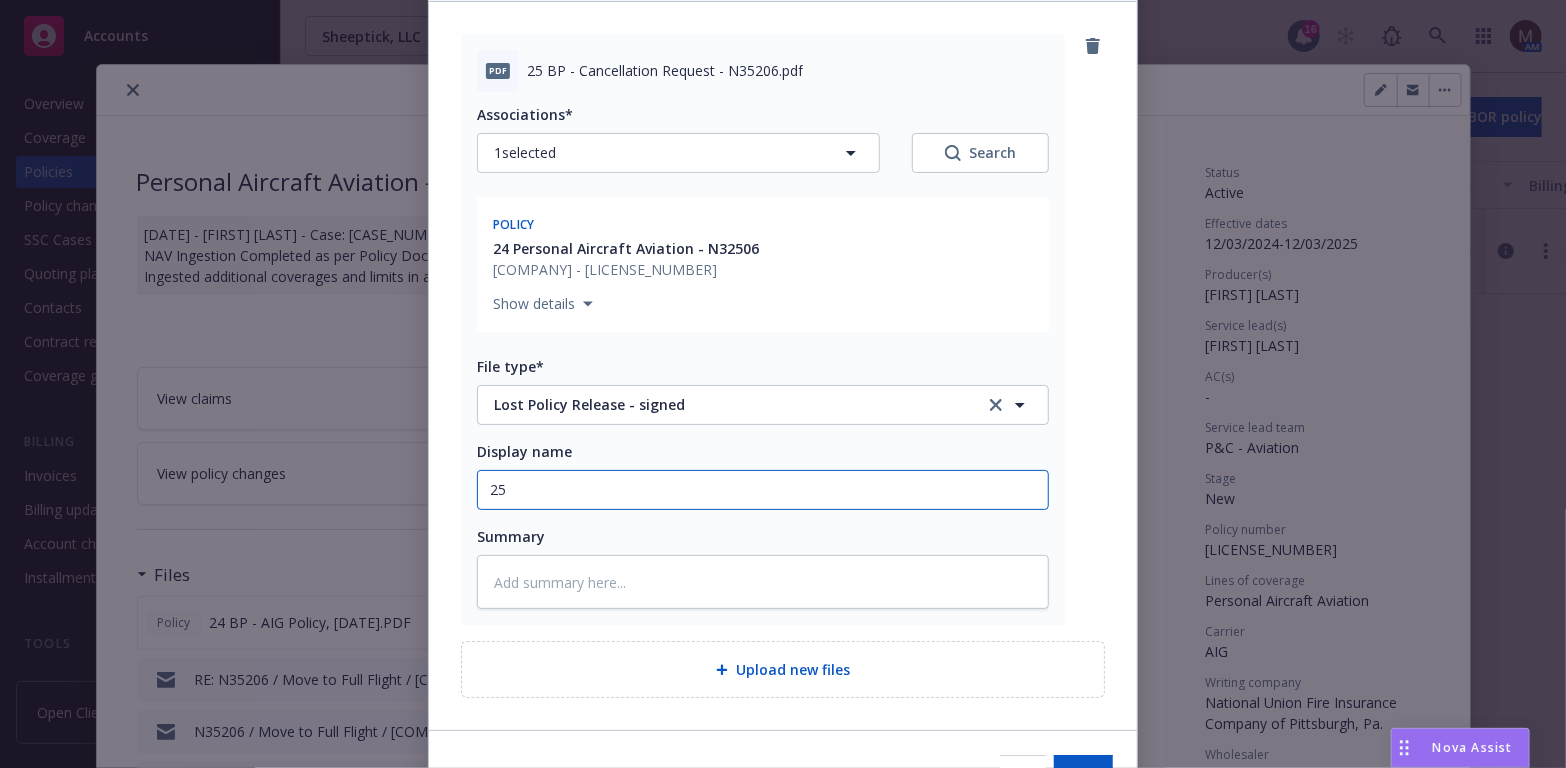 type on "x" 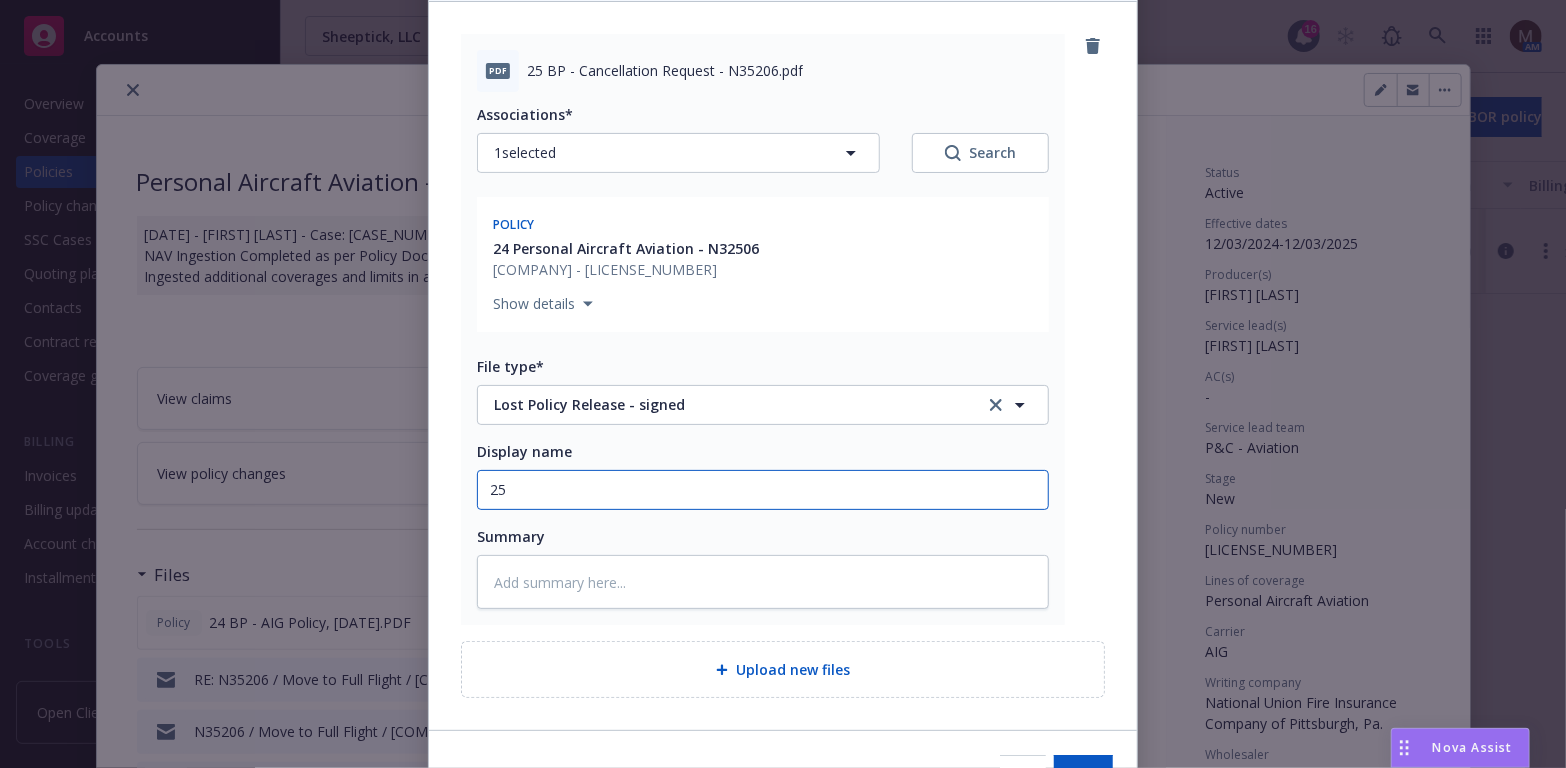 type on "25" 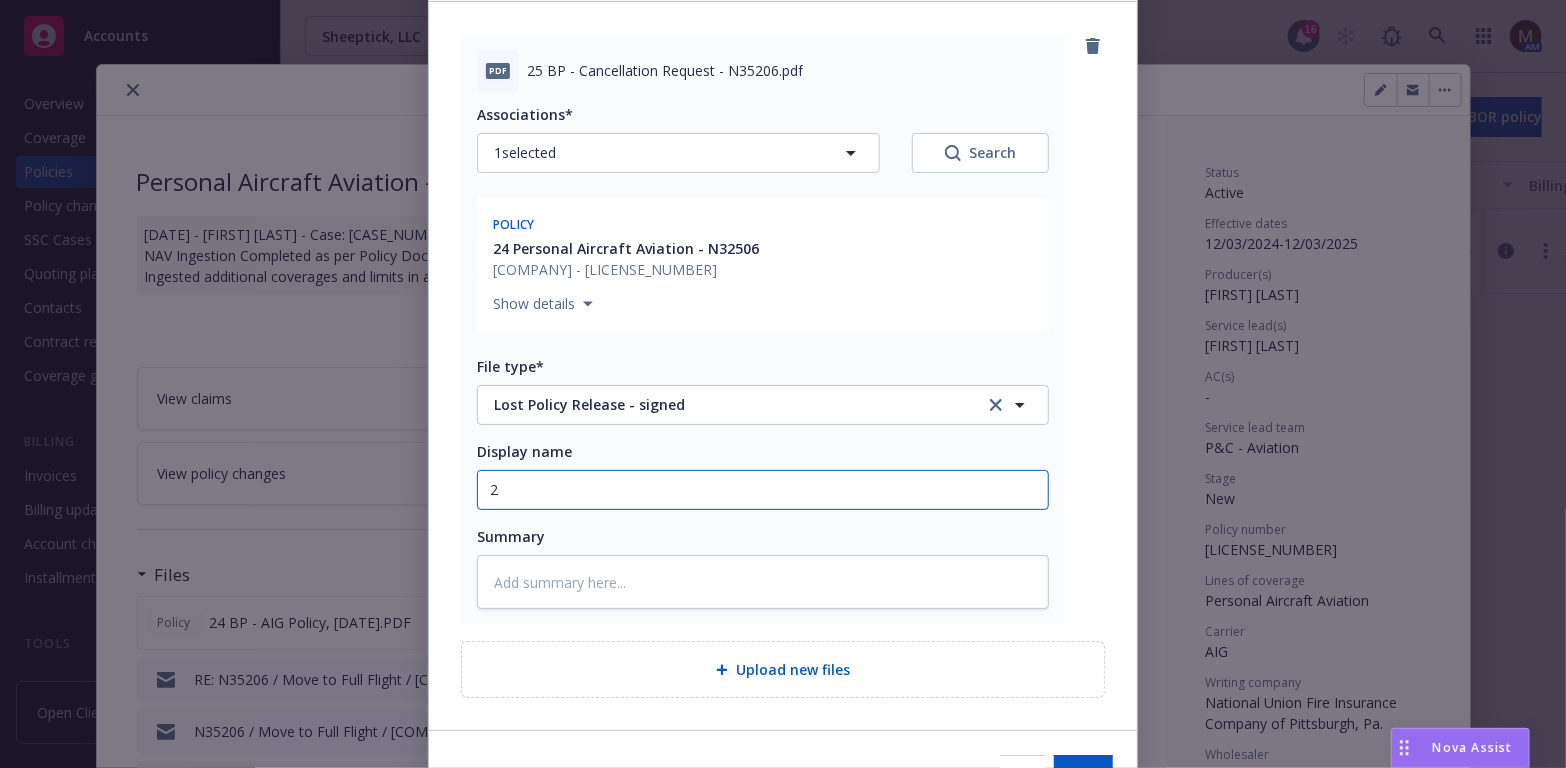type on "x" 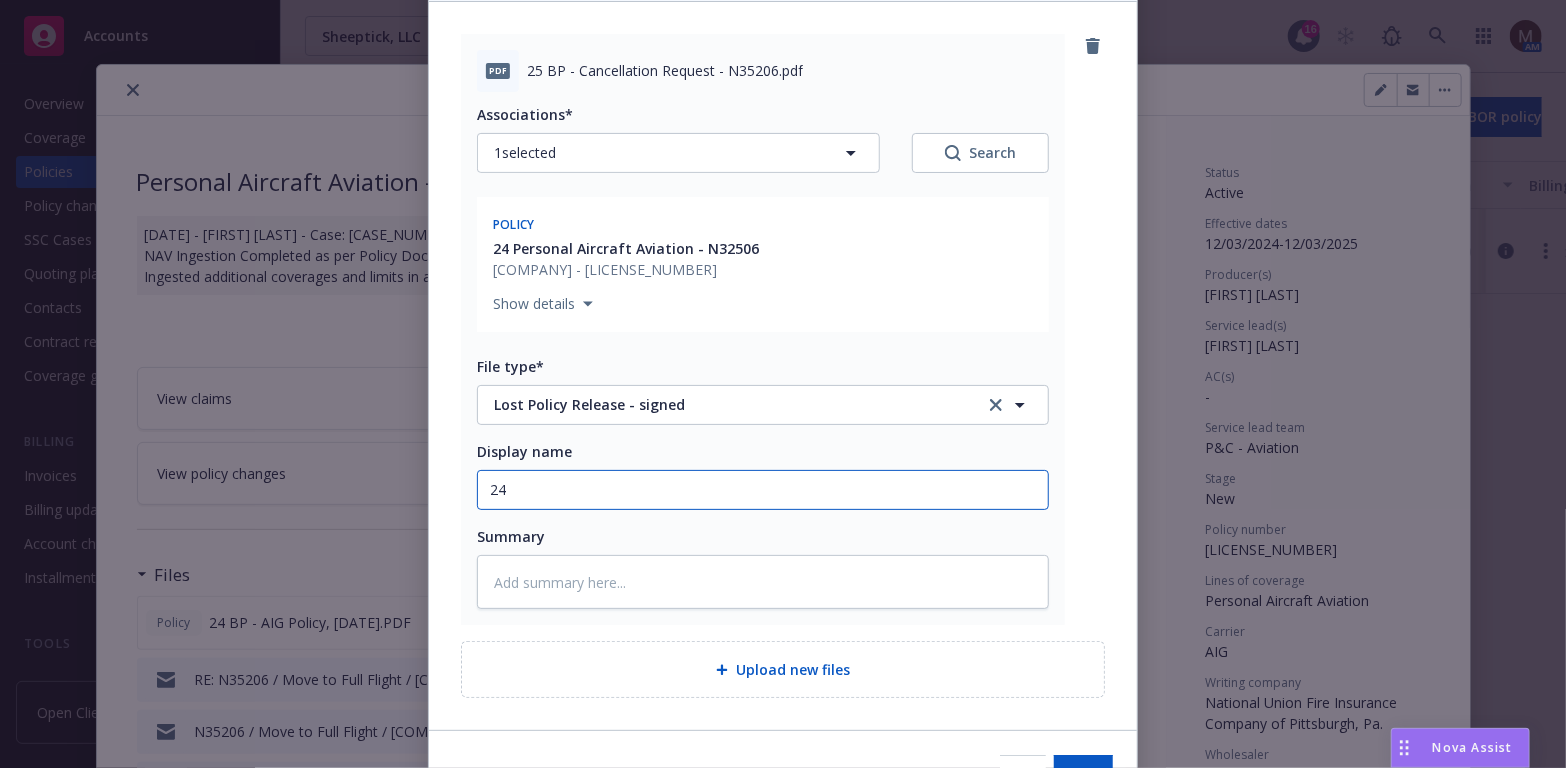type on "x" 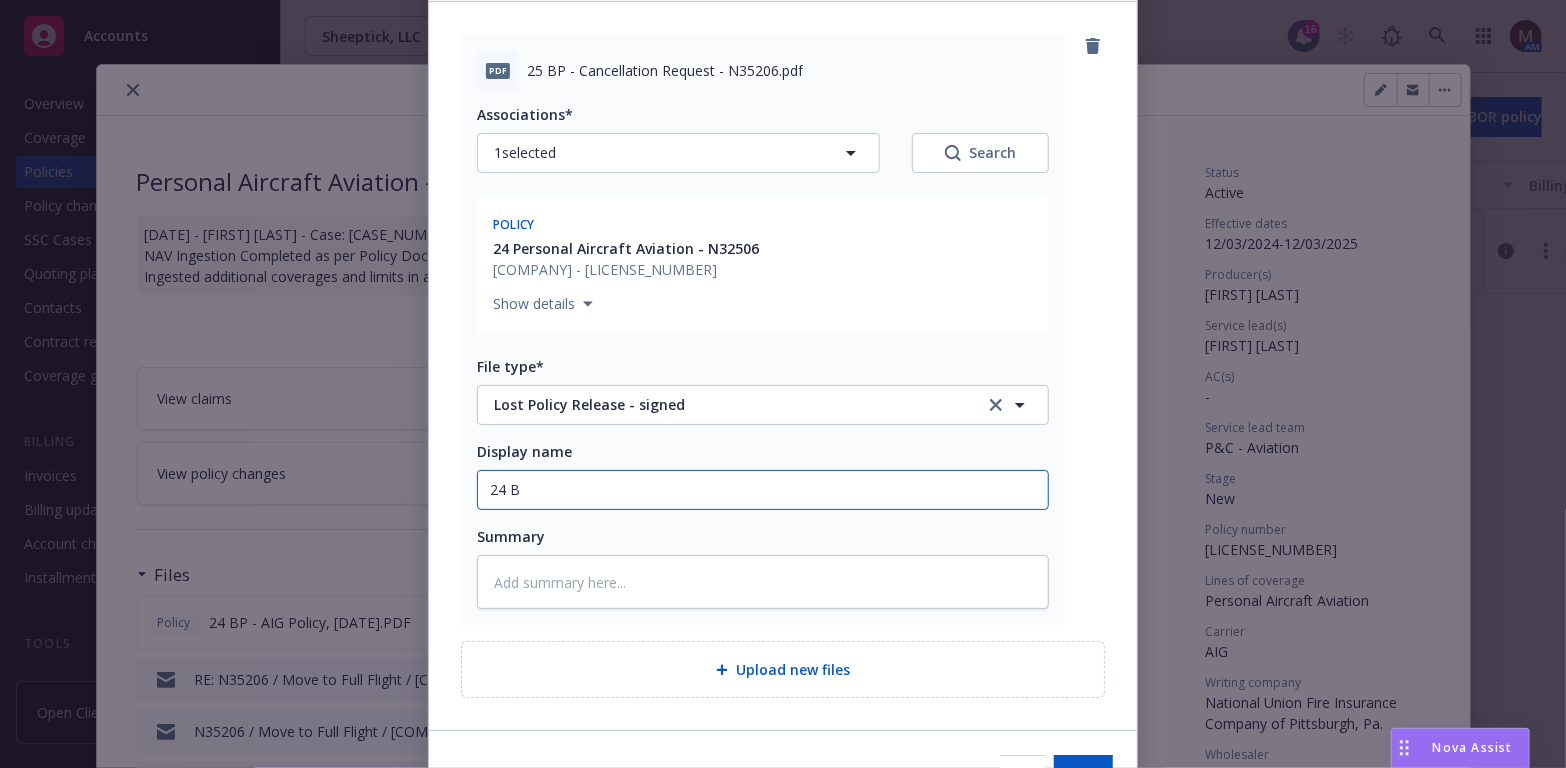 type on "x" 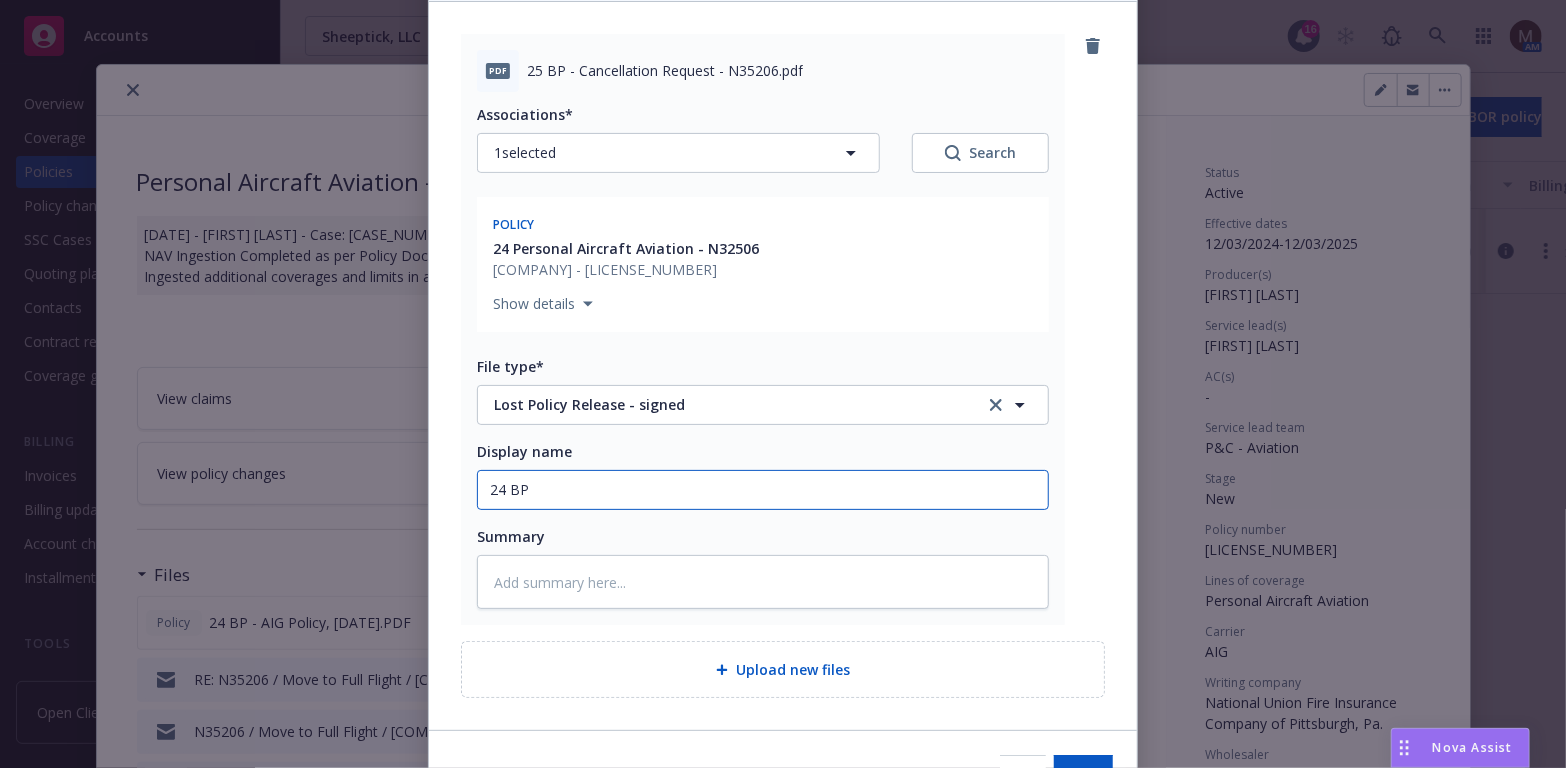 type on "x" 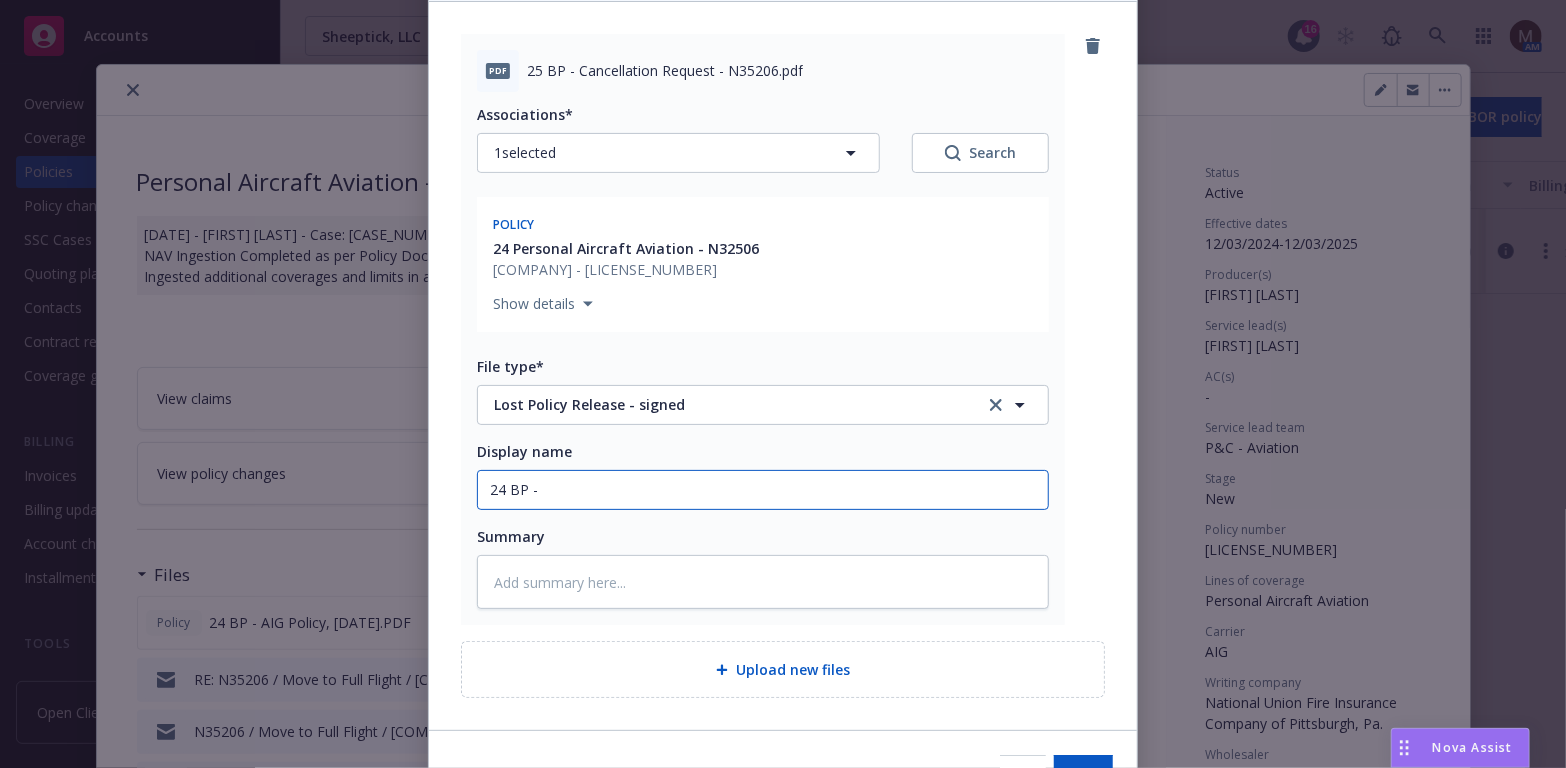 type on "x" 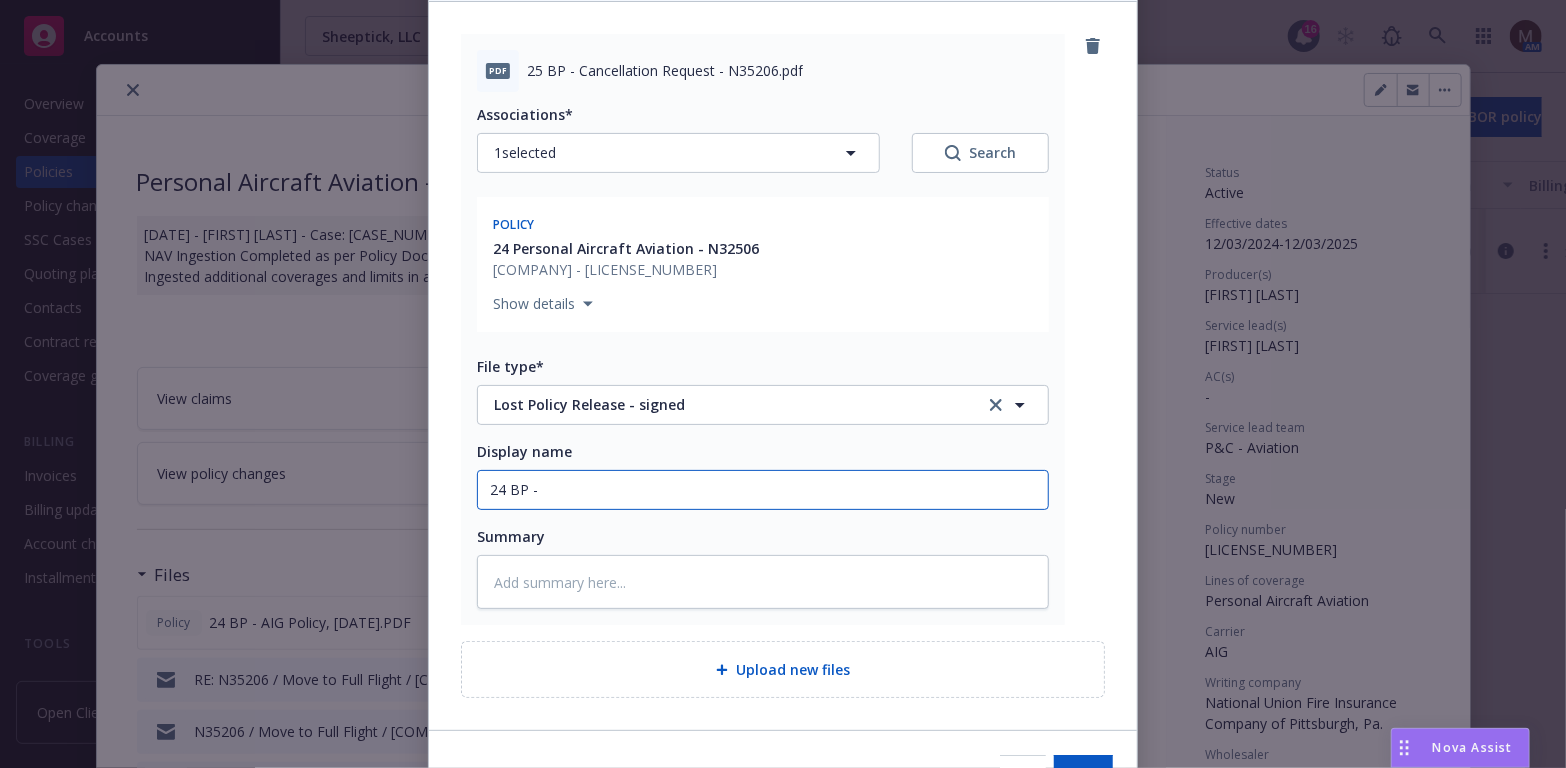 type on "x" 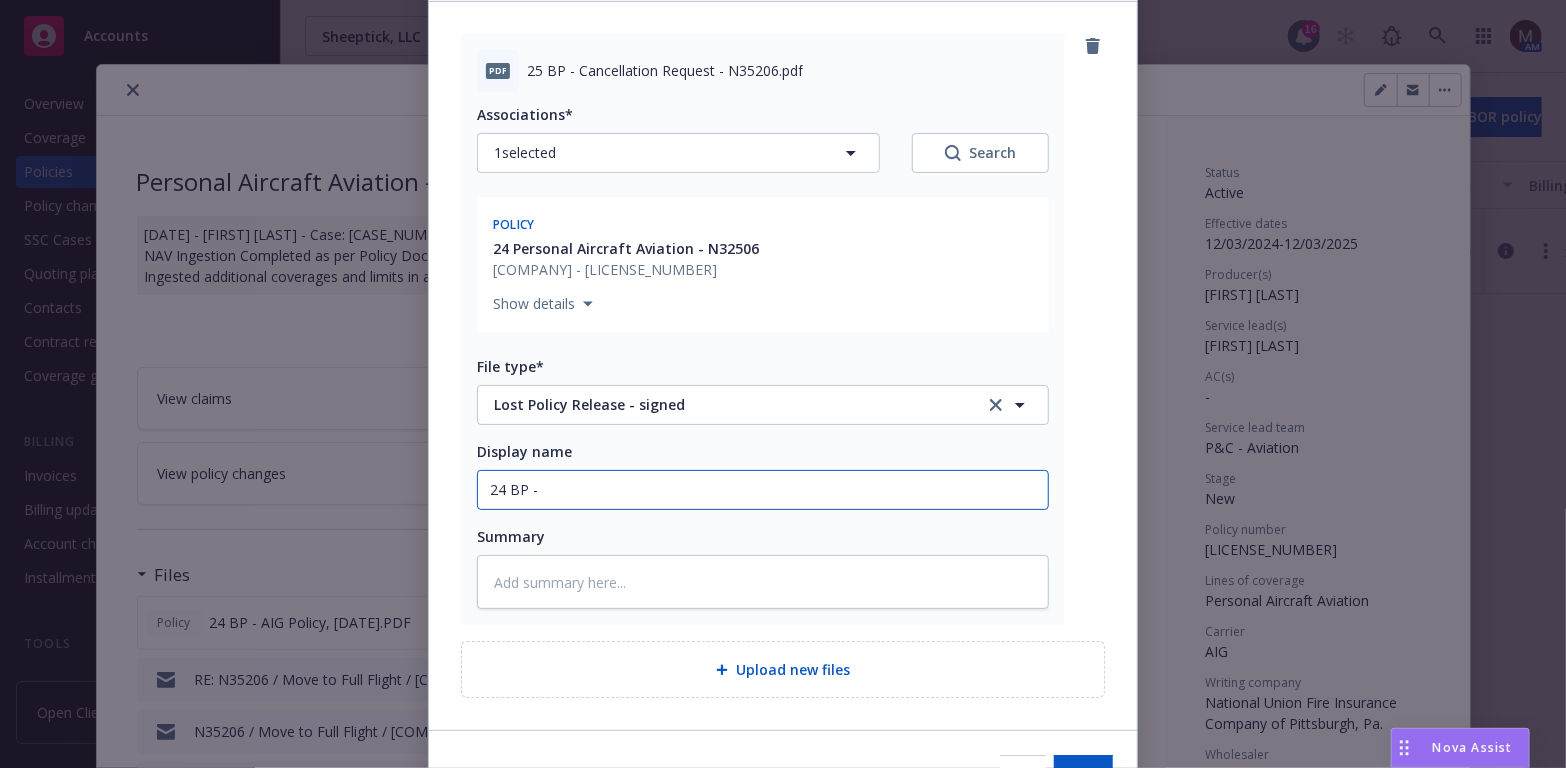 type on "24 BP - S" 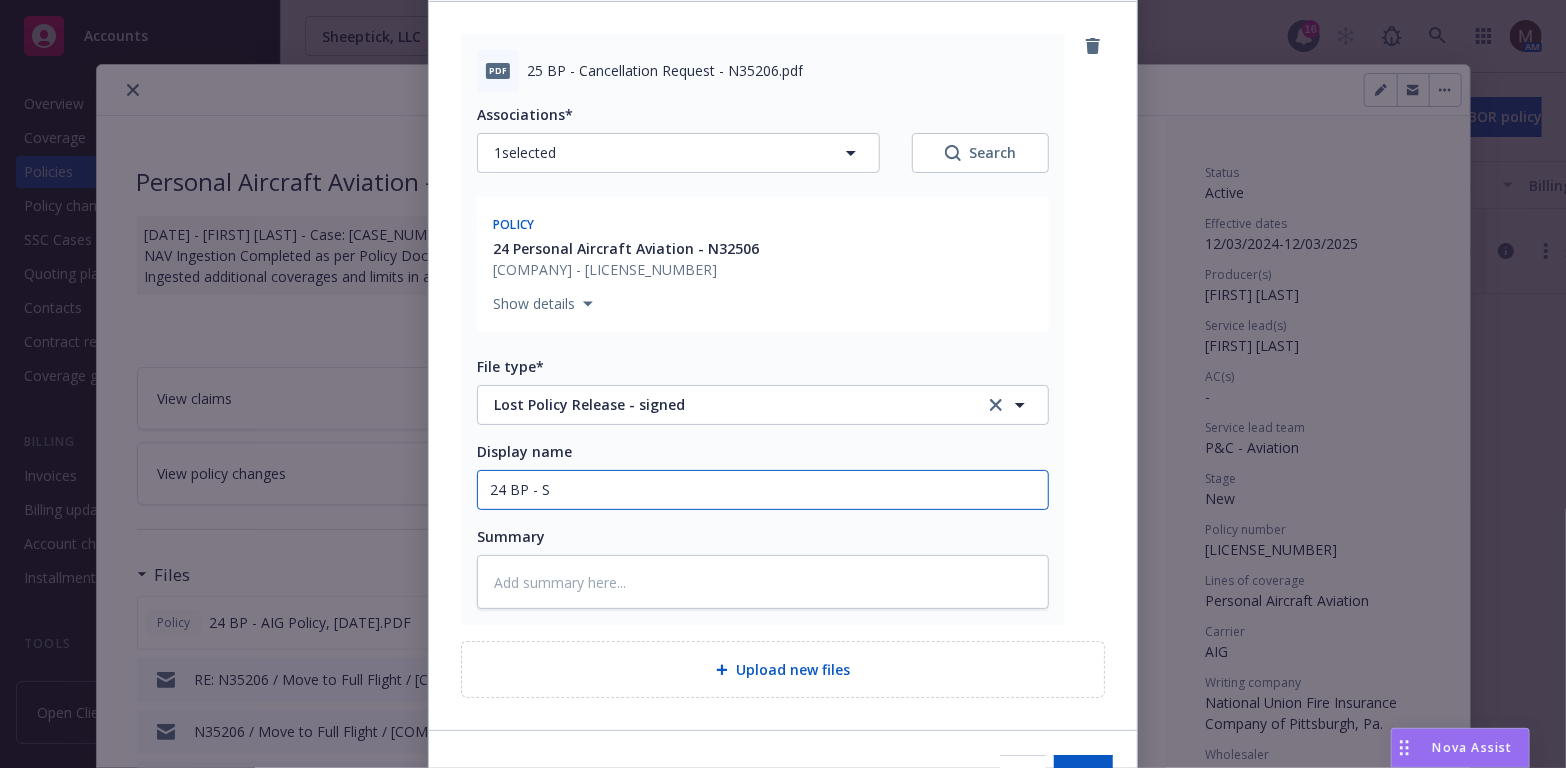 type on "x" 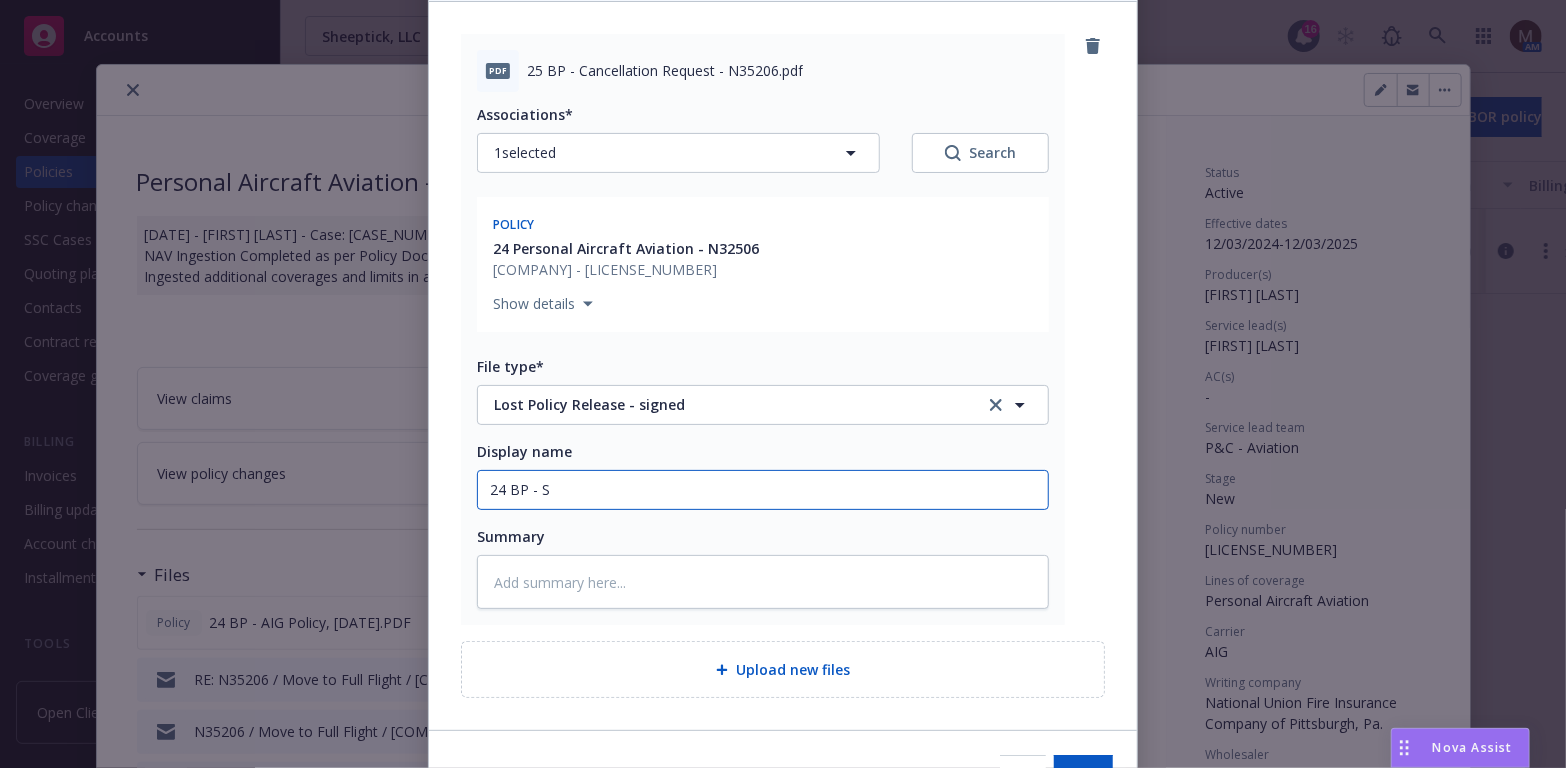 type on "24 BP -" 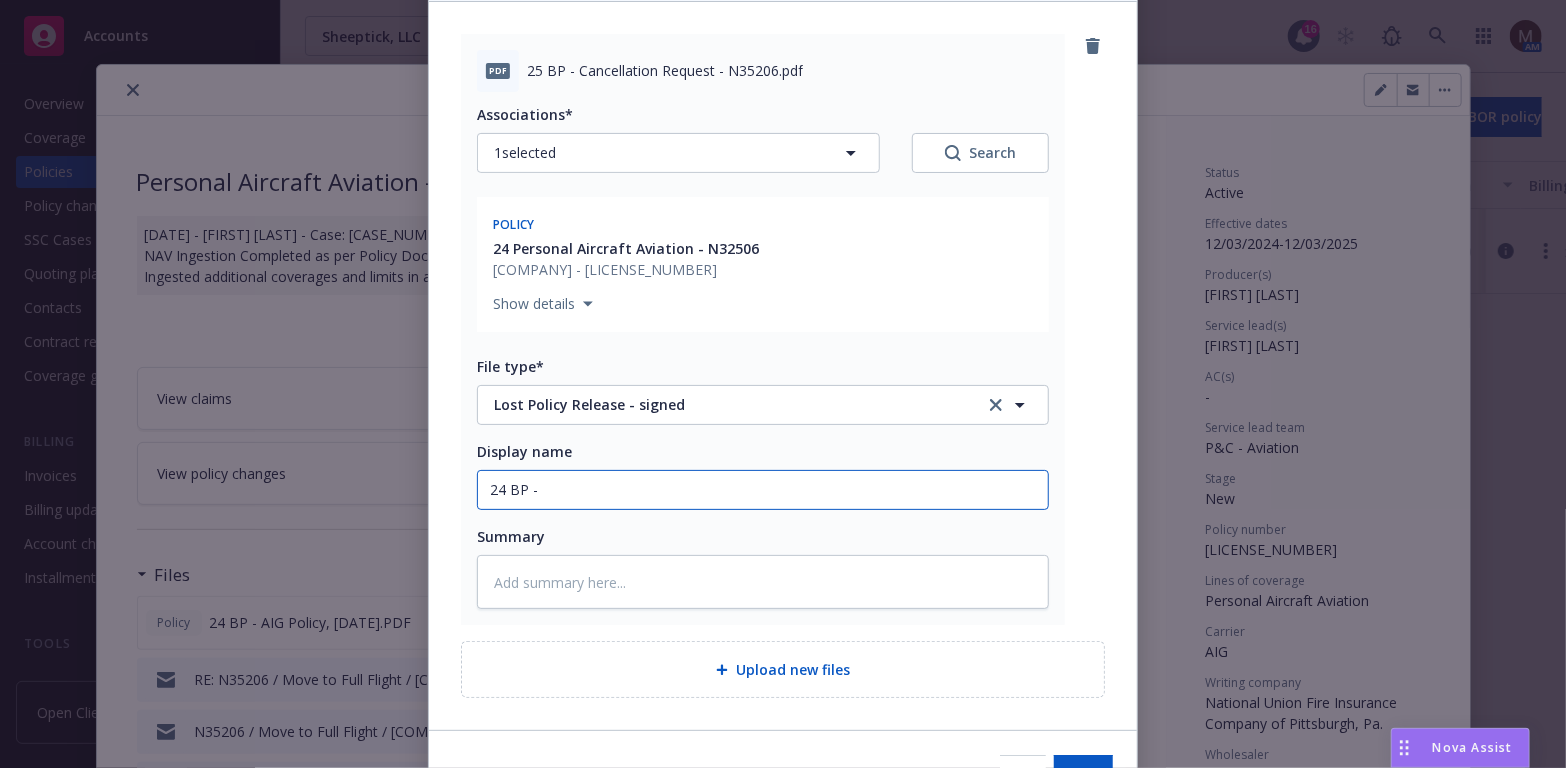 type on "x" 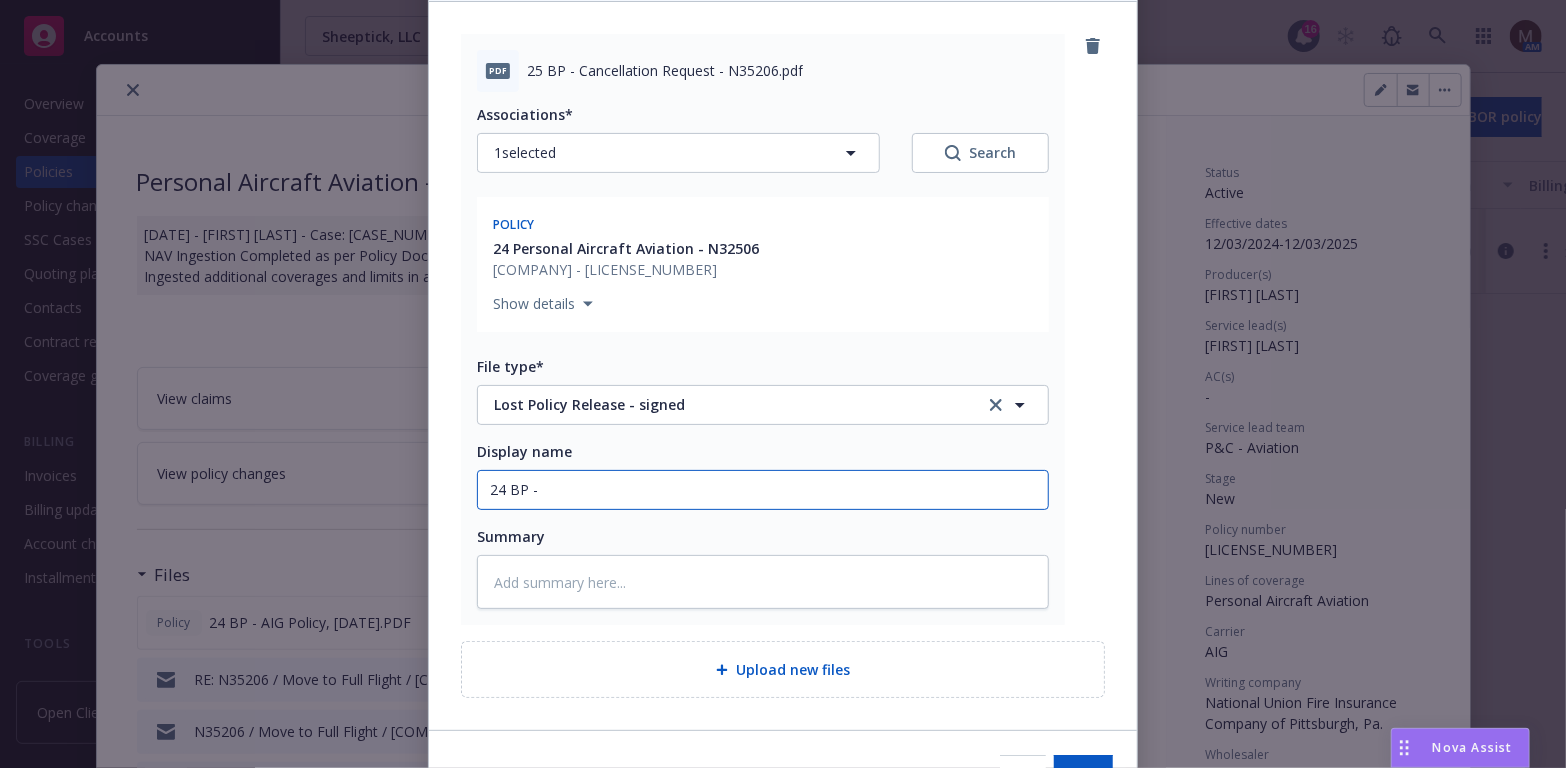 type on "24 BP - C" 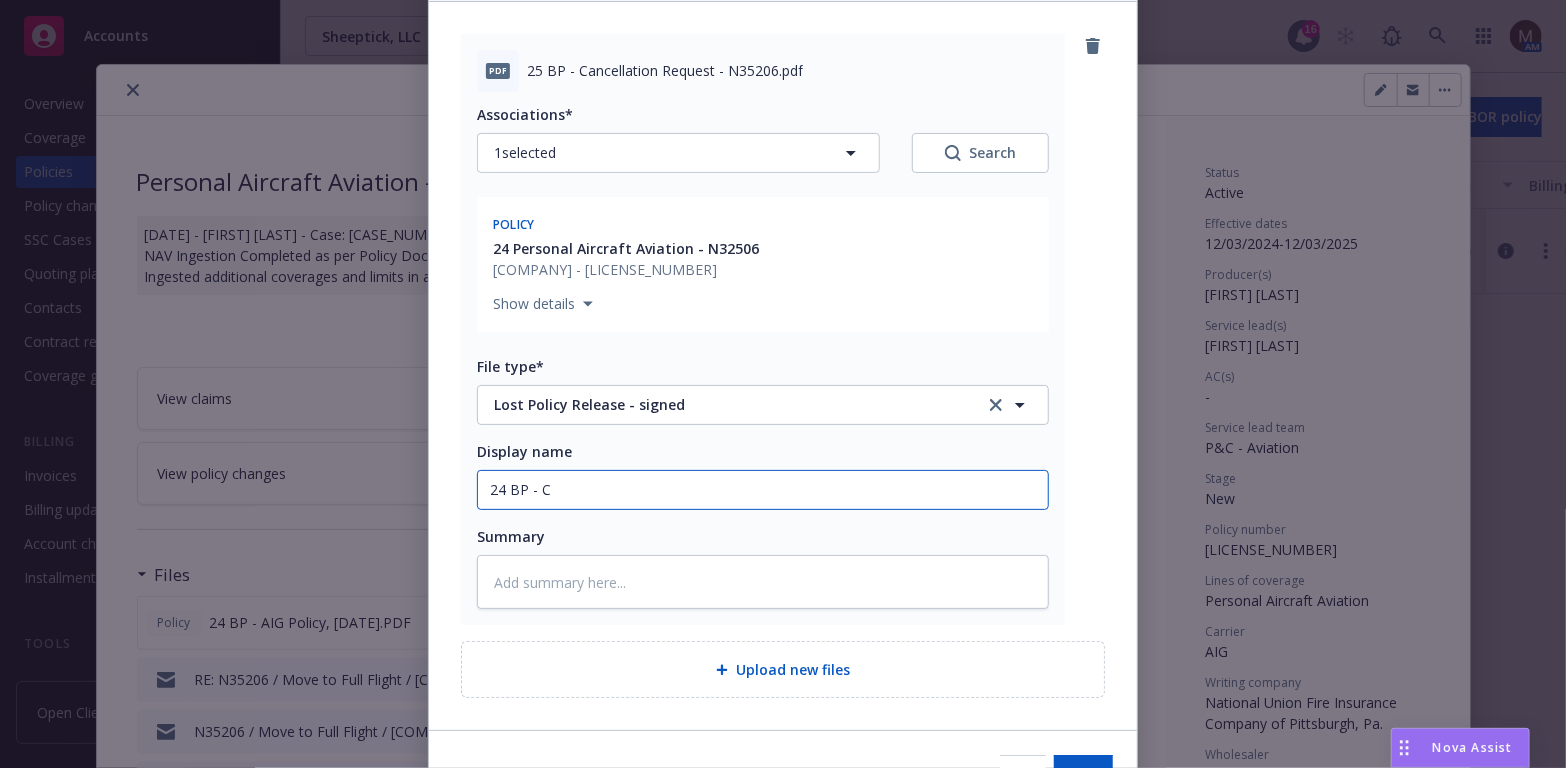 type on "x" 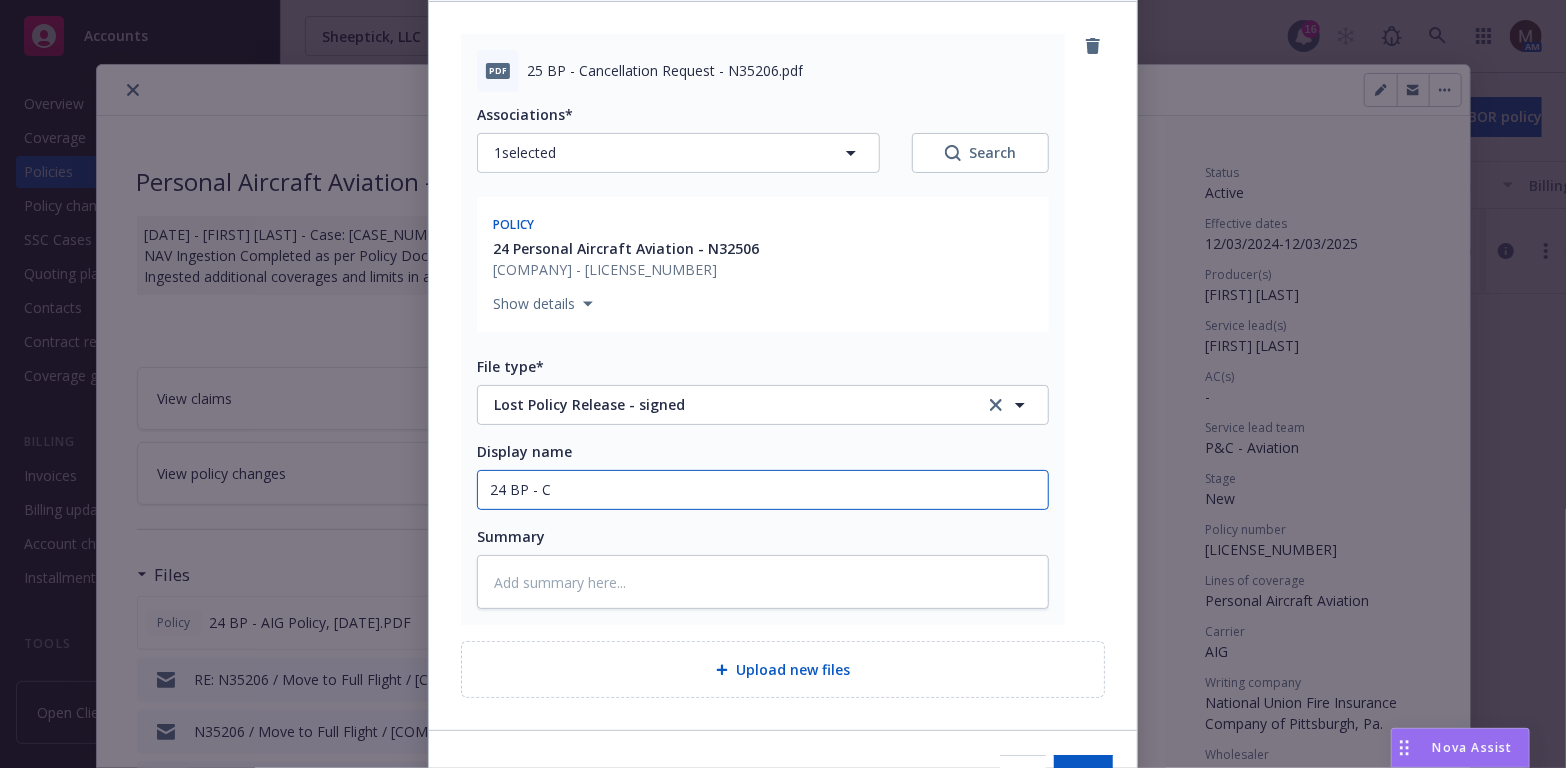 type on "24 BP - Ca" 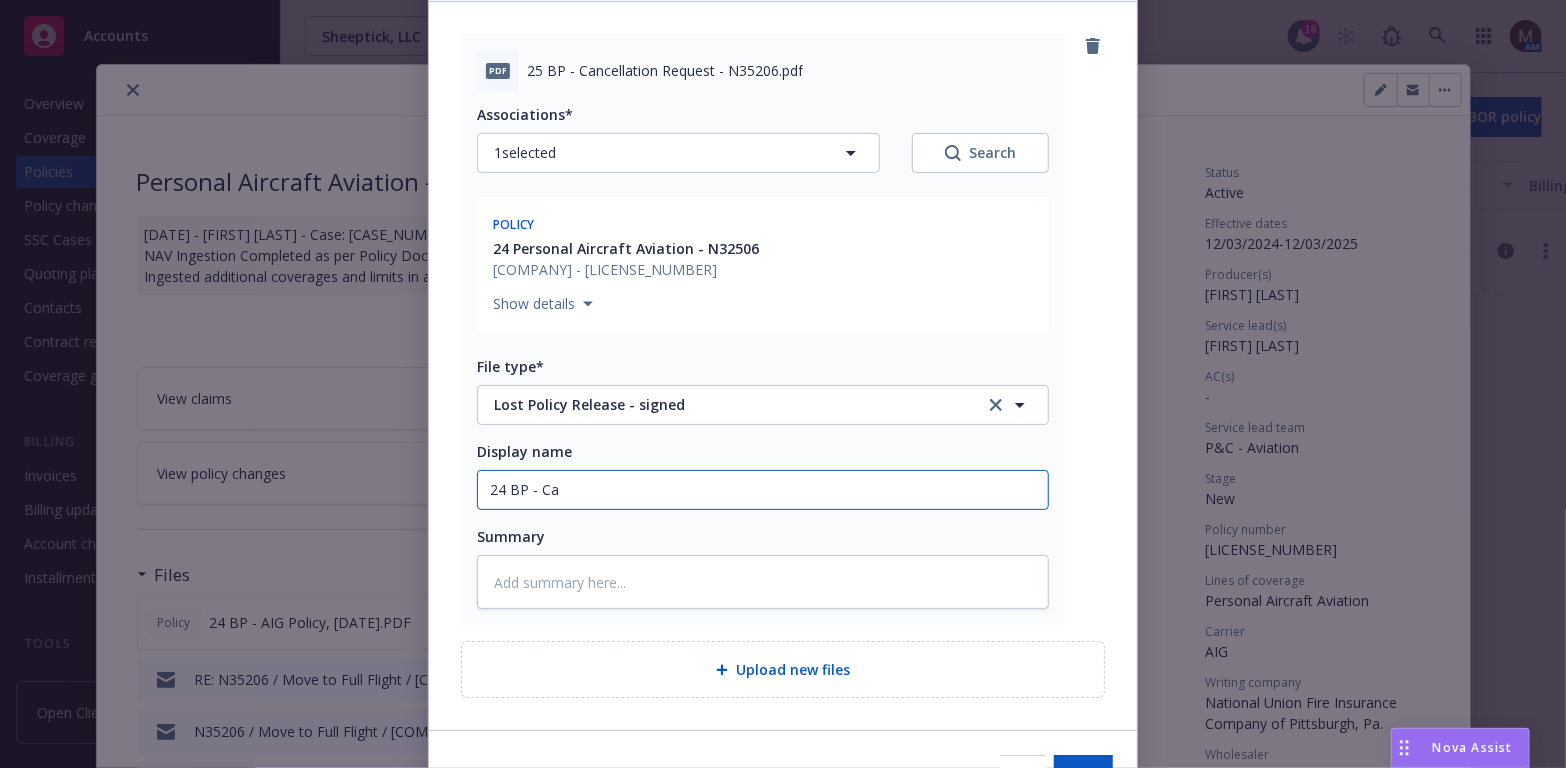 type on "x" 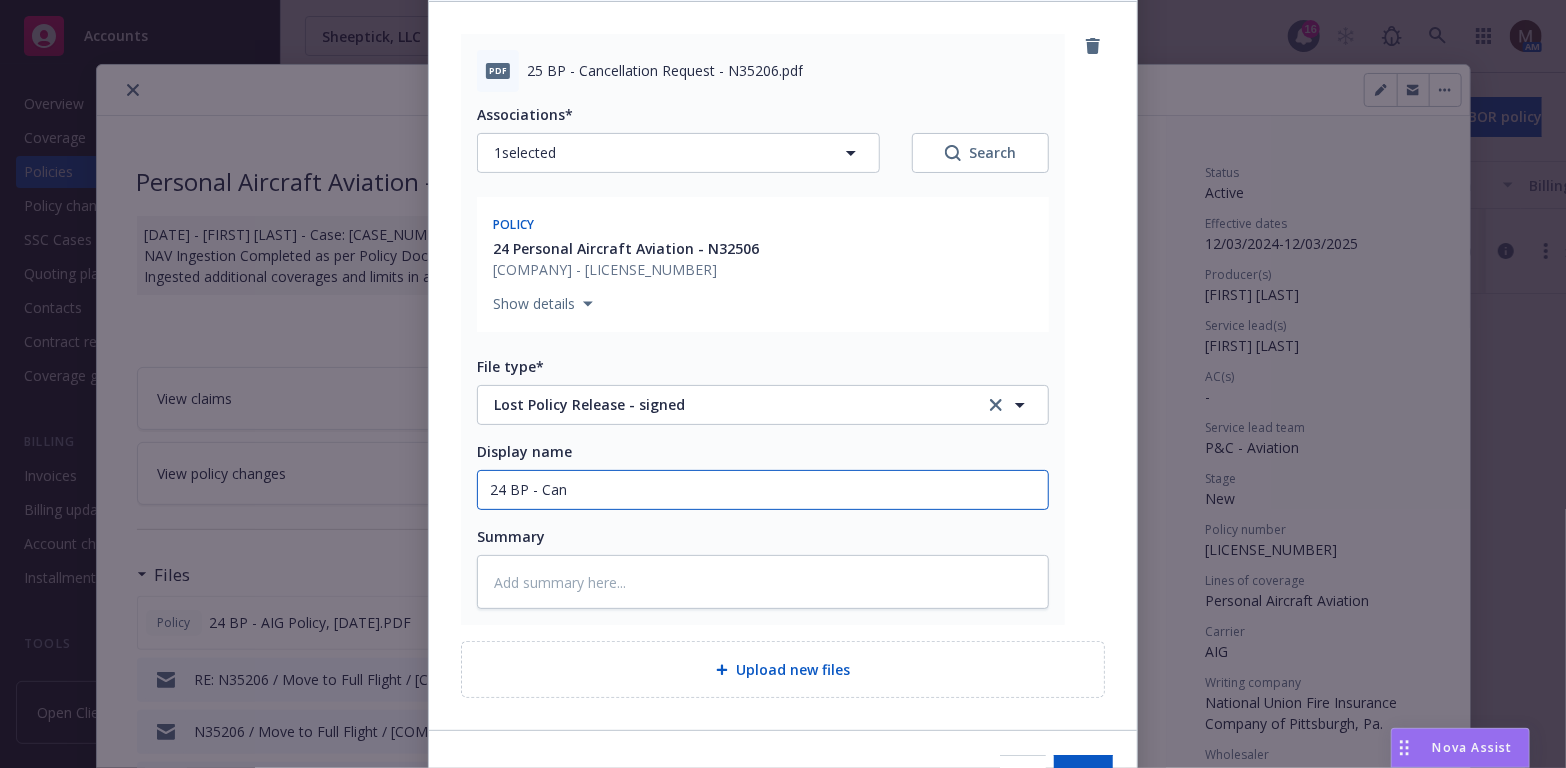 type on "x" 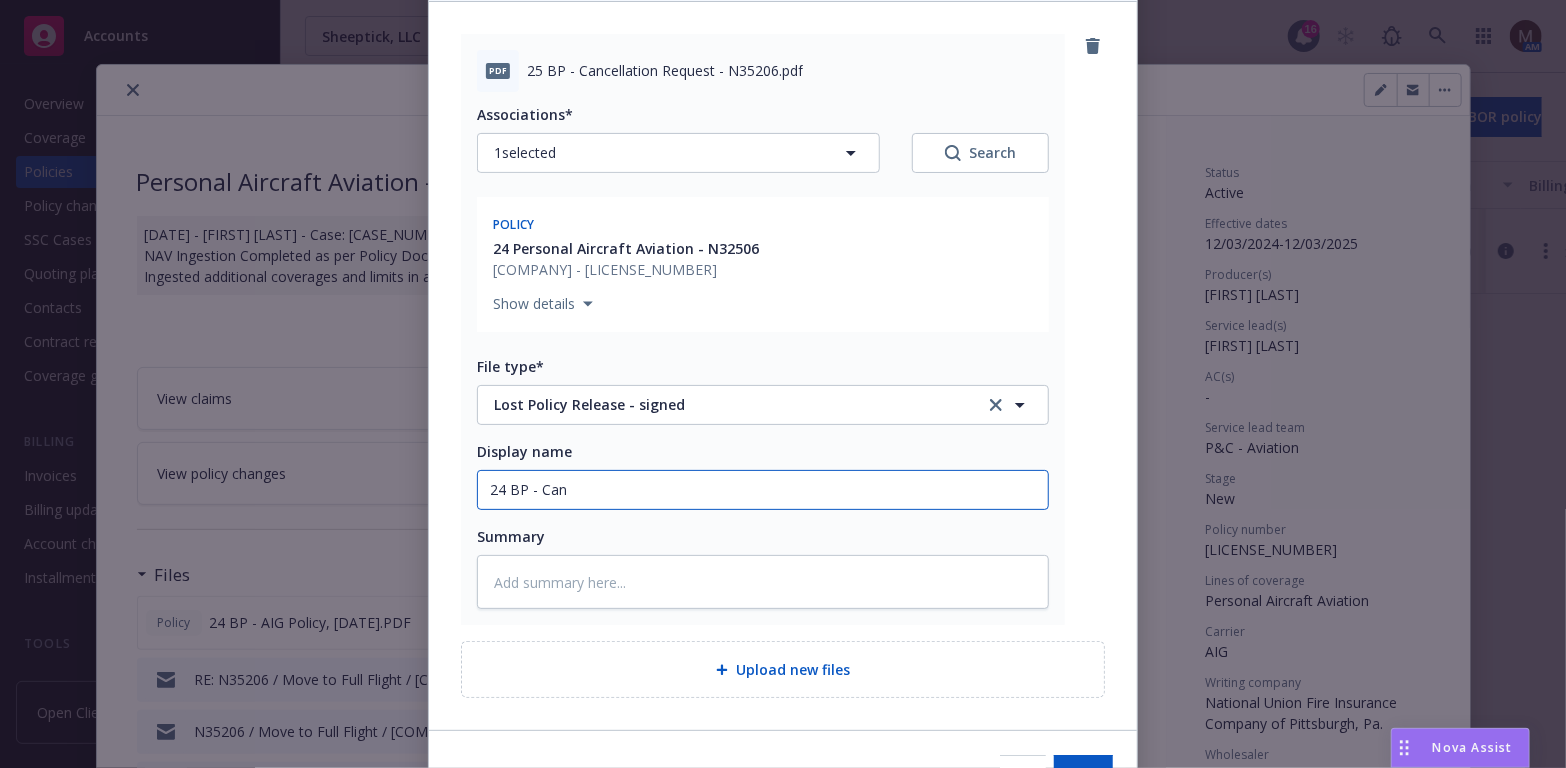 type on "24 BP - Canc" 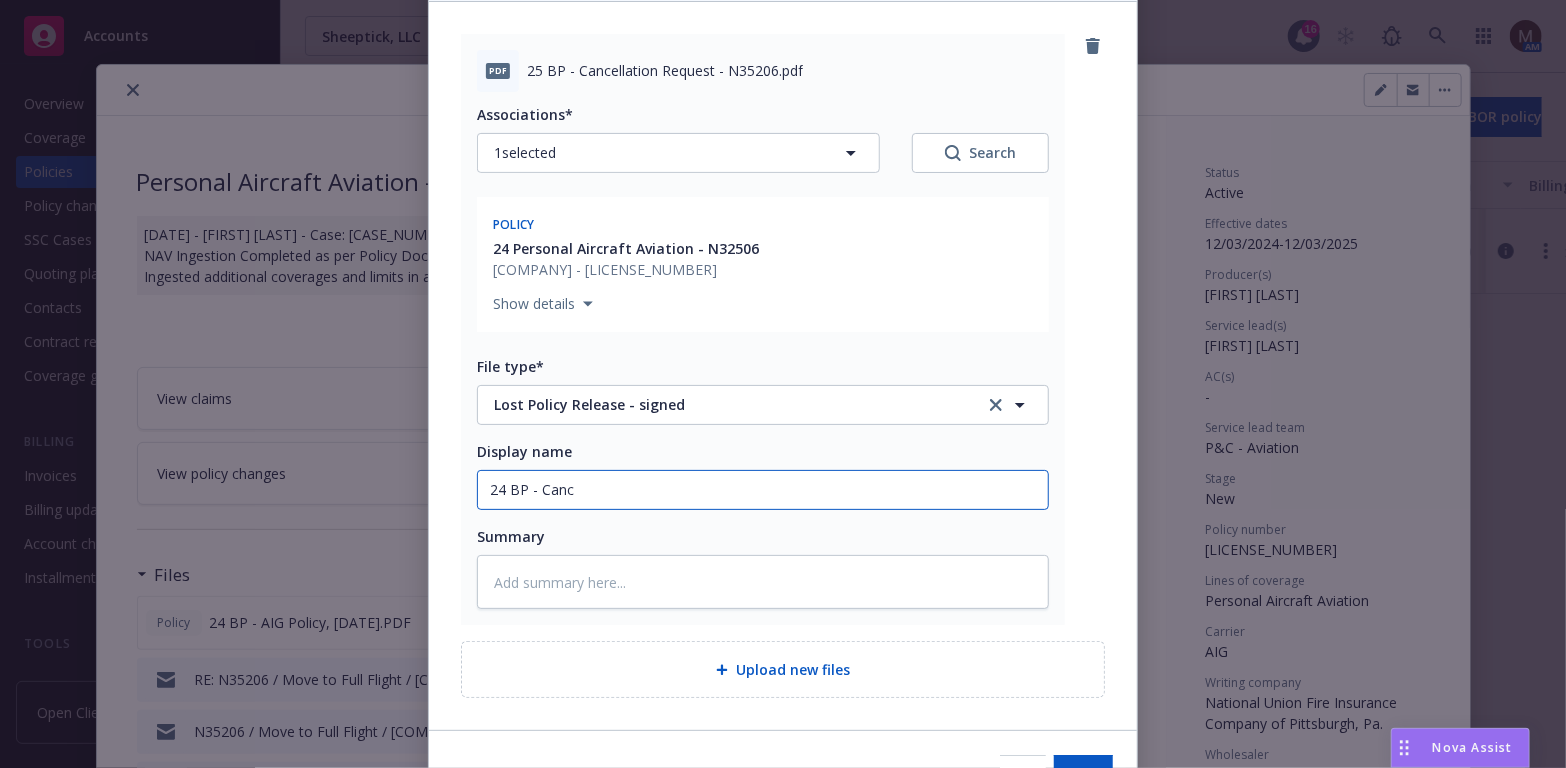 type on "x" 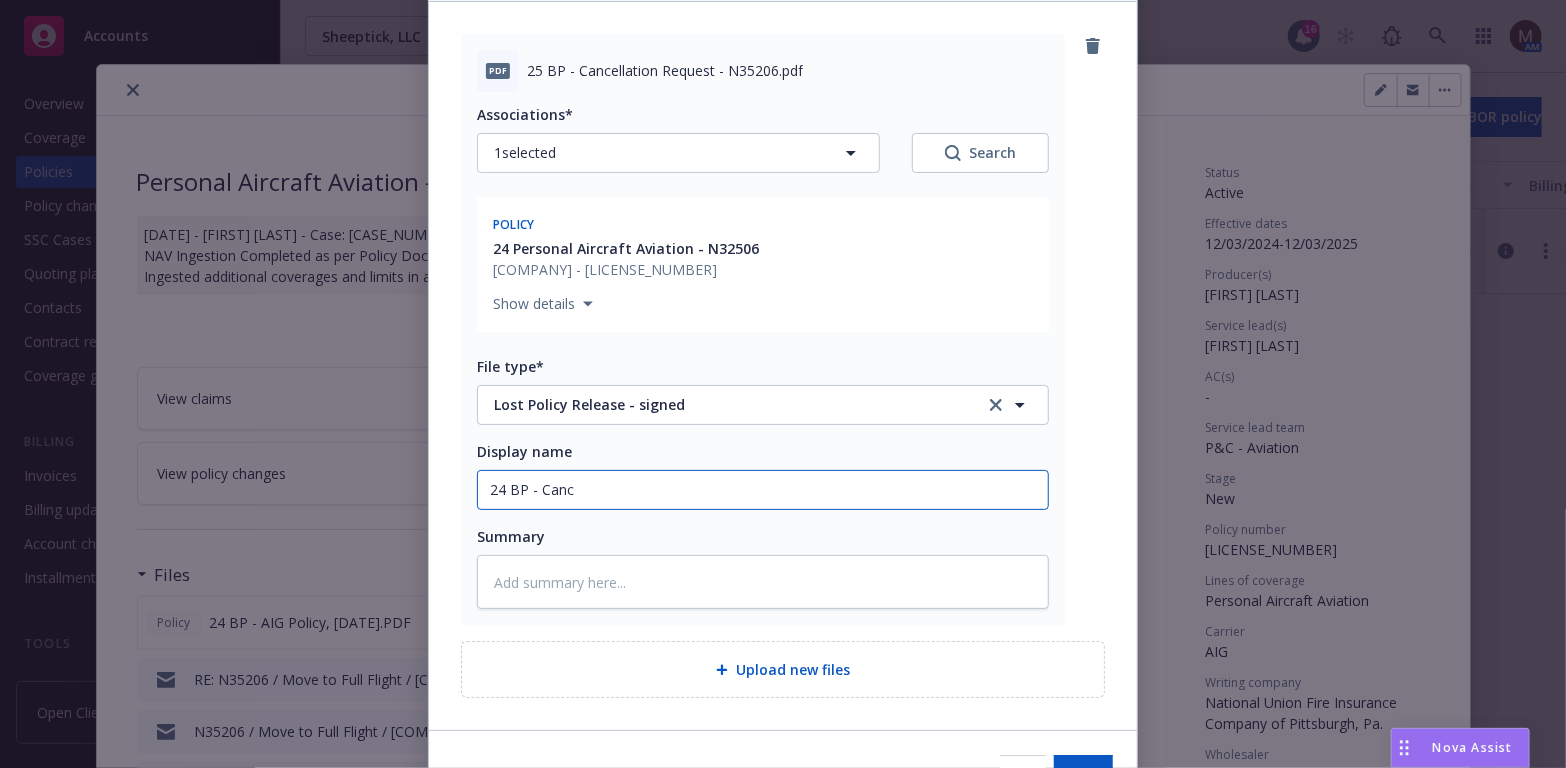 type on "24 BP - Cance" 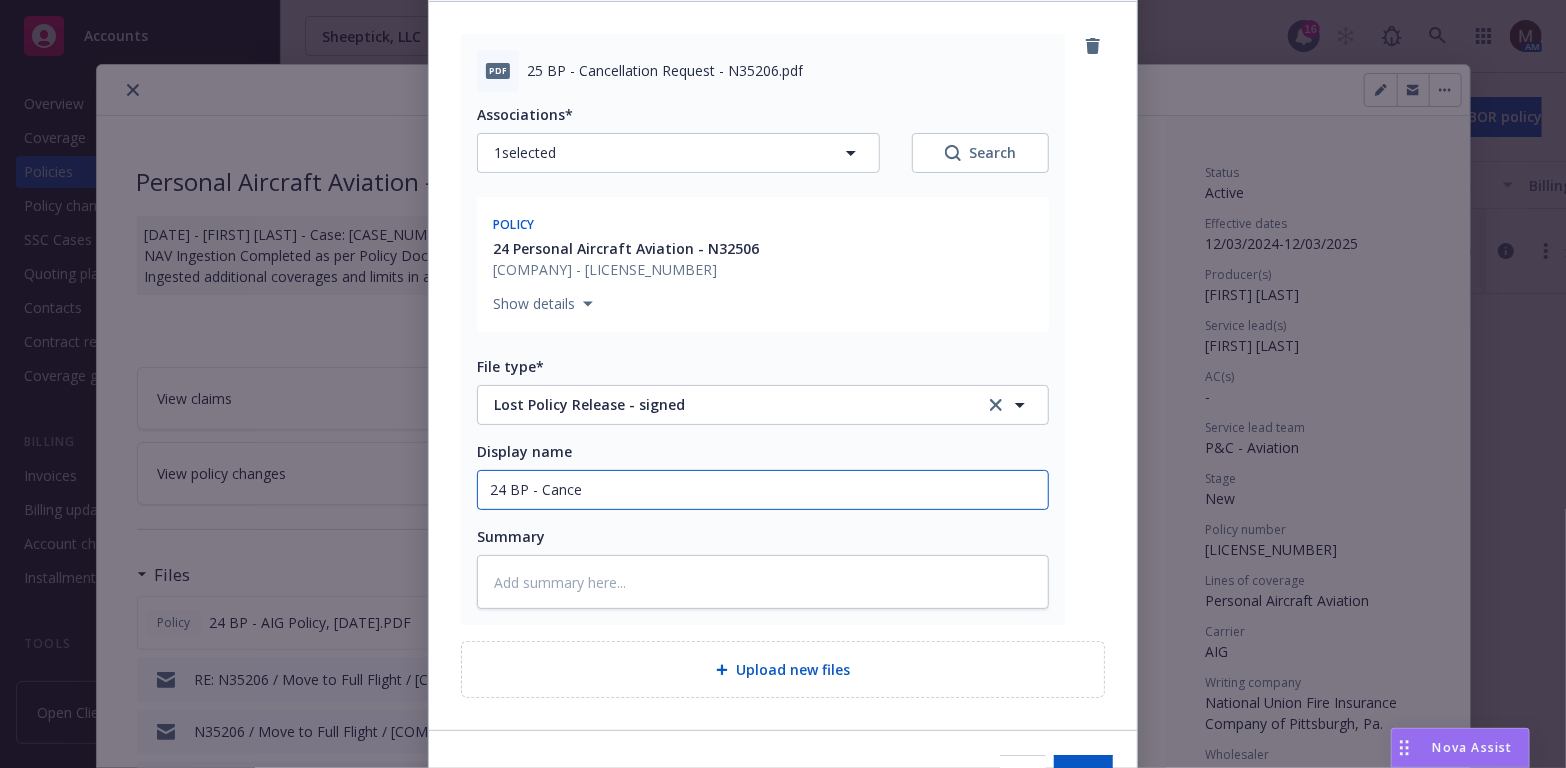 type on "x" 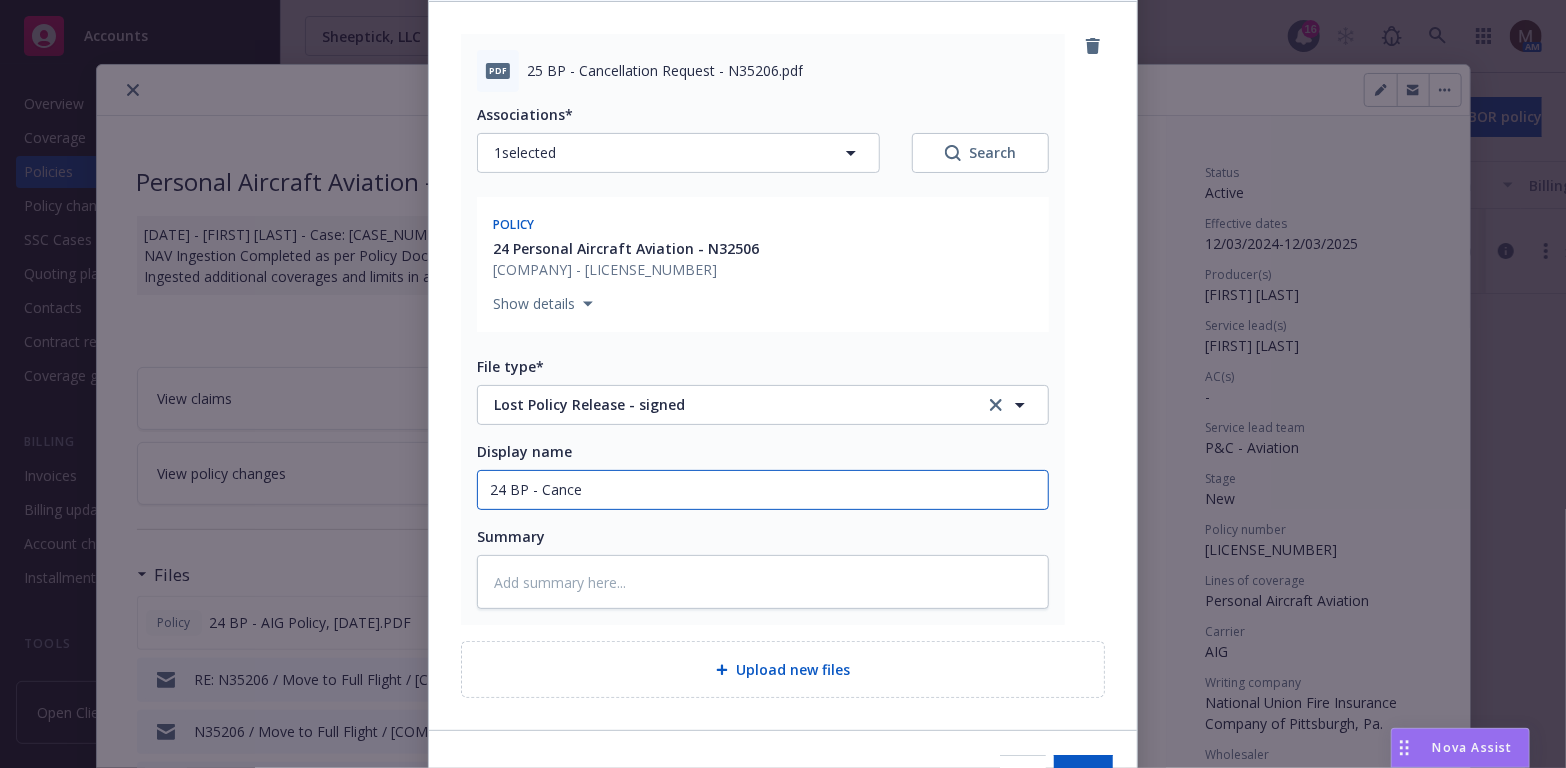 type on "24 BP - Cancel" 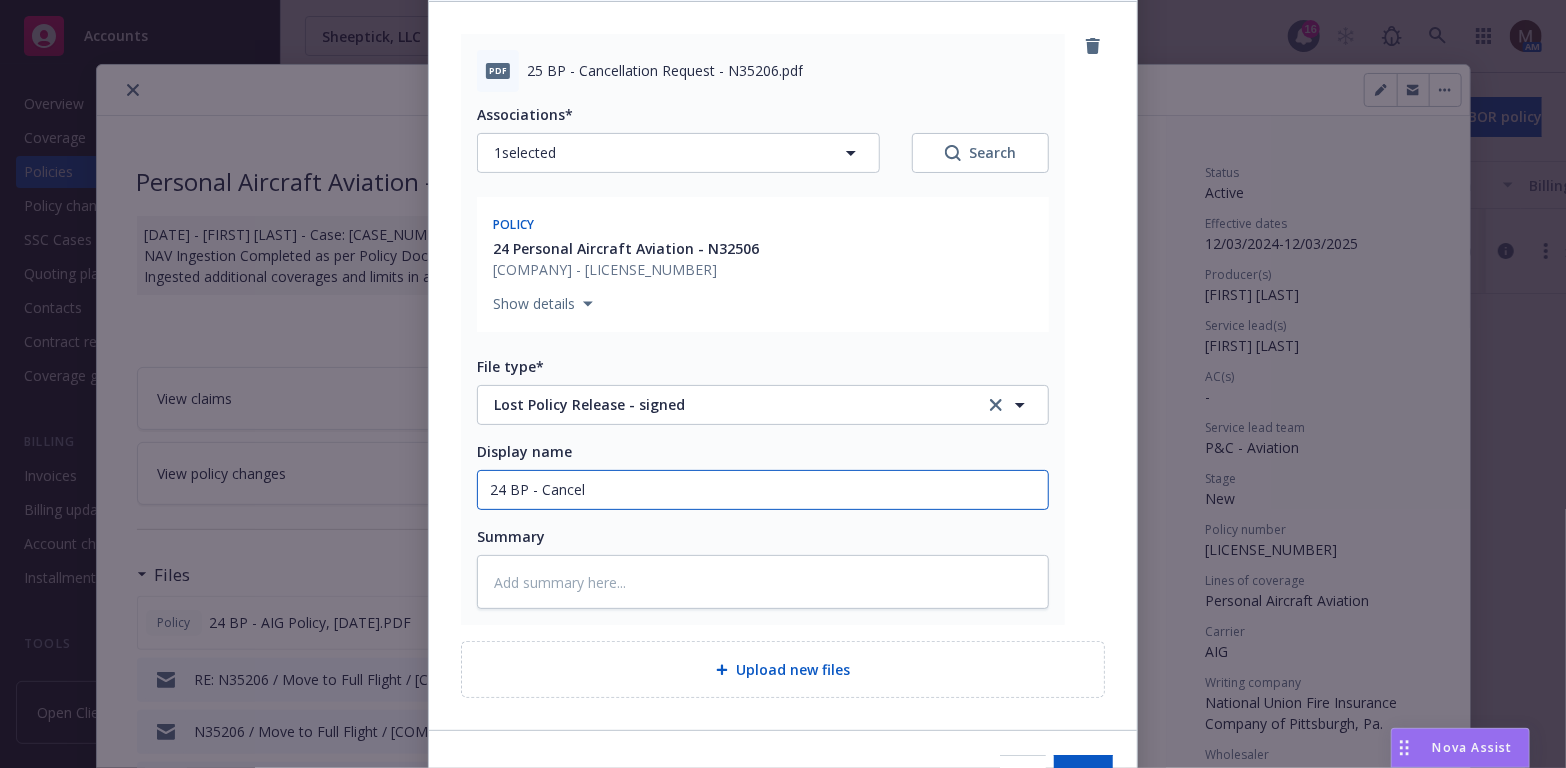 type on "x" 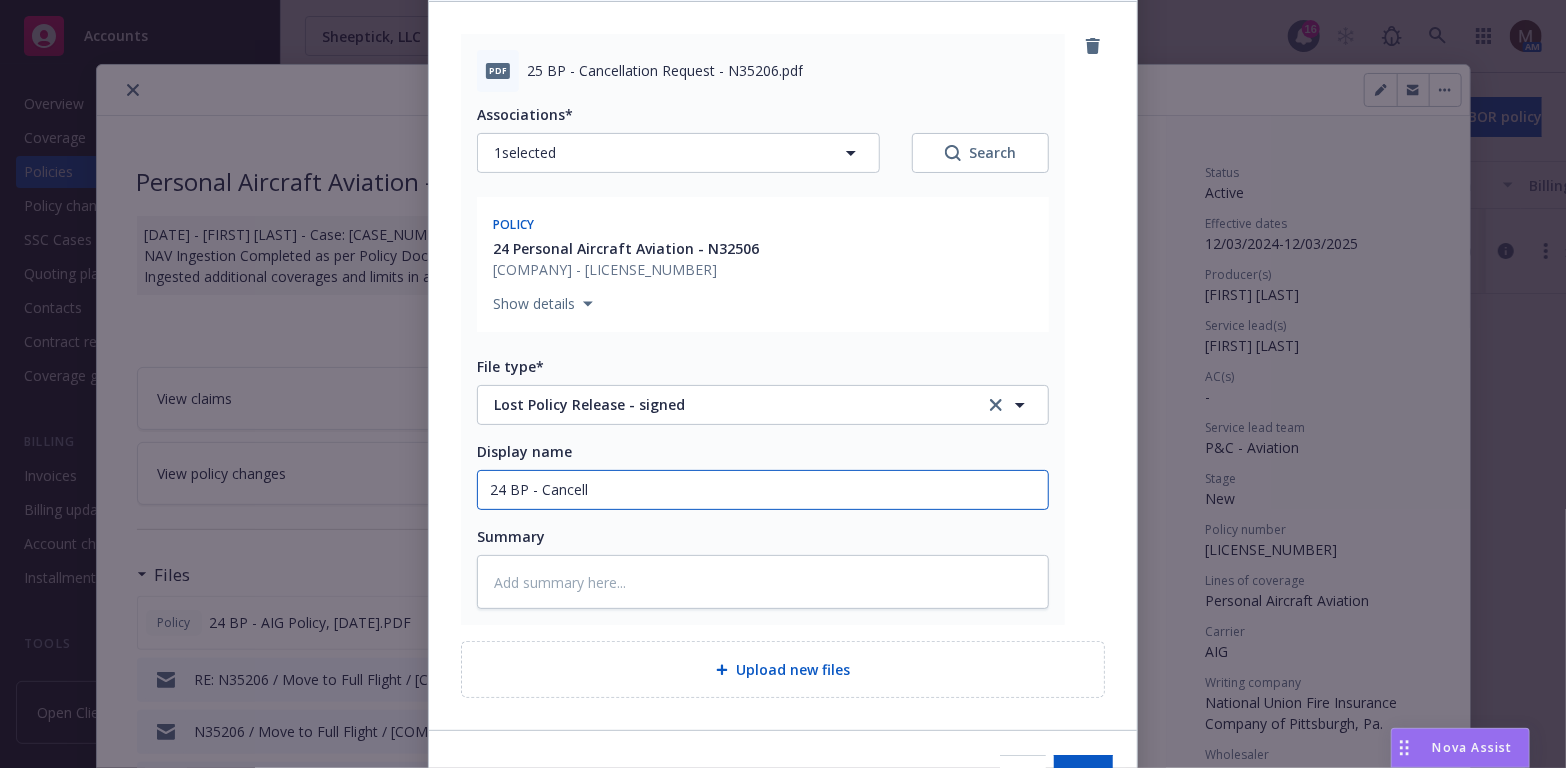 type on "x" 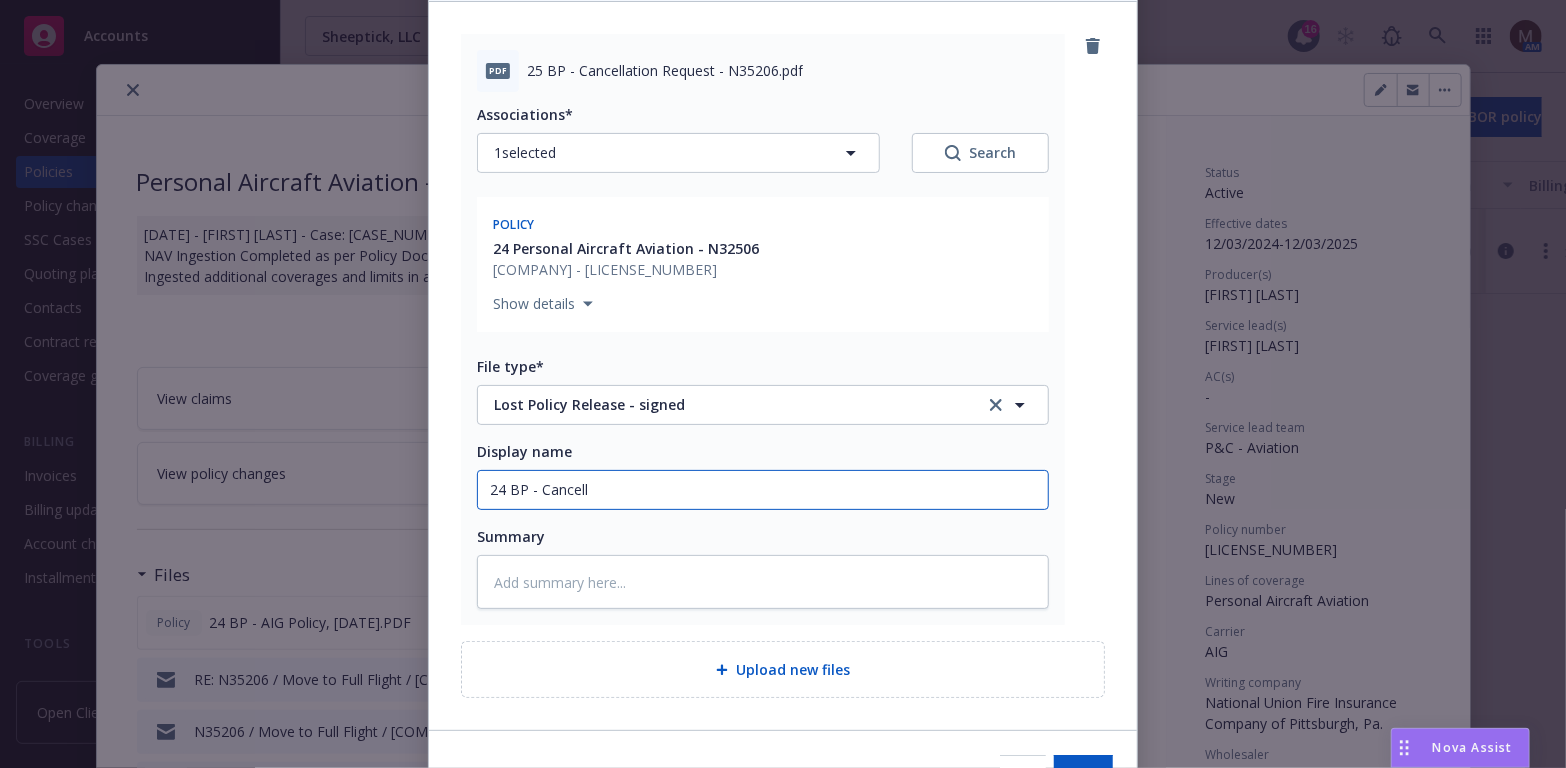 type on "24 BP - Cancella" 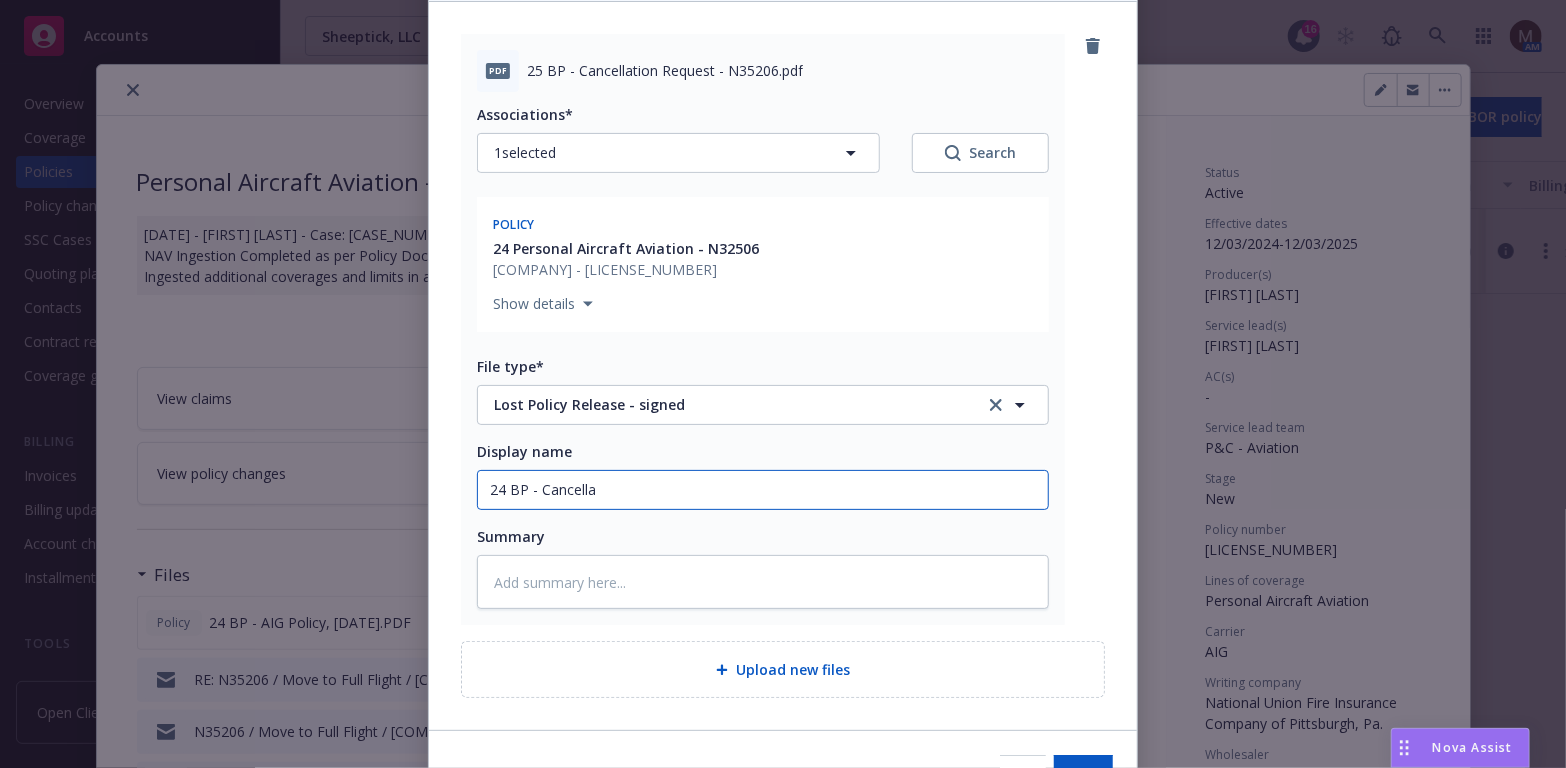 type on "x" 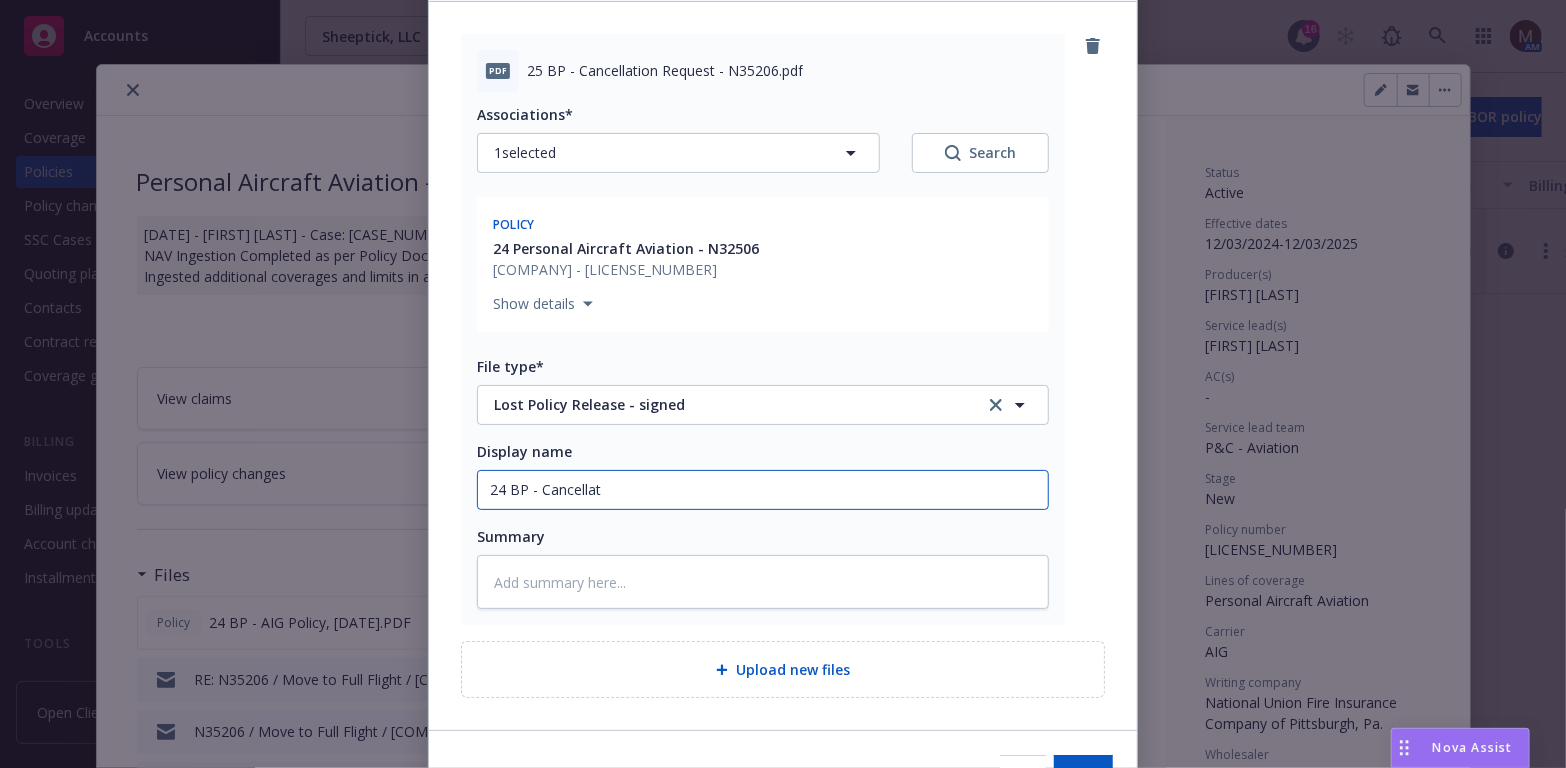 type on "x" 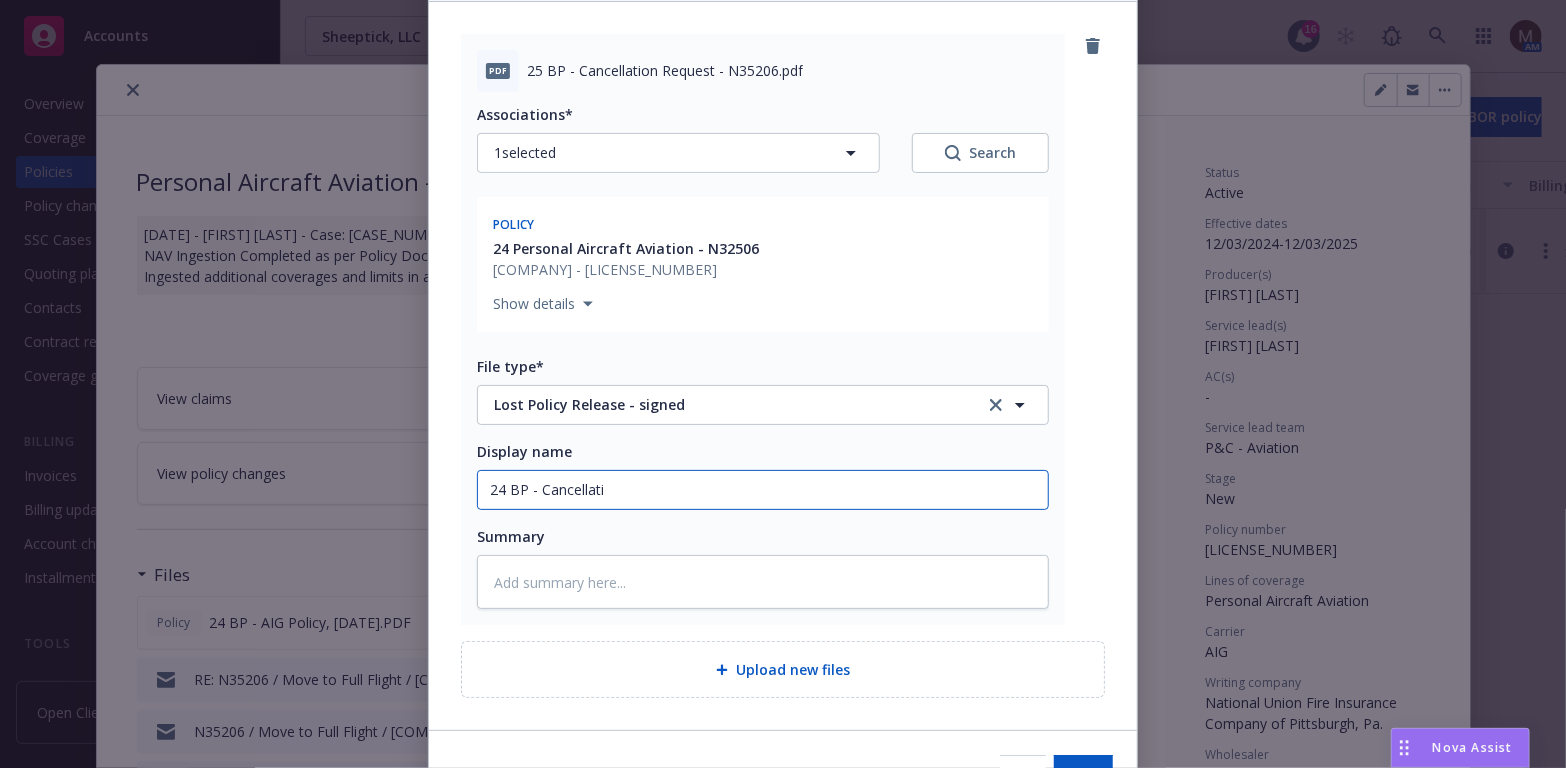 type on "x" 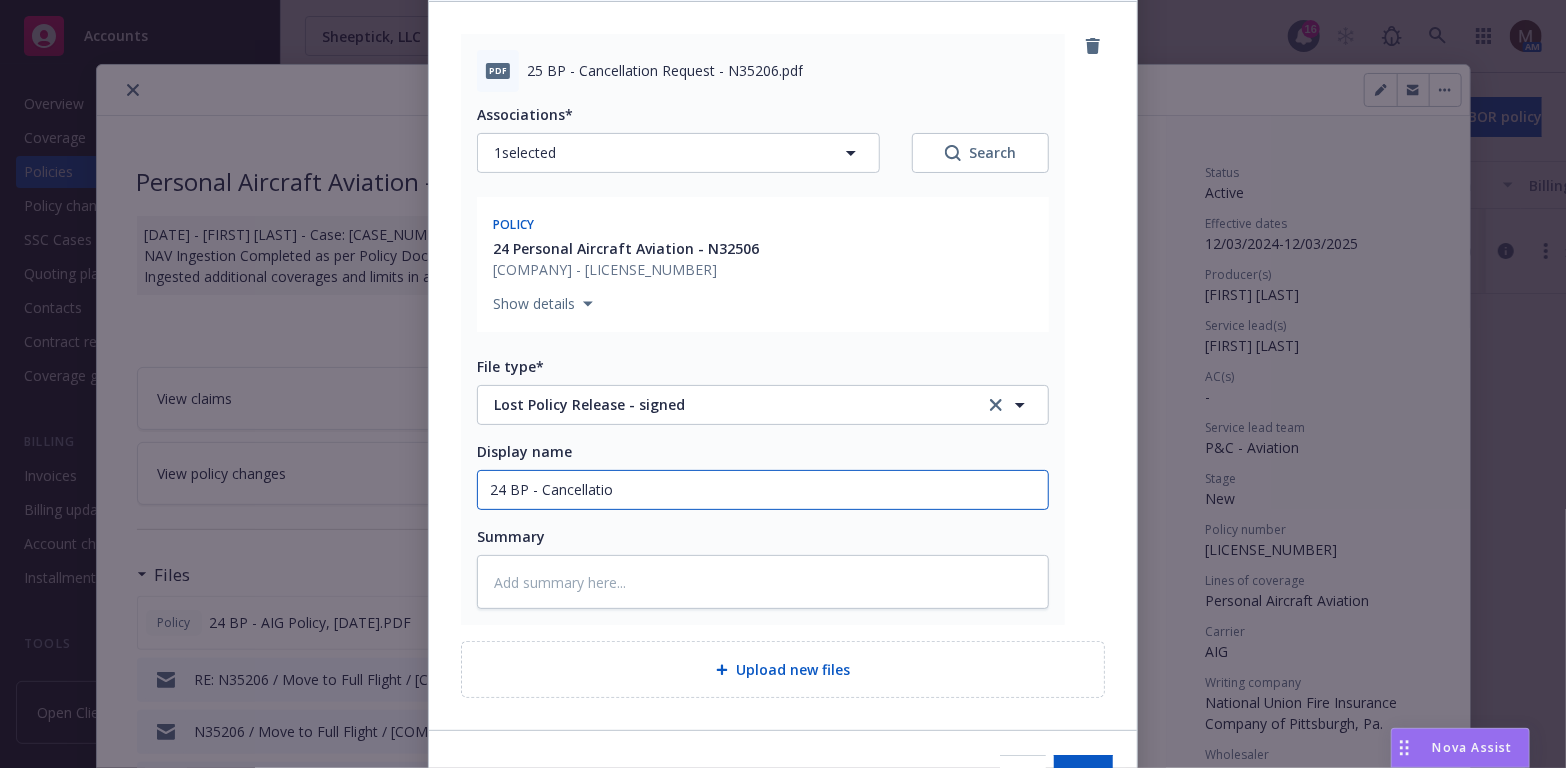 type on "24 BP - Cancellation" 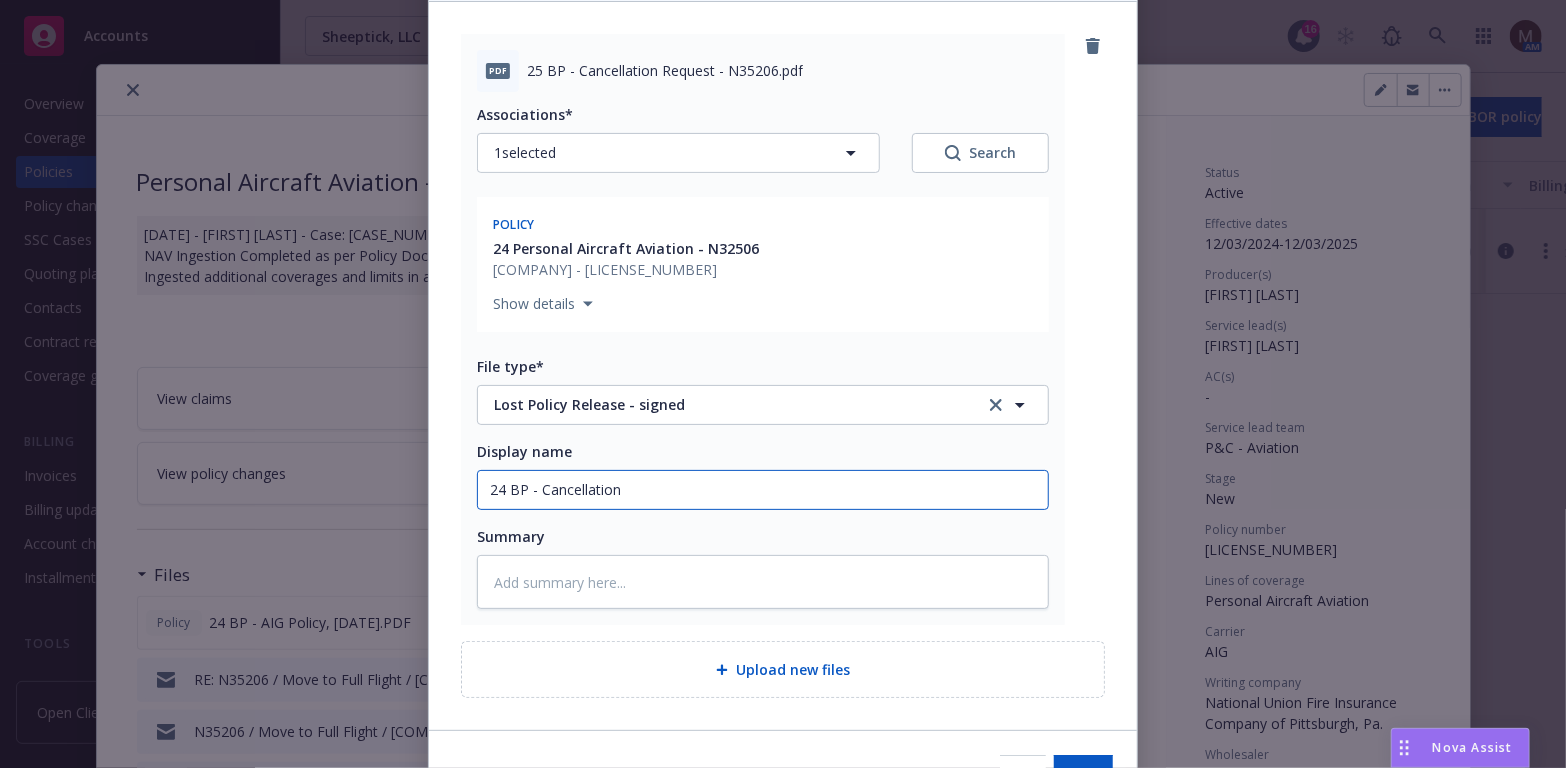 type on "x" 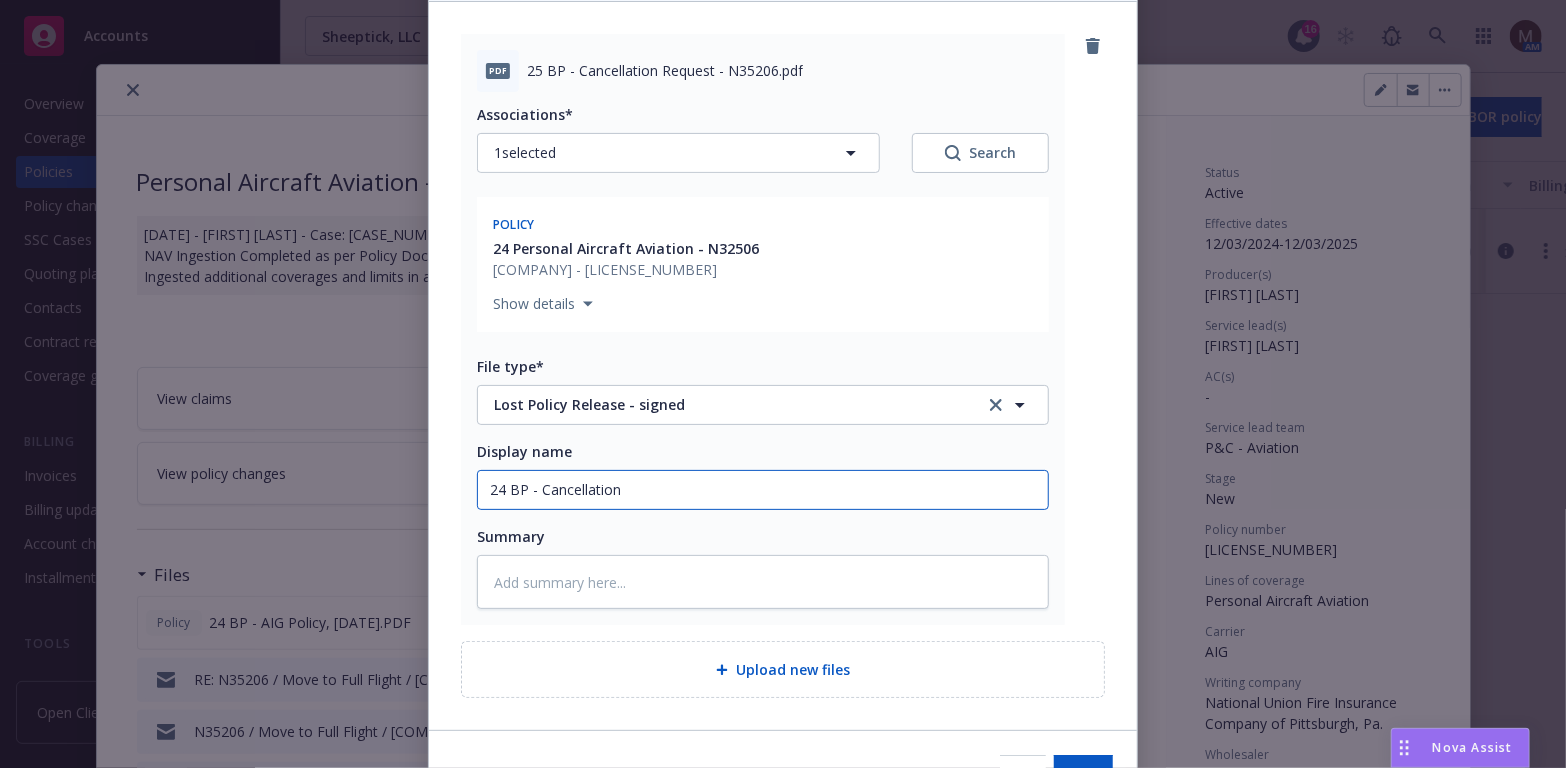 type on "x" 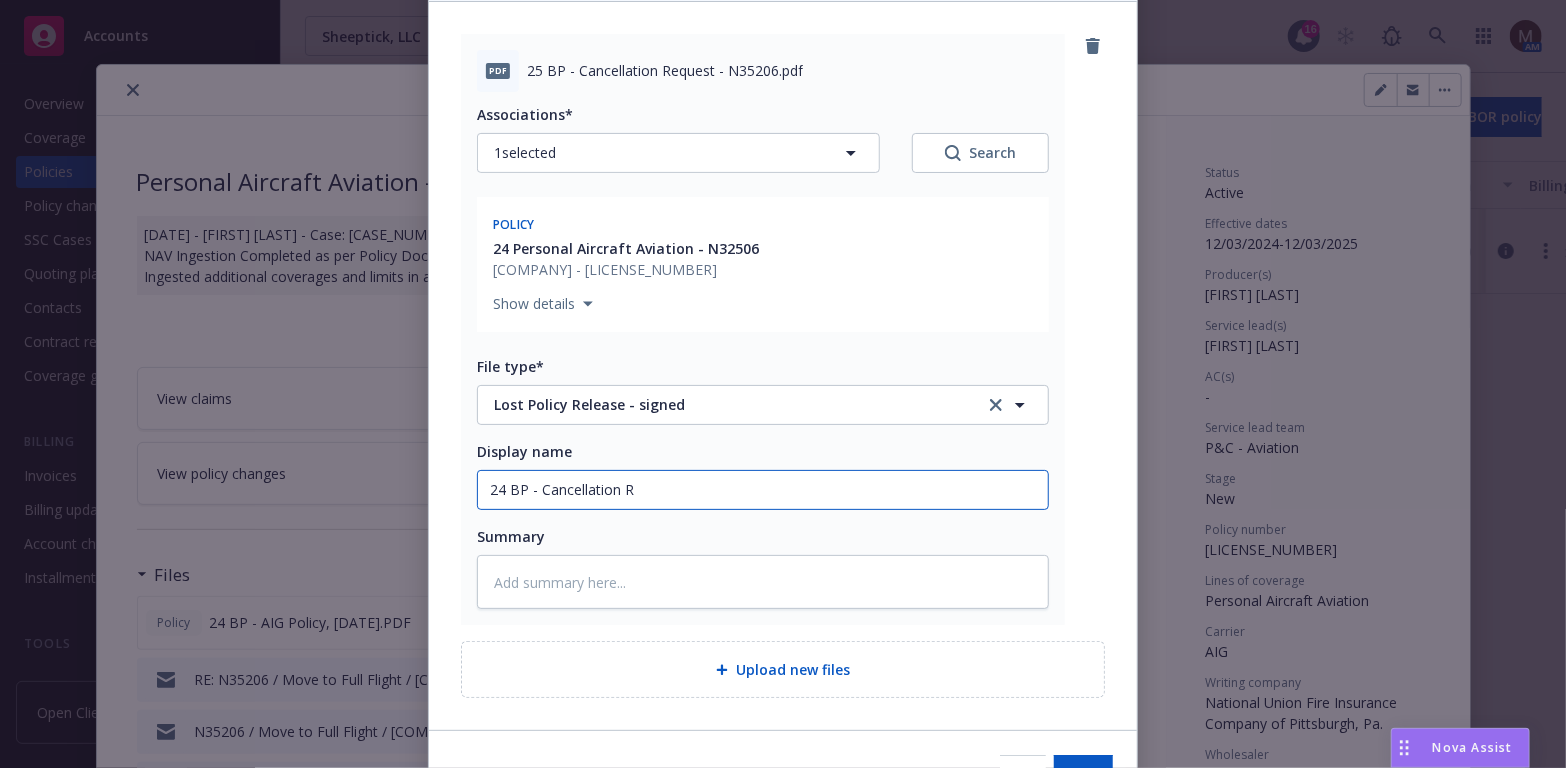 type on "24 BP - Cancellation RE" 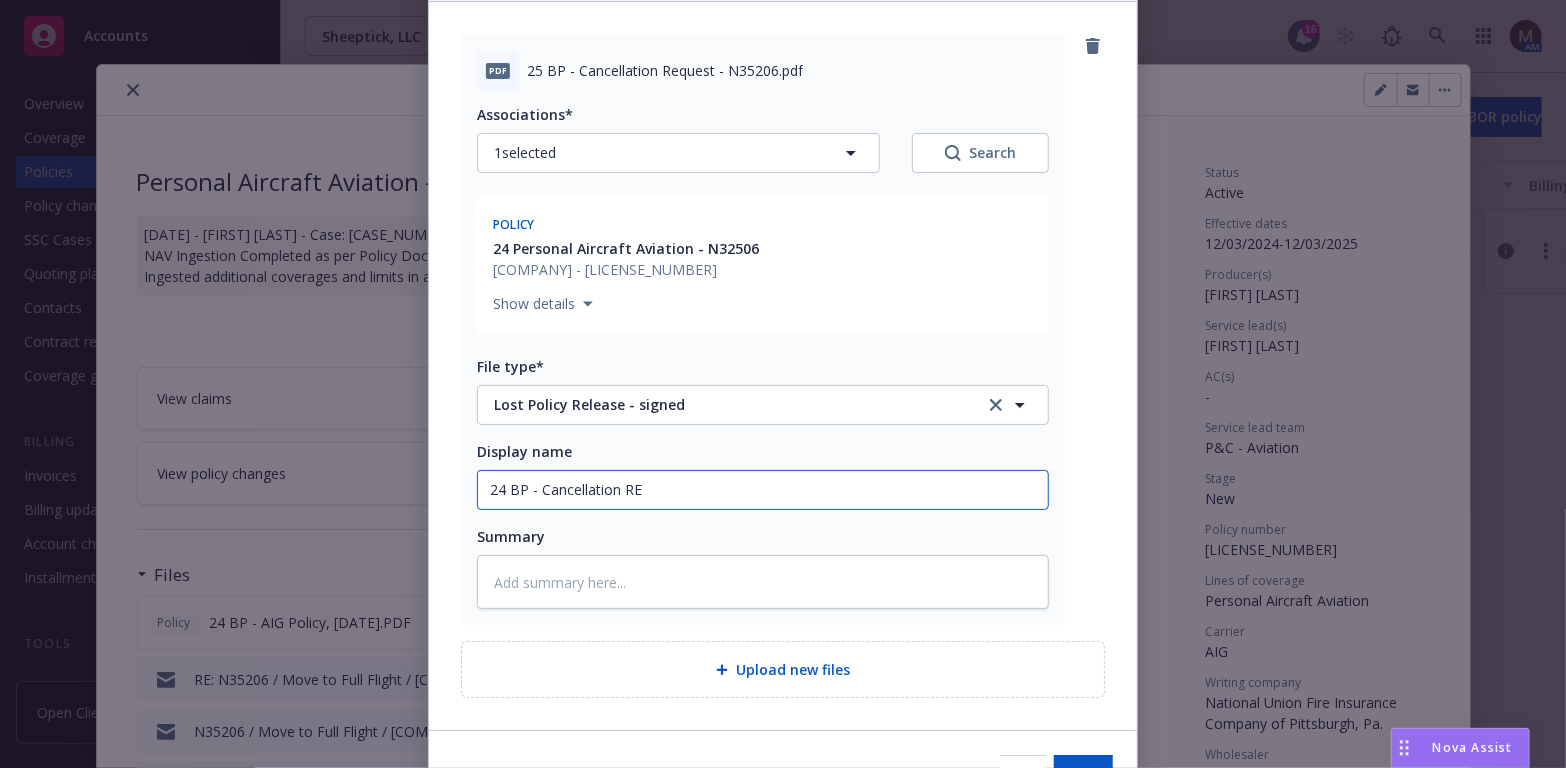 type on "x" 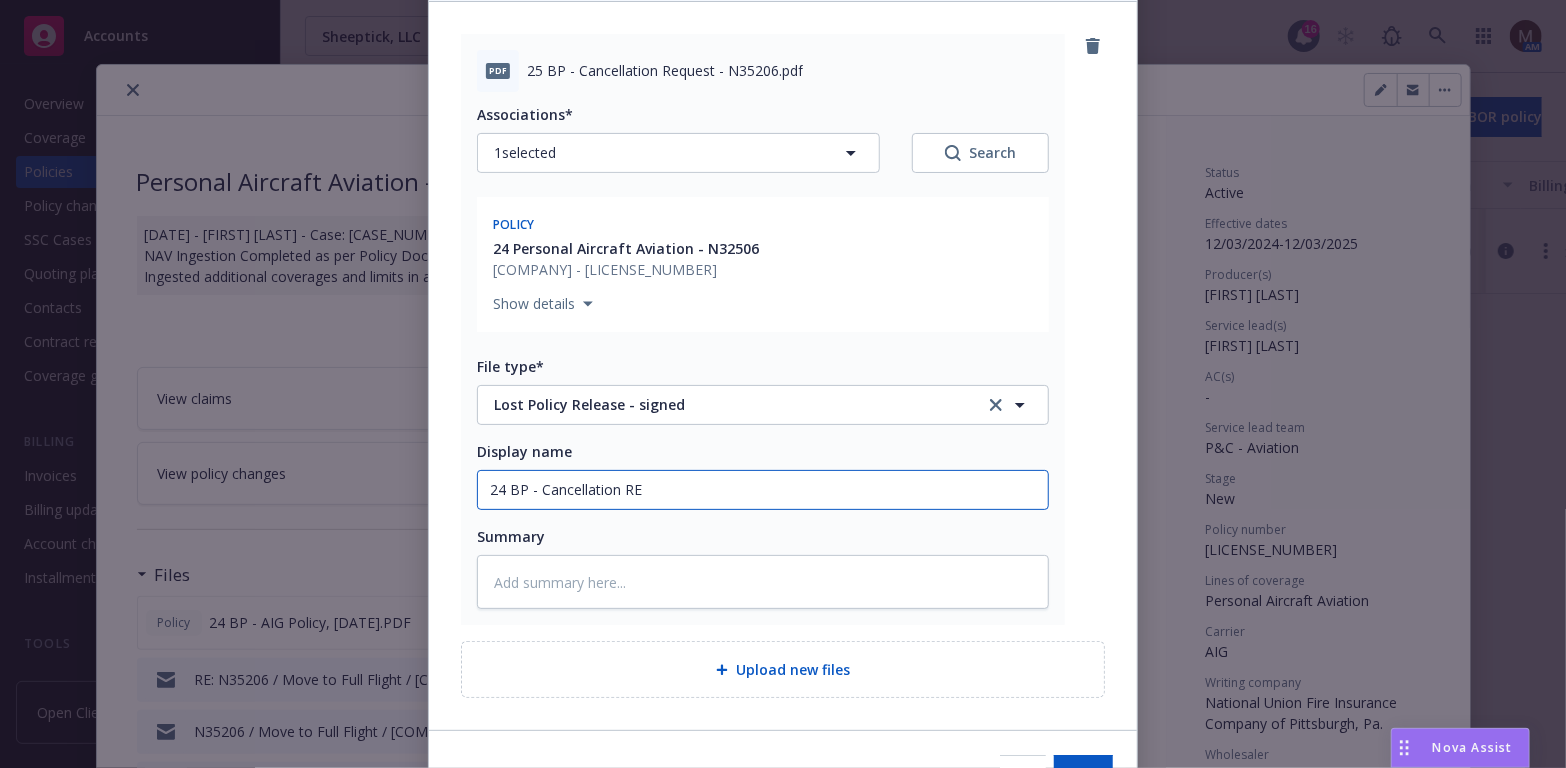 type on "24 BP - Cancellation REq" 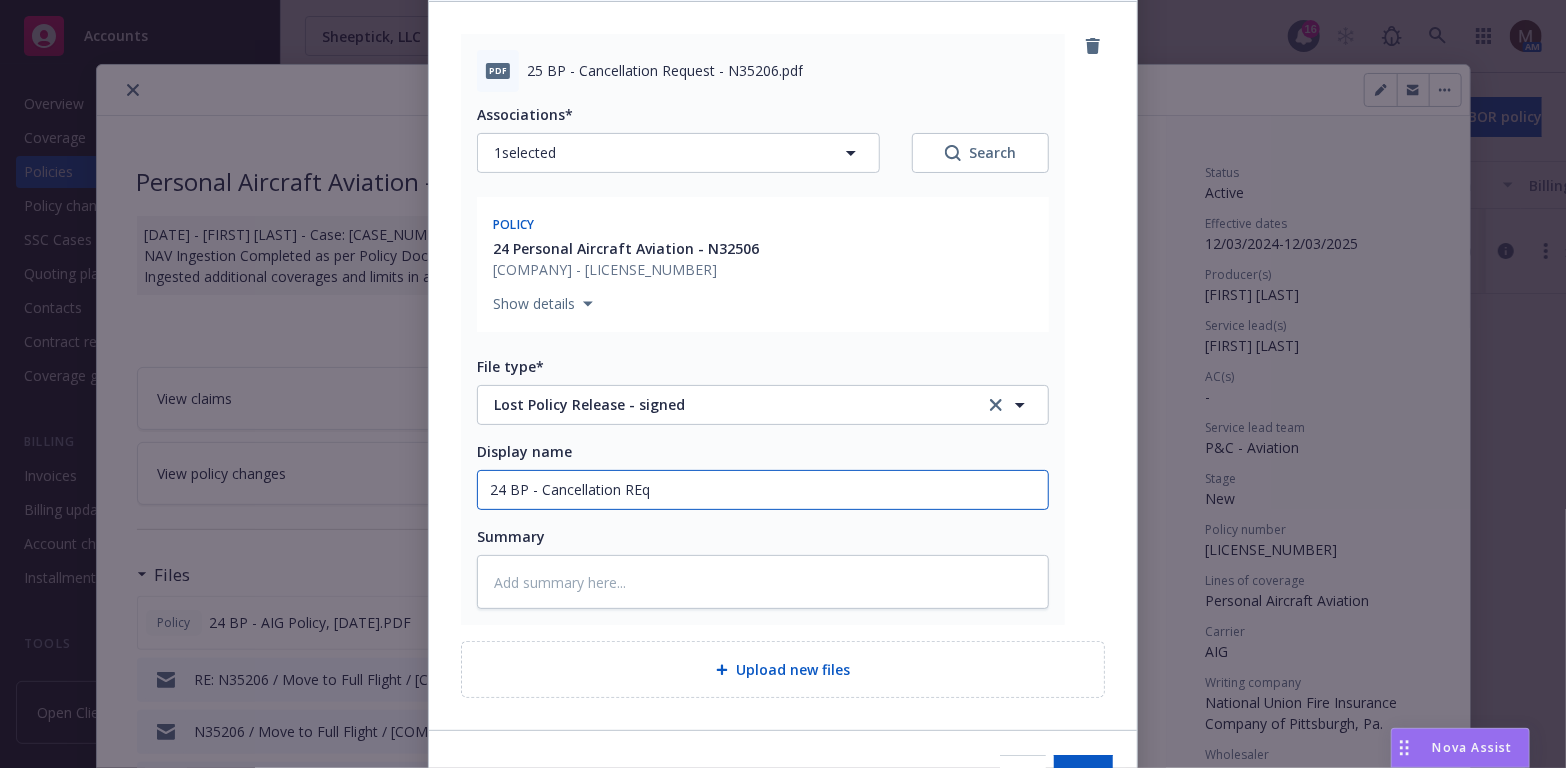 type on "x" 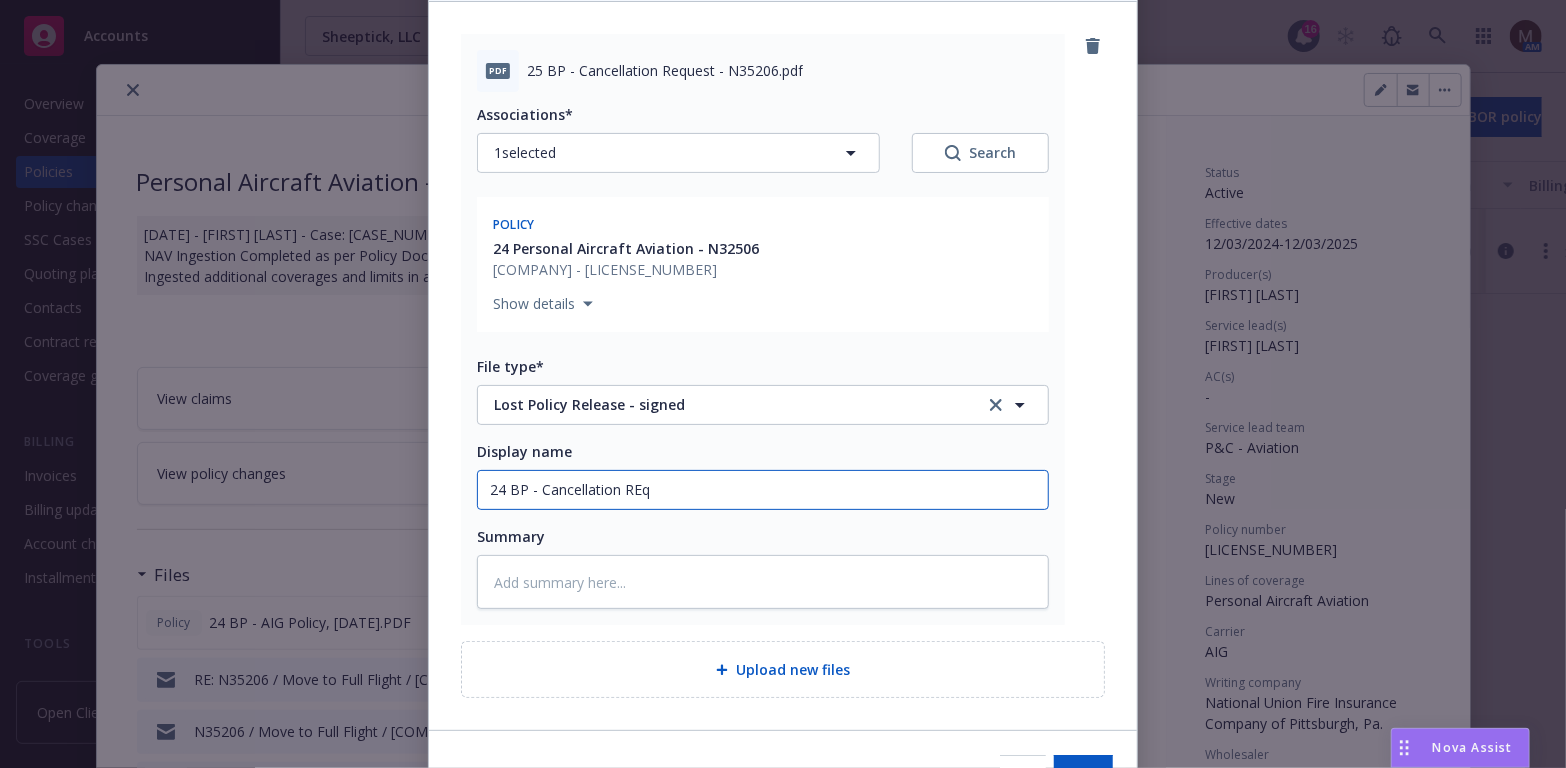 type on "24 BP - Cancellation REqu" 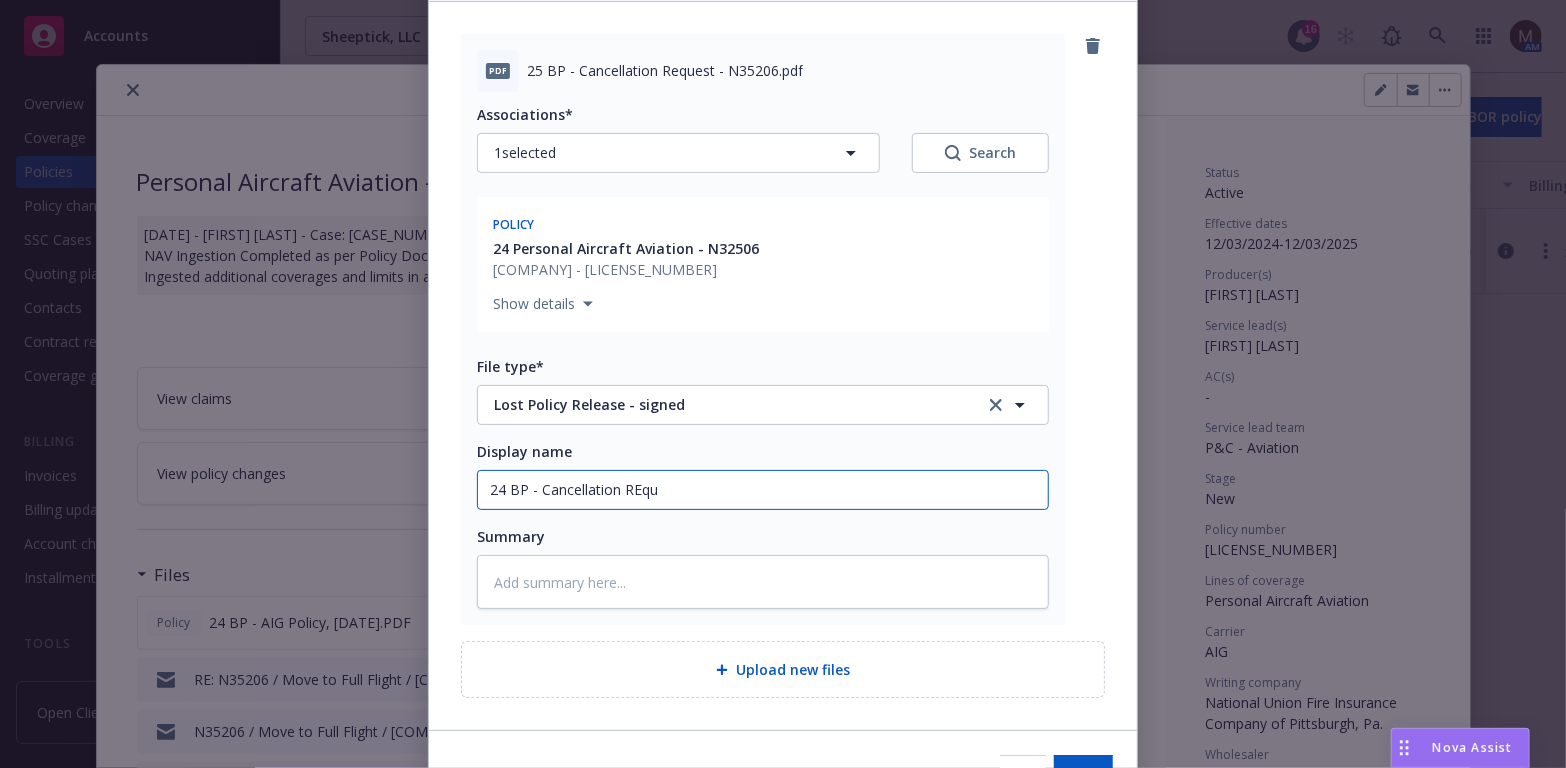 type on "x" 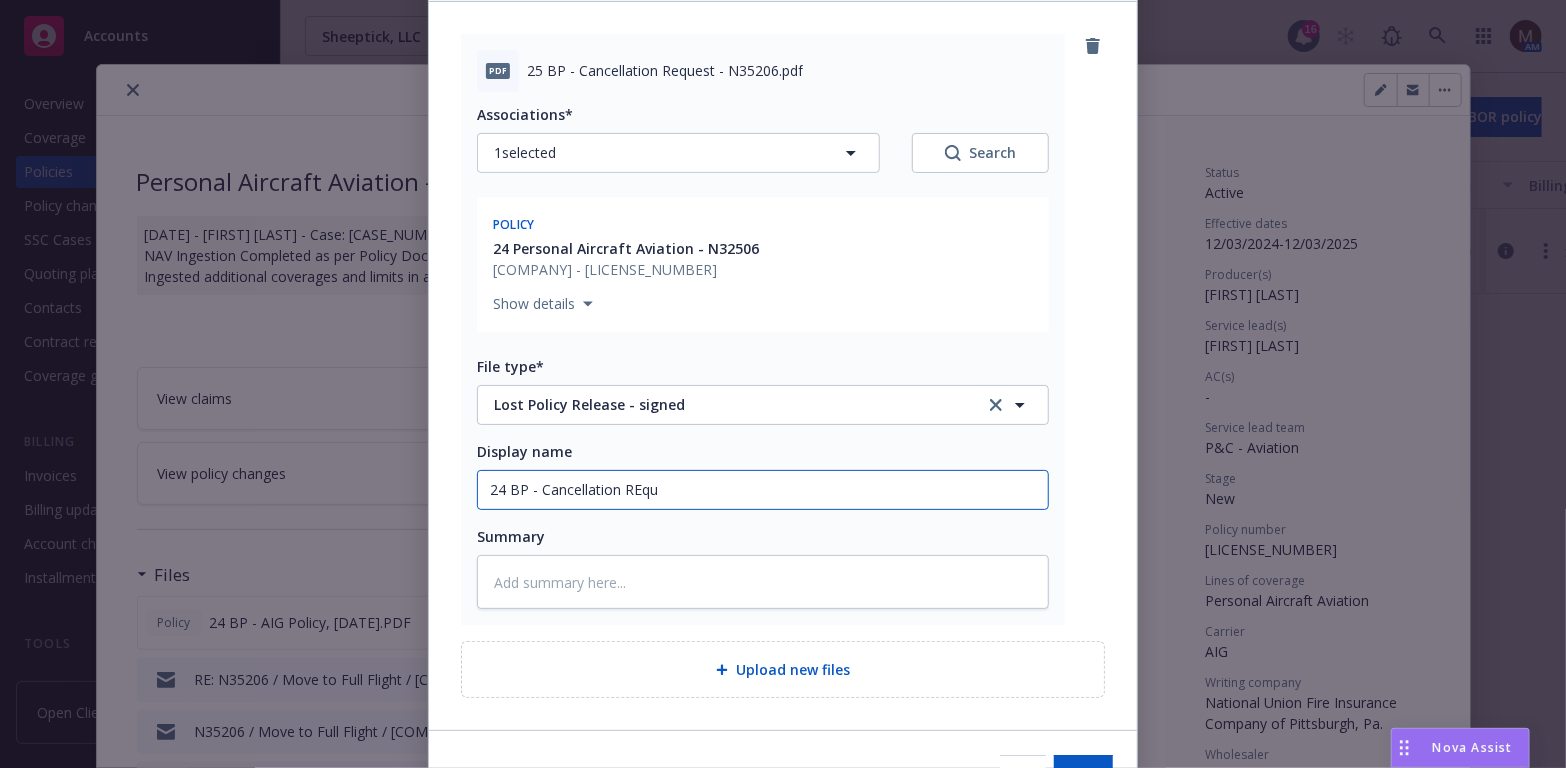 type on "24 BP - Cancellation REque" 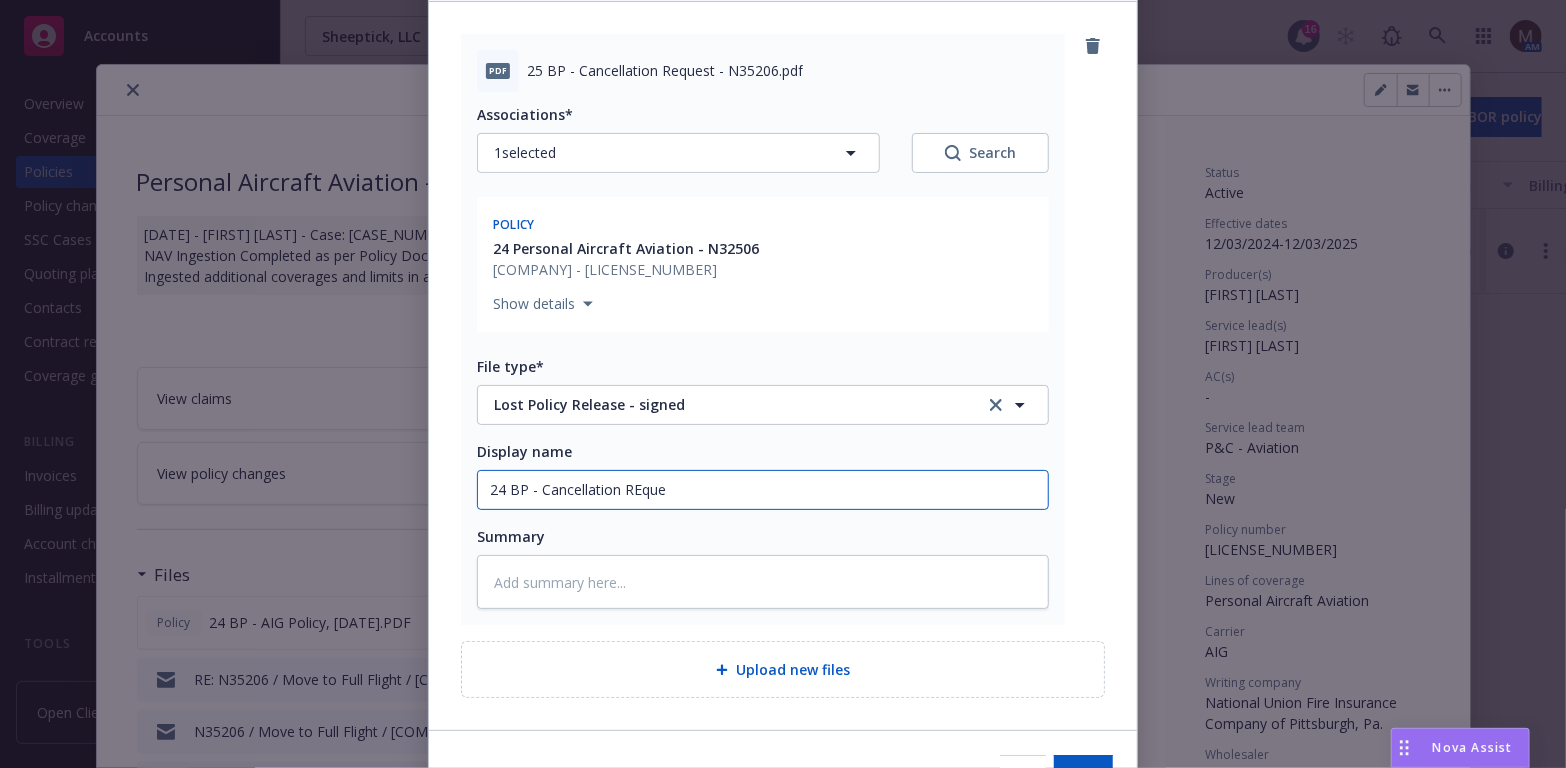 type on "x" 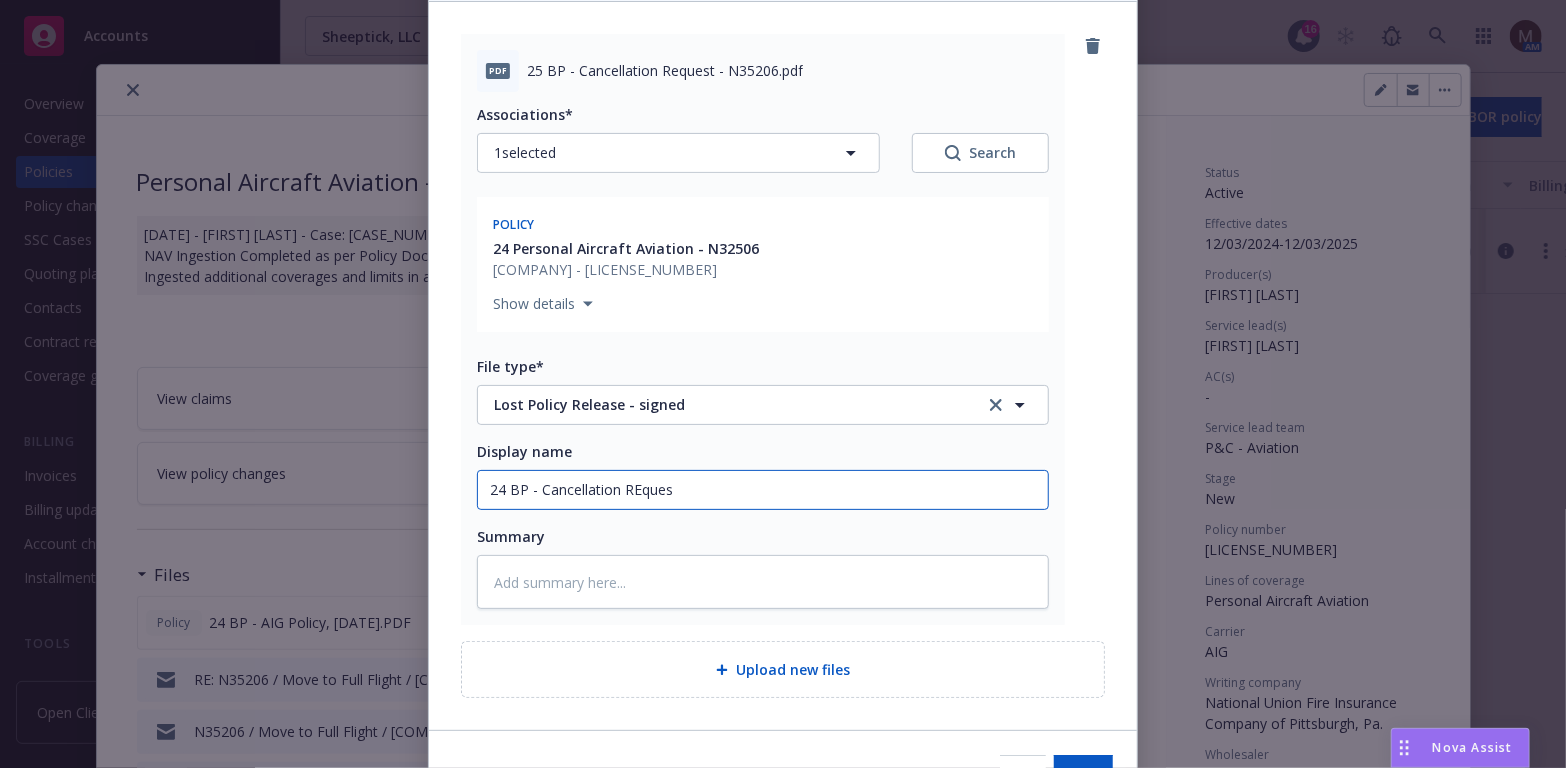 type on "x" 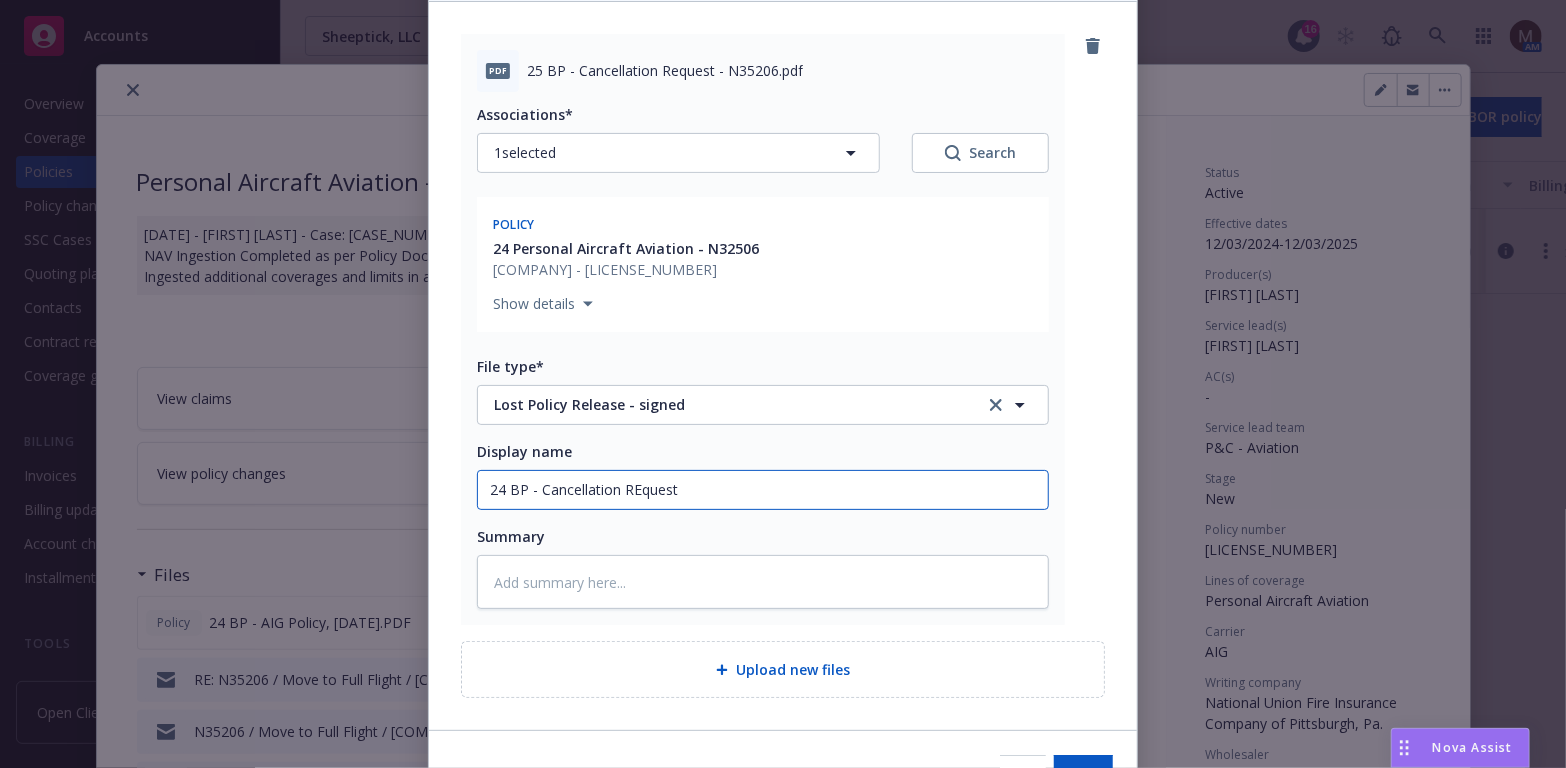 type on "x" 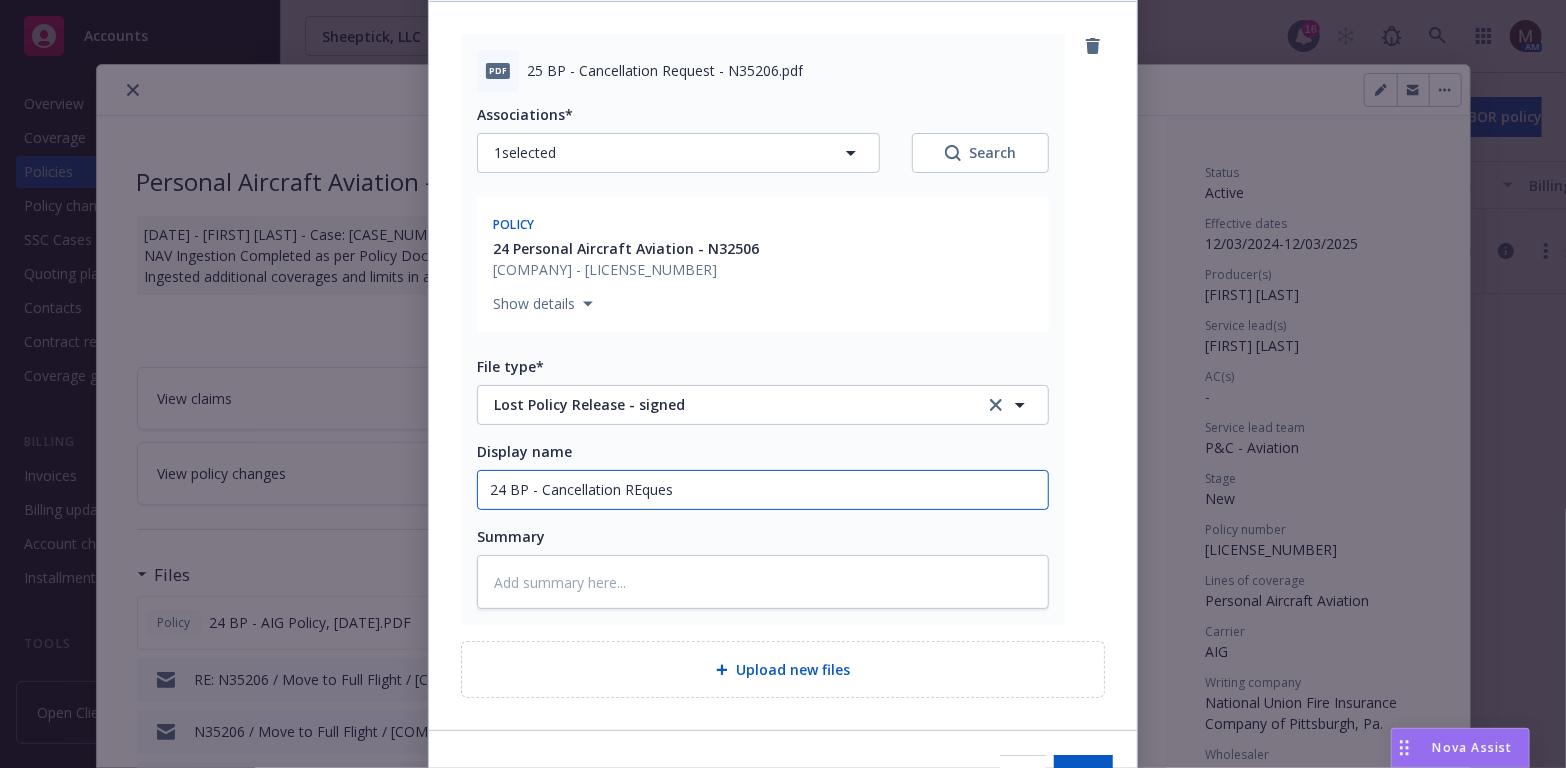type on "x" 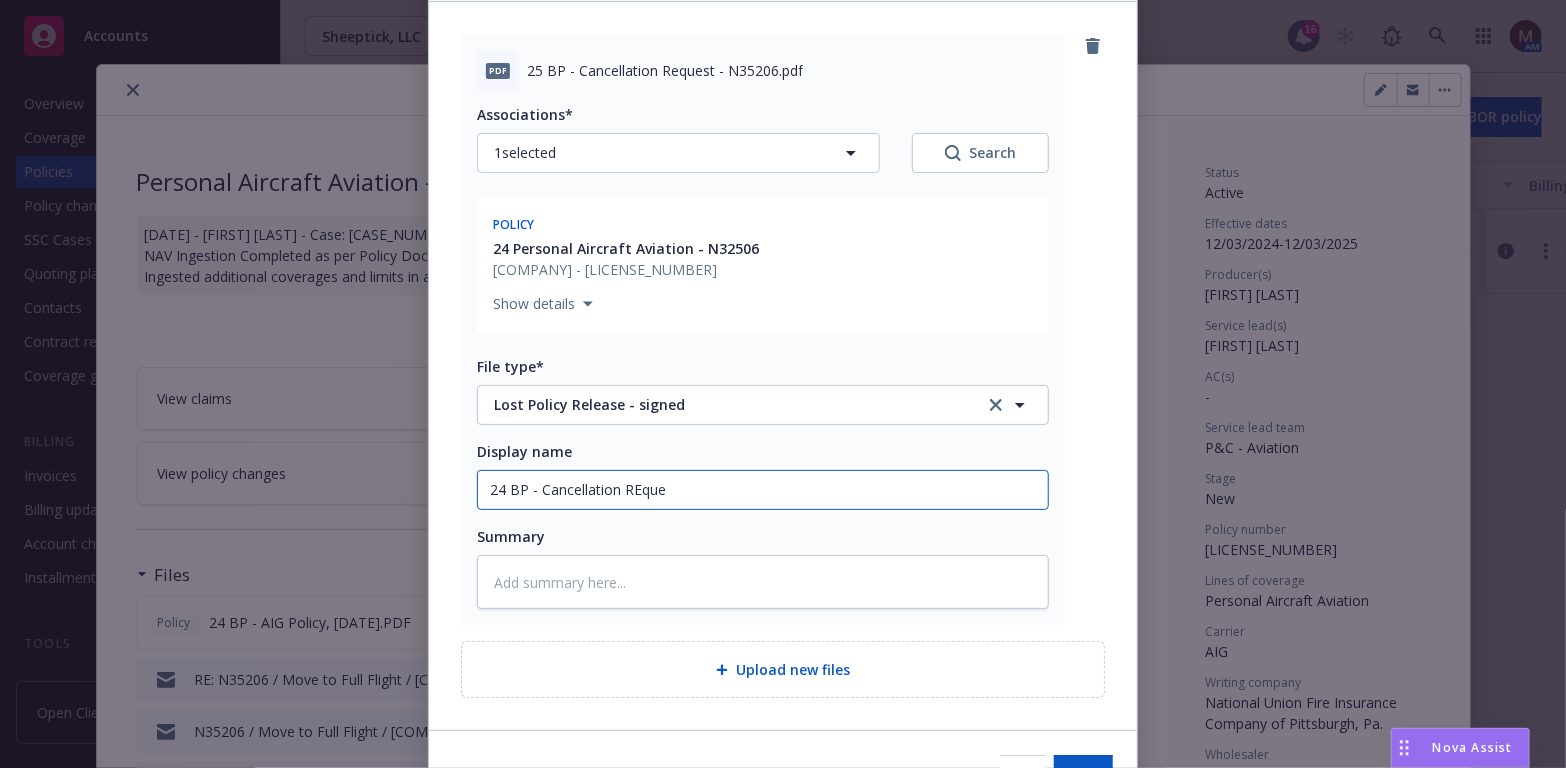 type on "x" 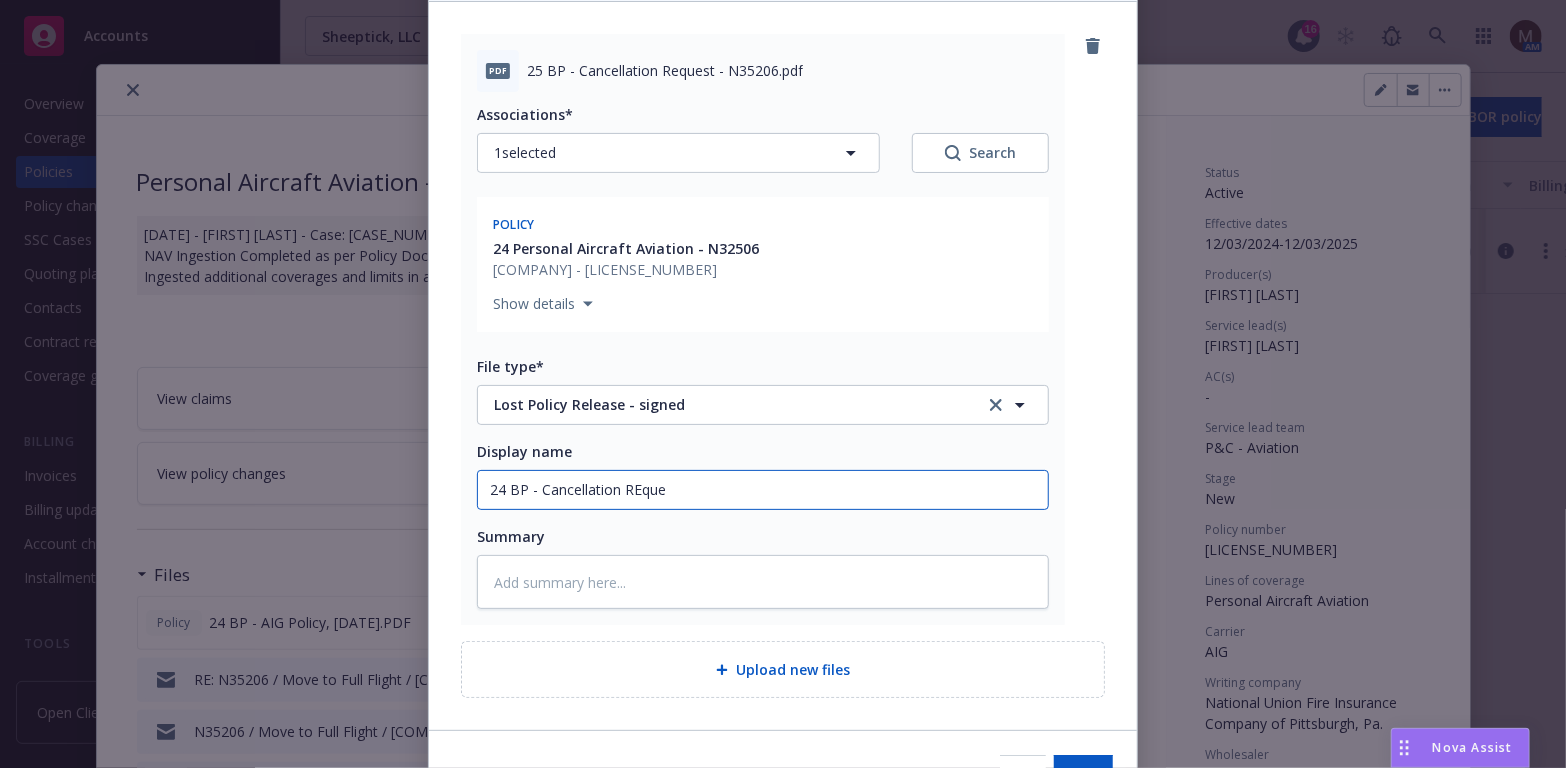 type on "24 BP - Cancellation REqu" 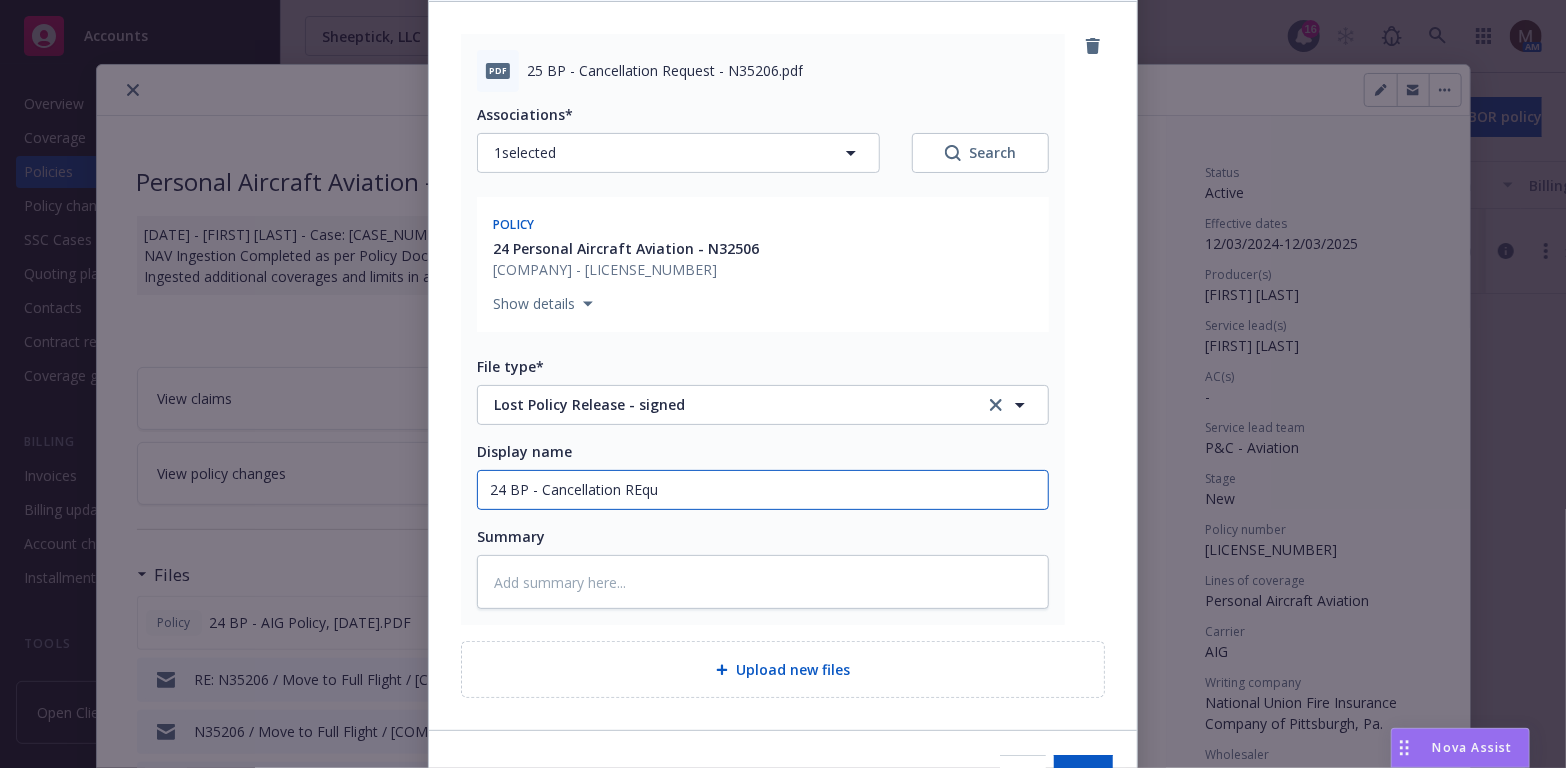type on "x" 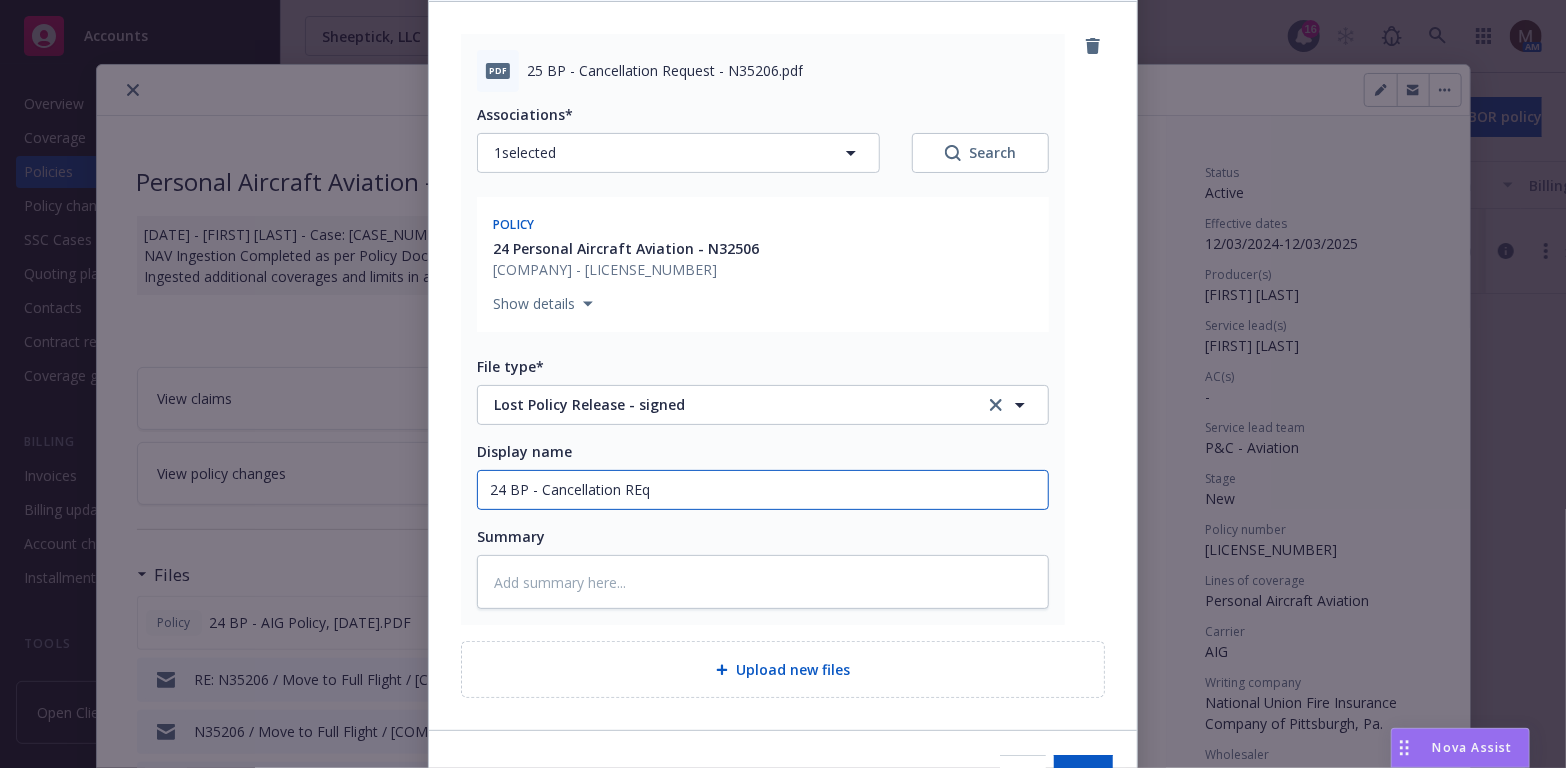 type on "x" 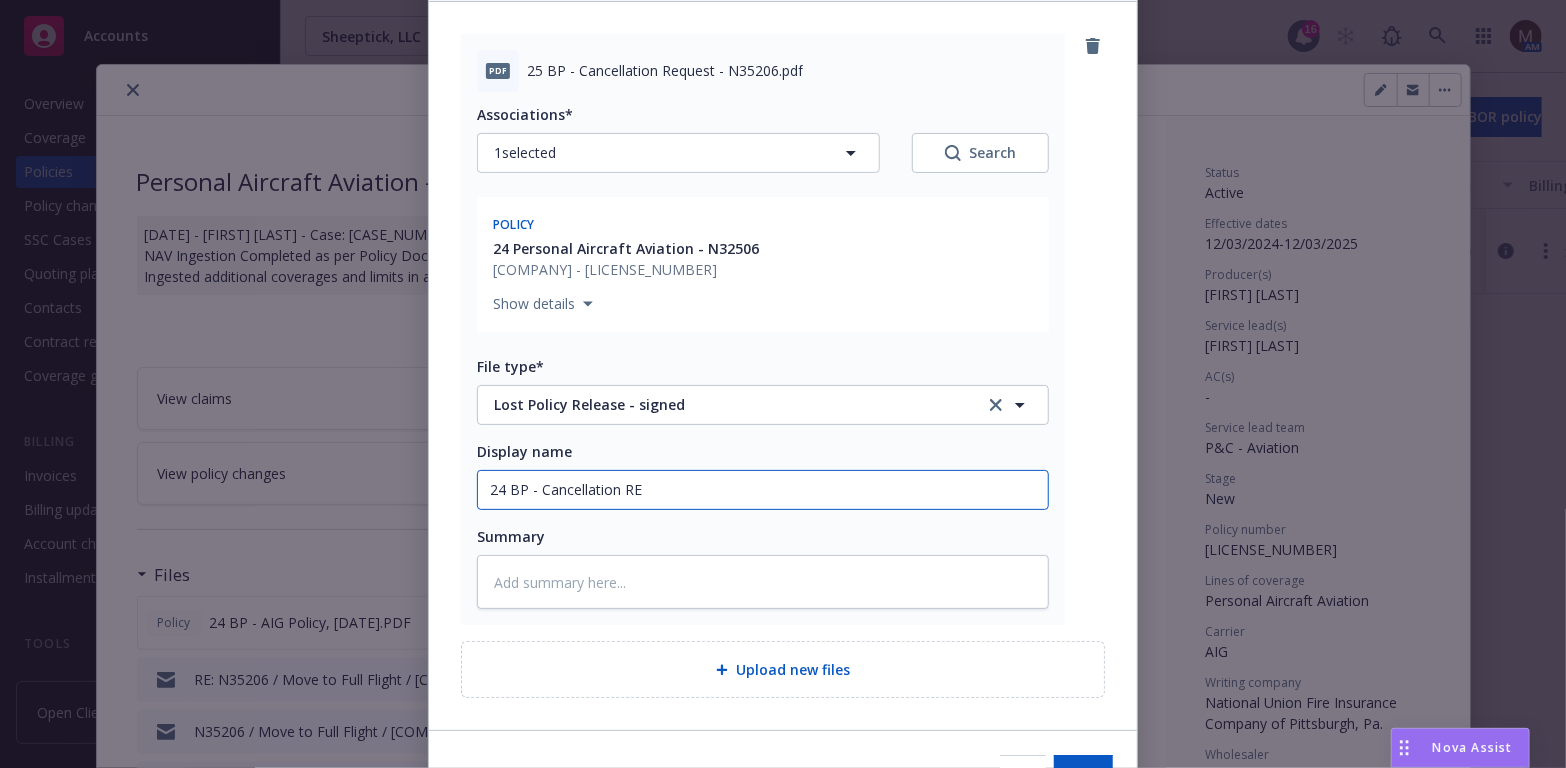 type on "x" 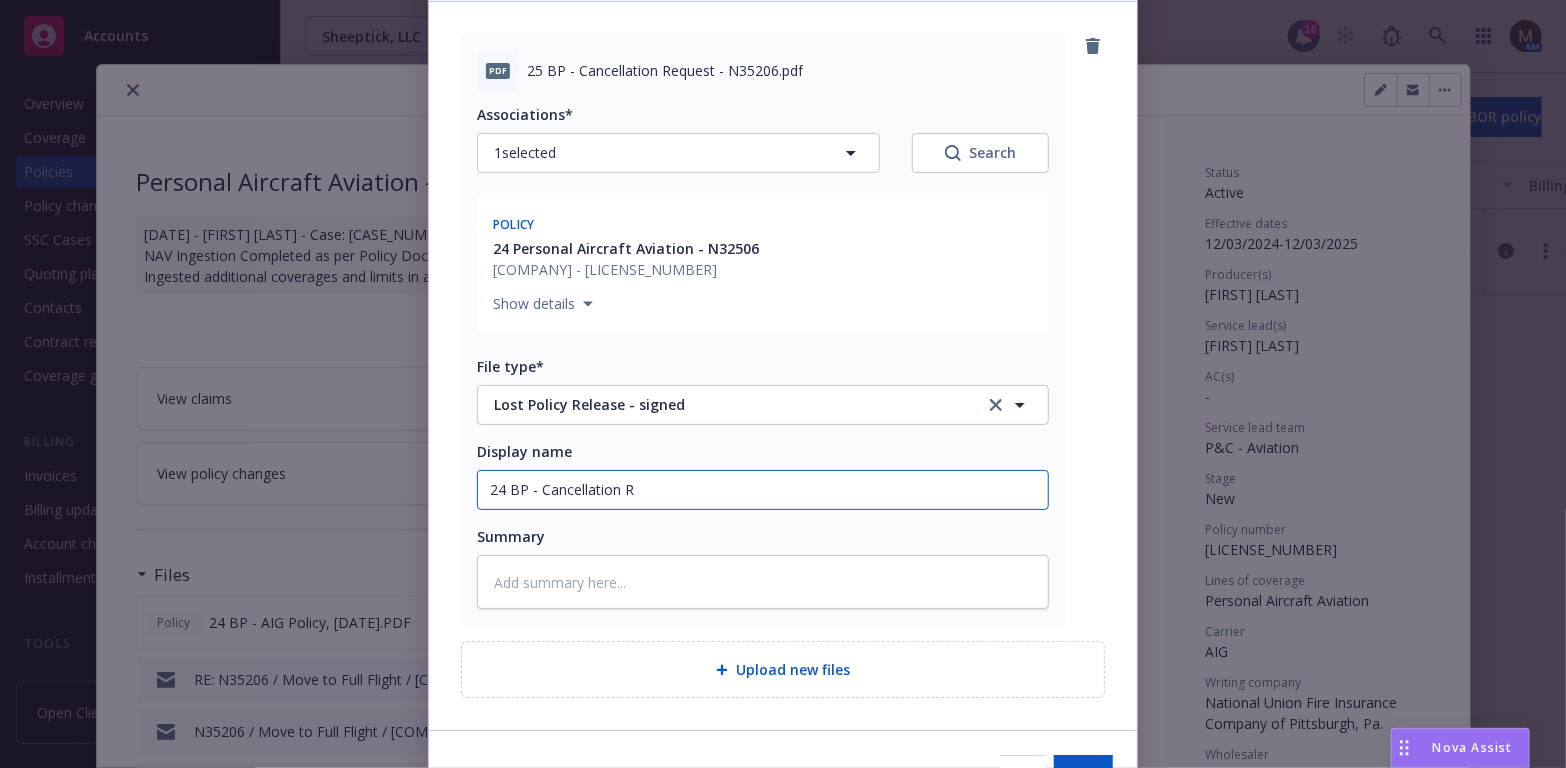 type on "x" 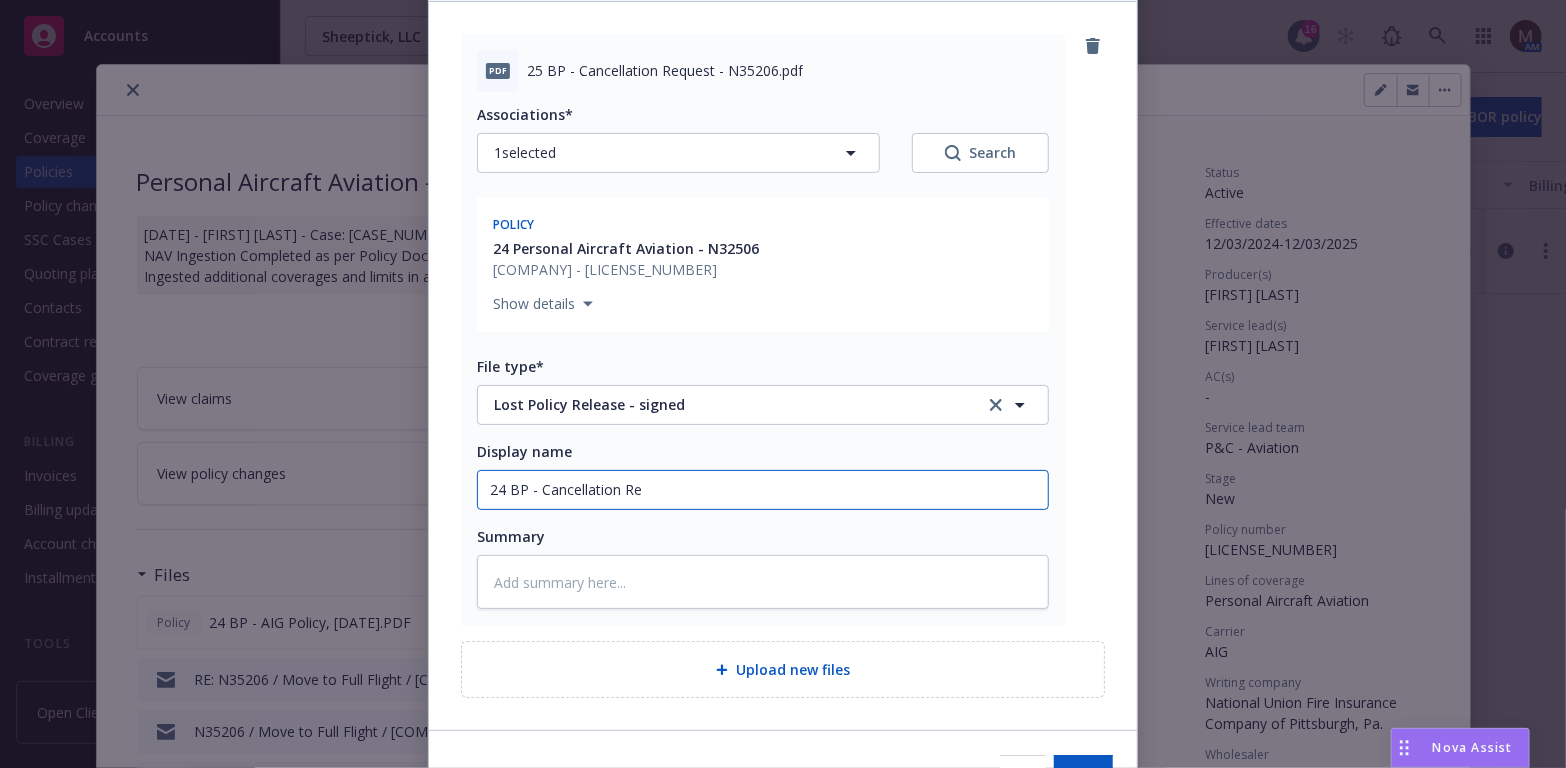 type on "x" 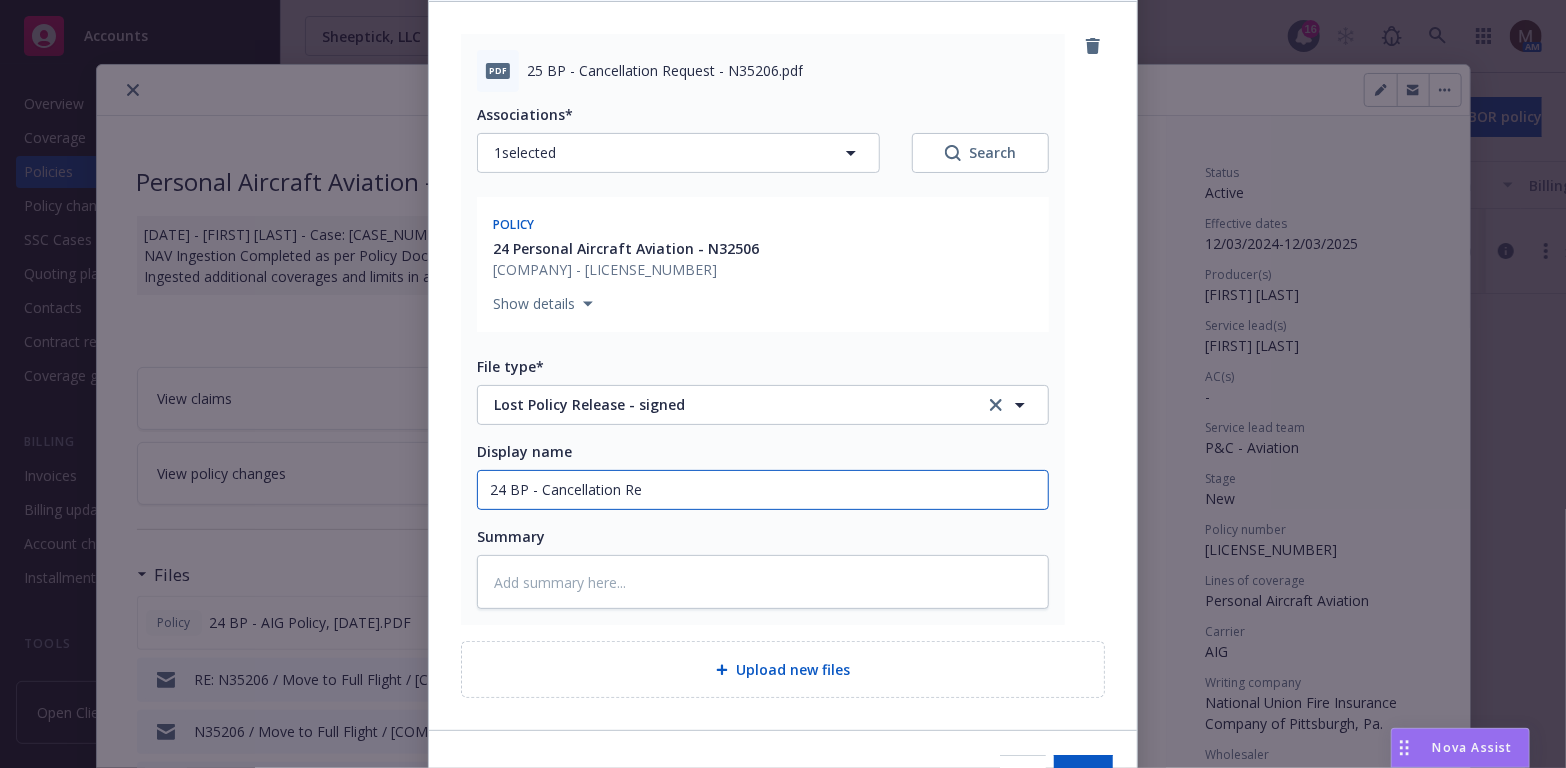 type on "24 BP - Cancellation Req" 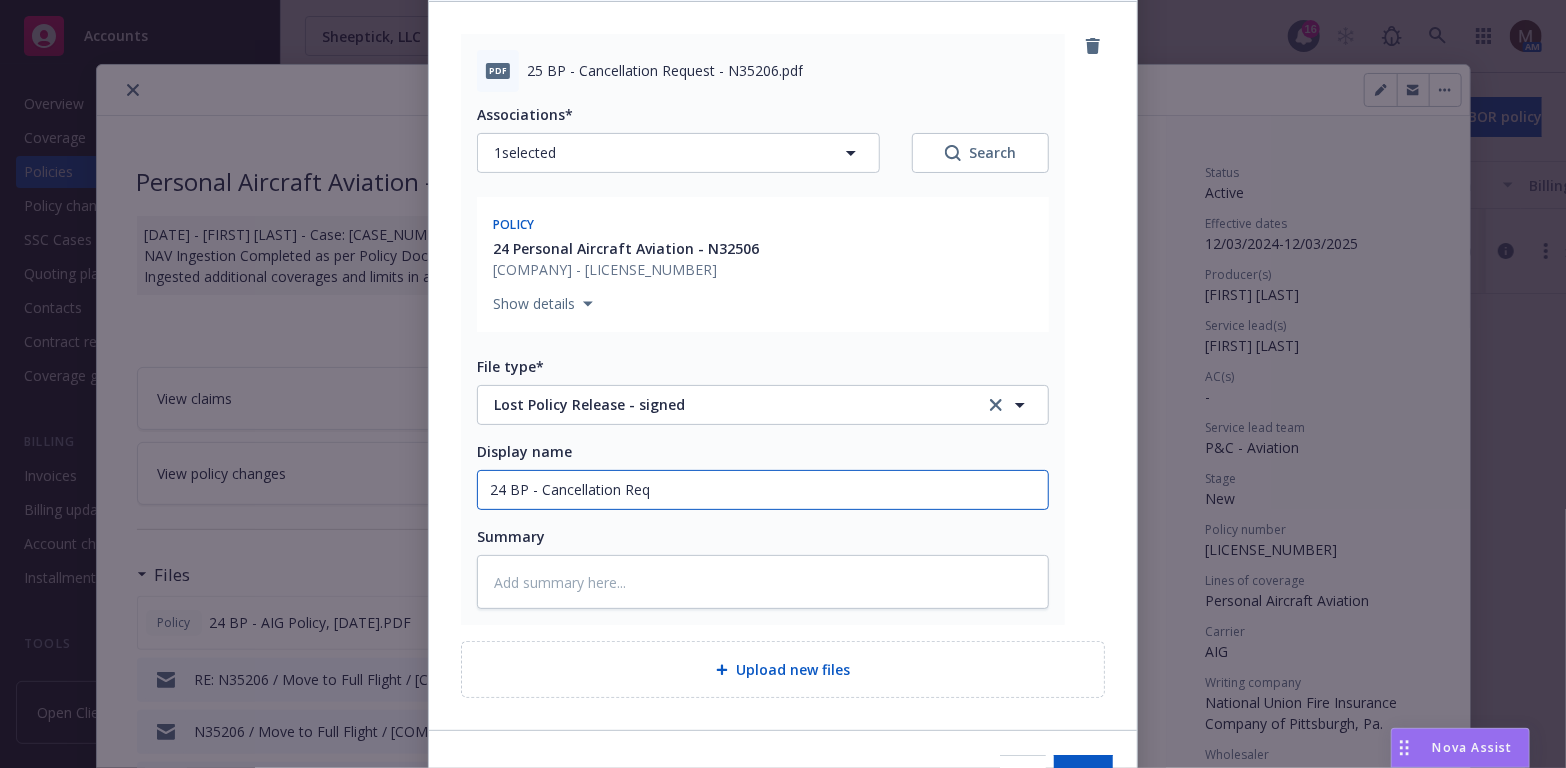type on "x" 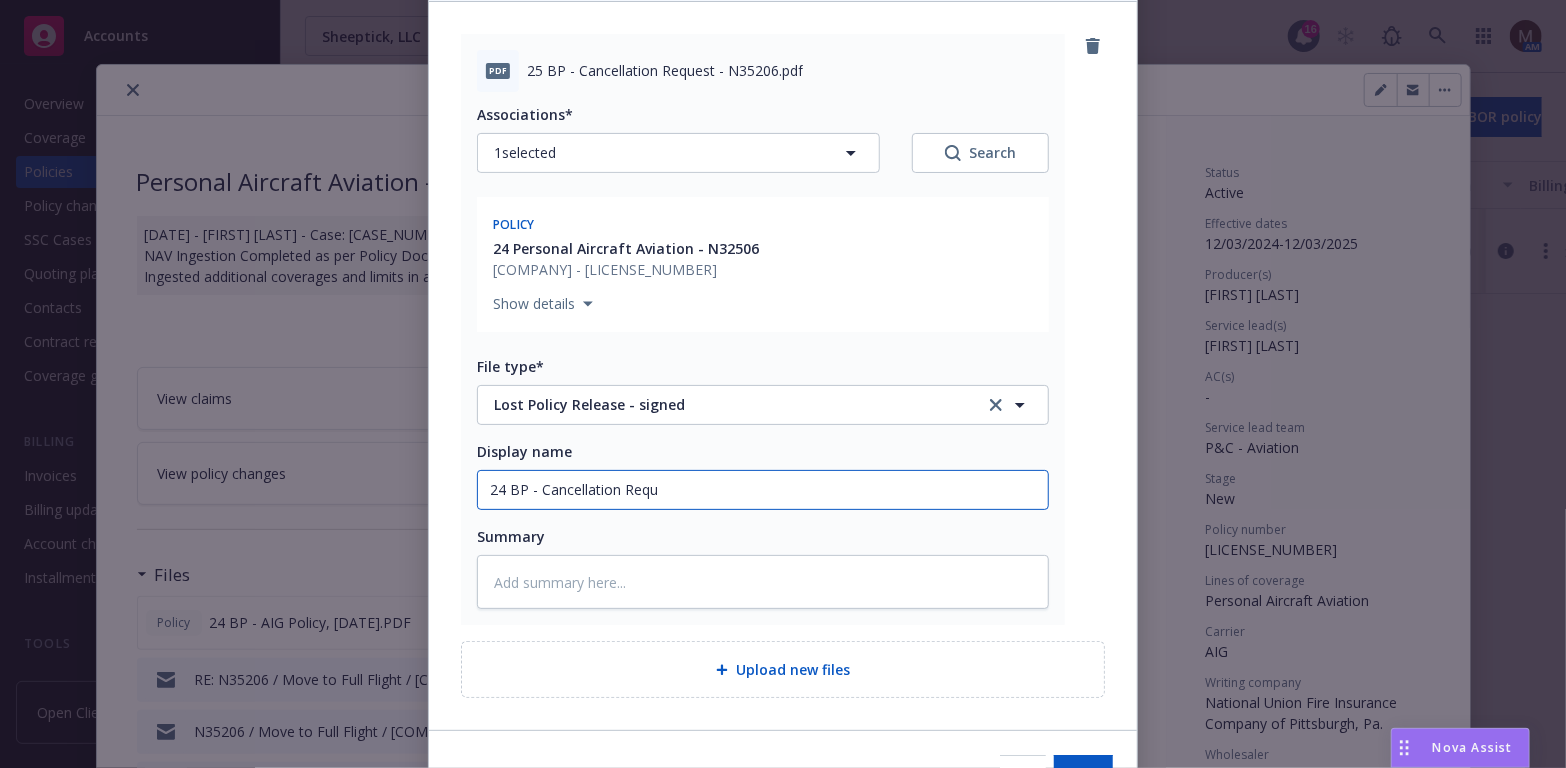 type on "x" 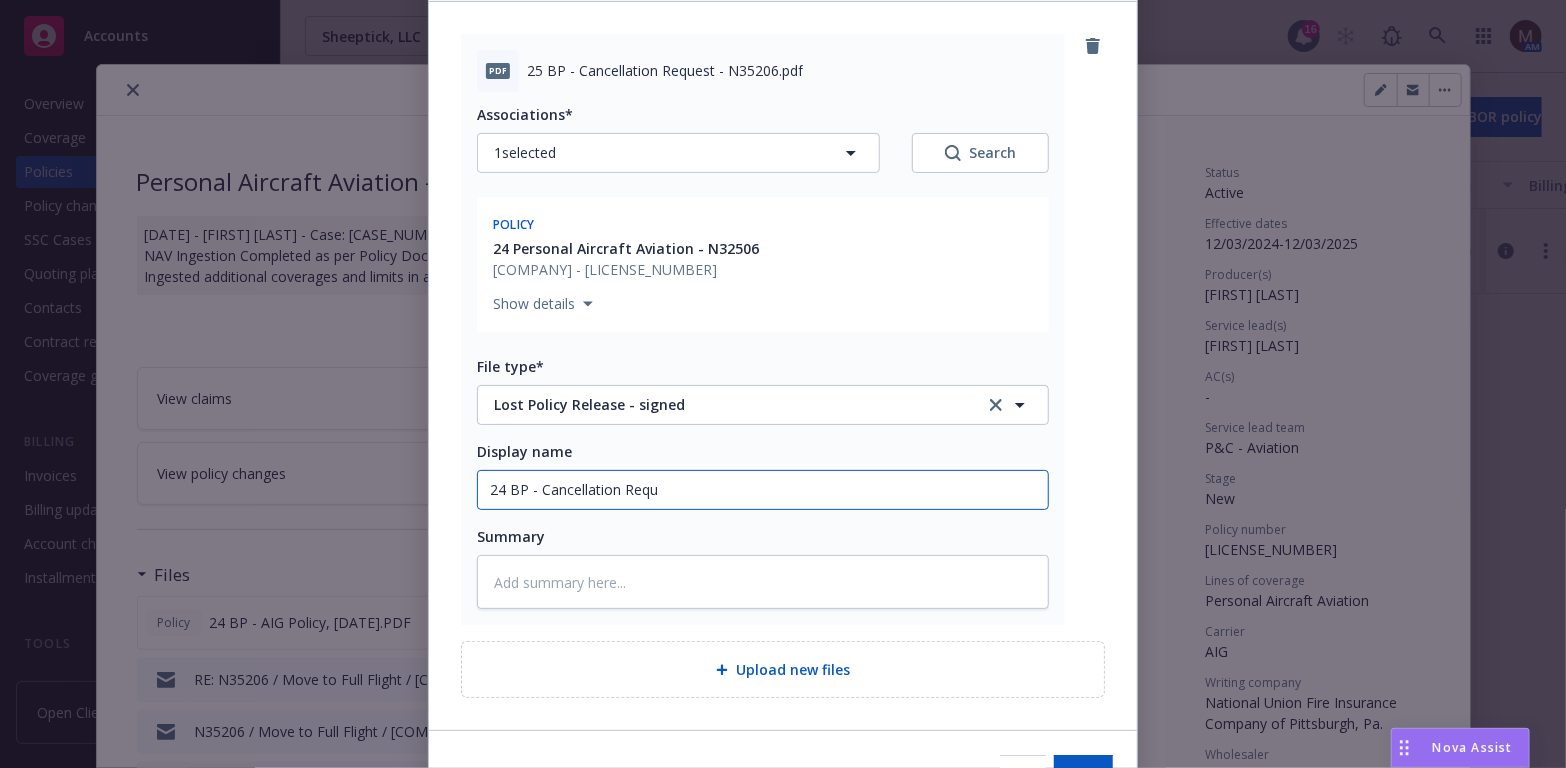type on "24 BP - Cancellation Reque" 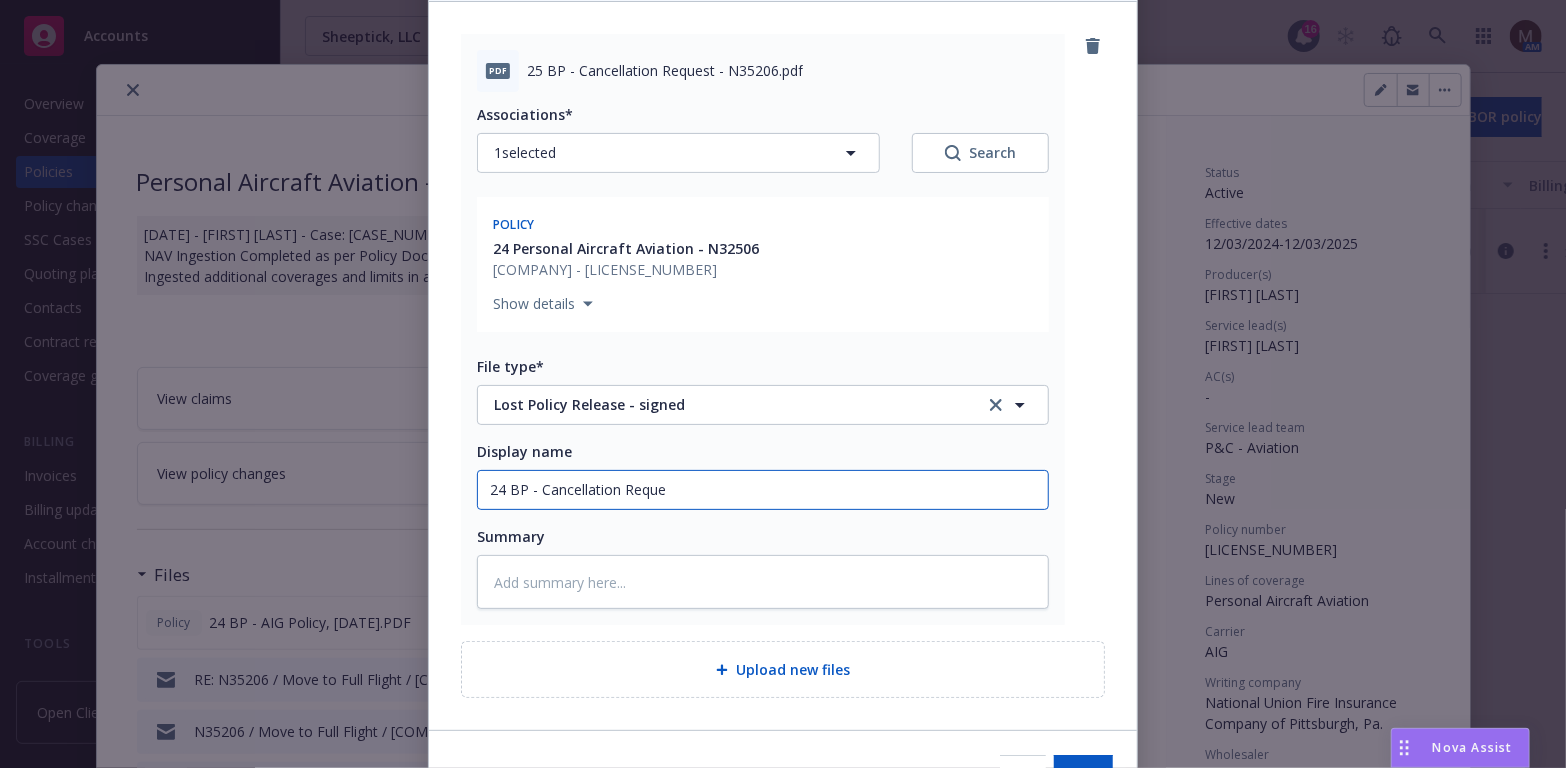 type on "x" 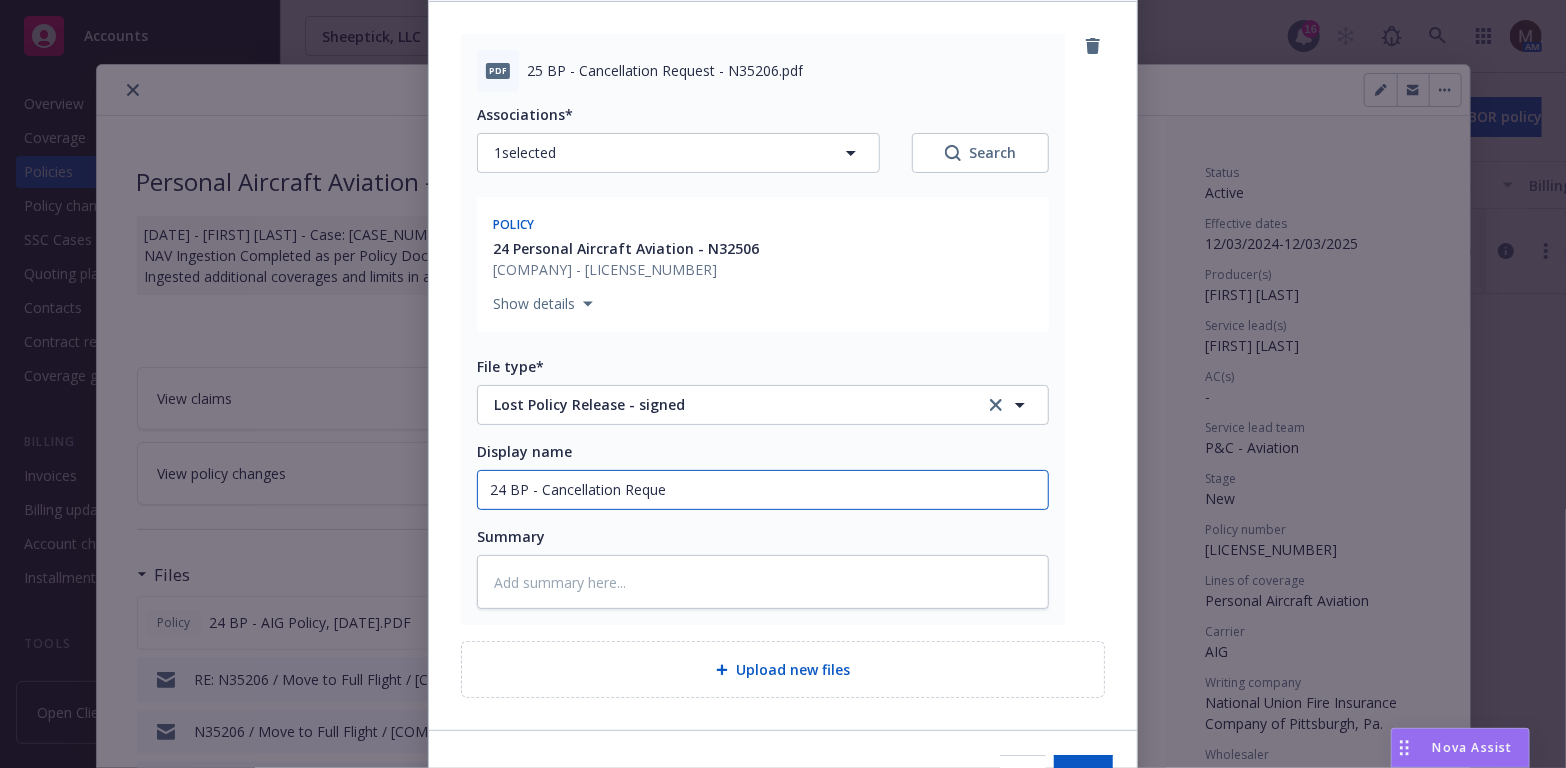 type on "24 BP - Cancellation Reques" 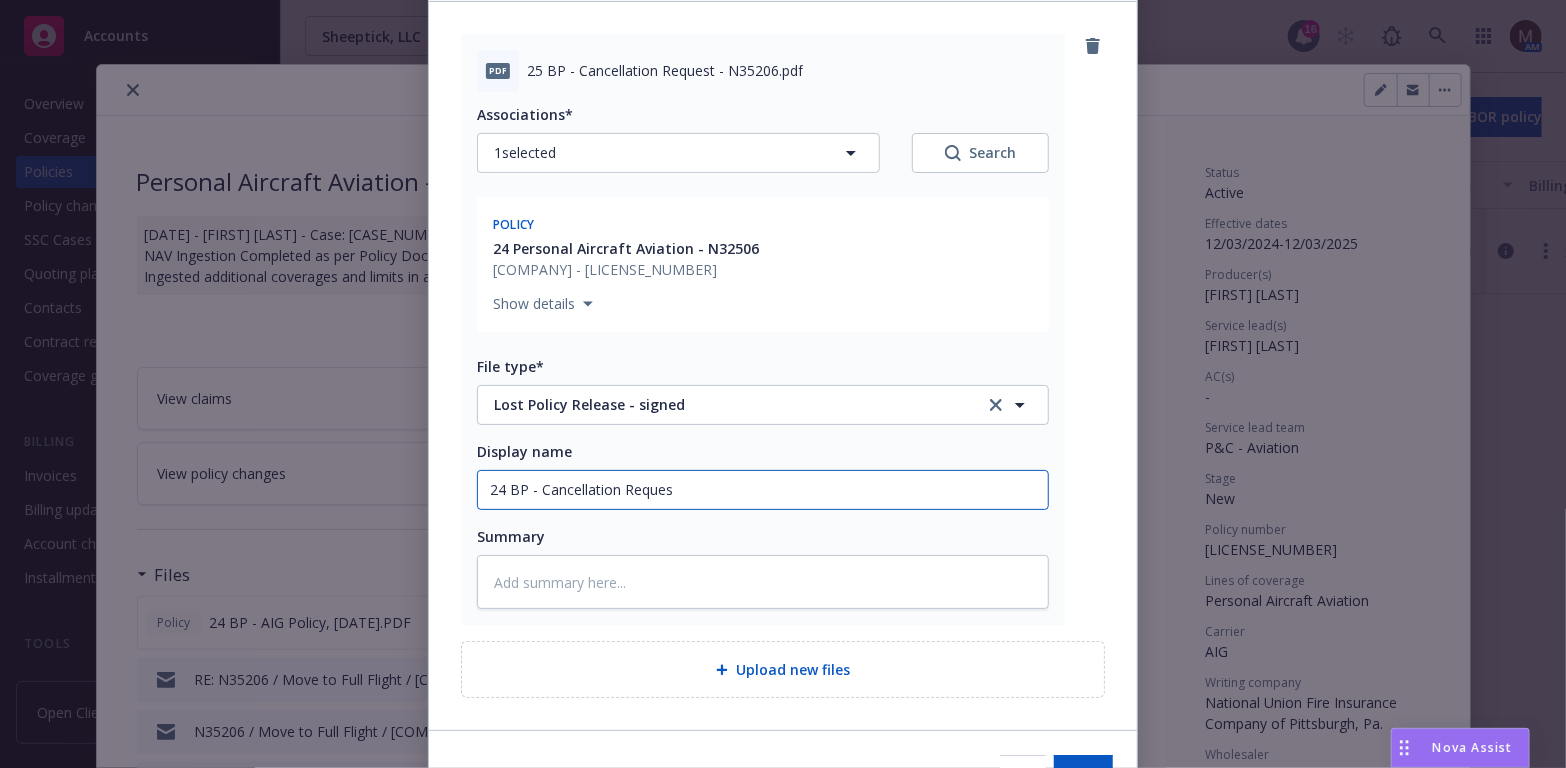 type on "x" 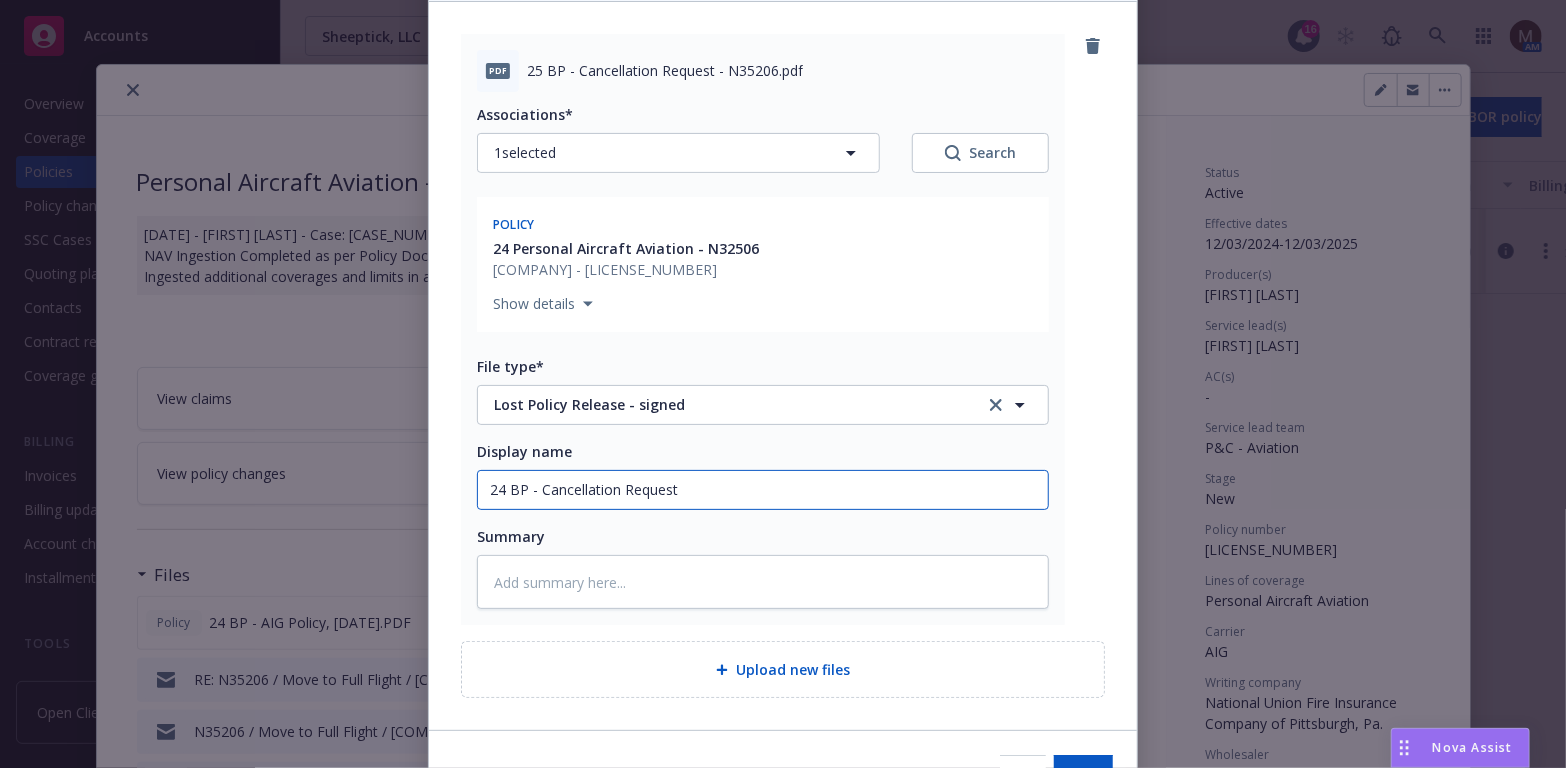 type on "24 BP - Cancellation Request" 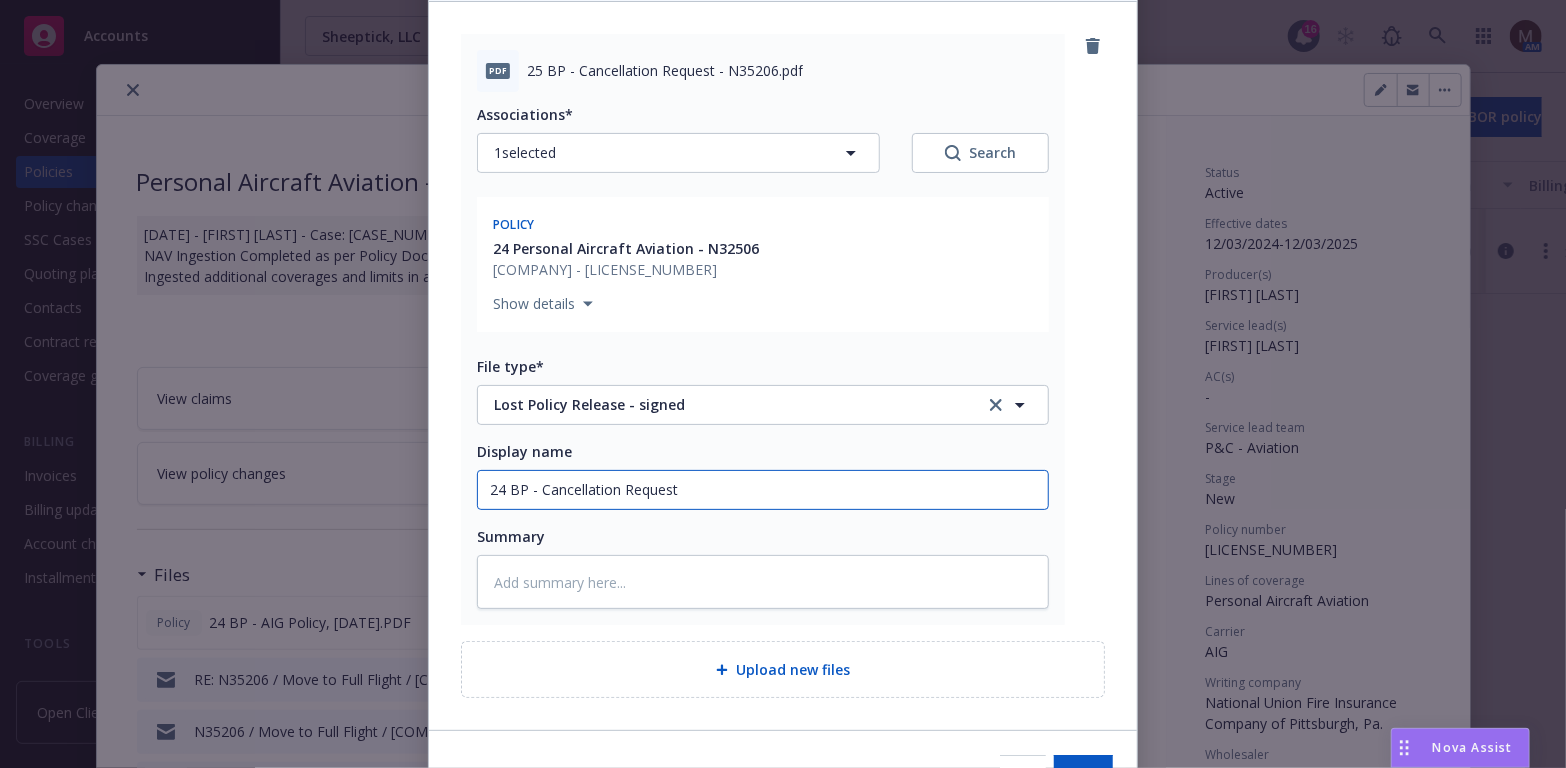 type on "x" 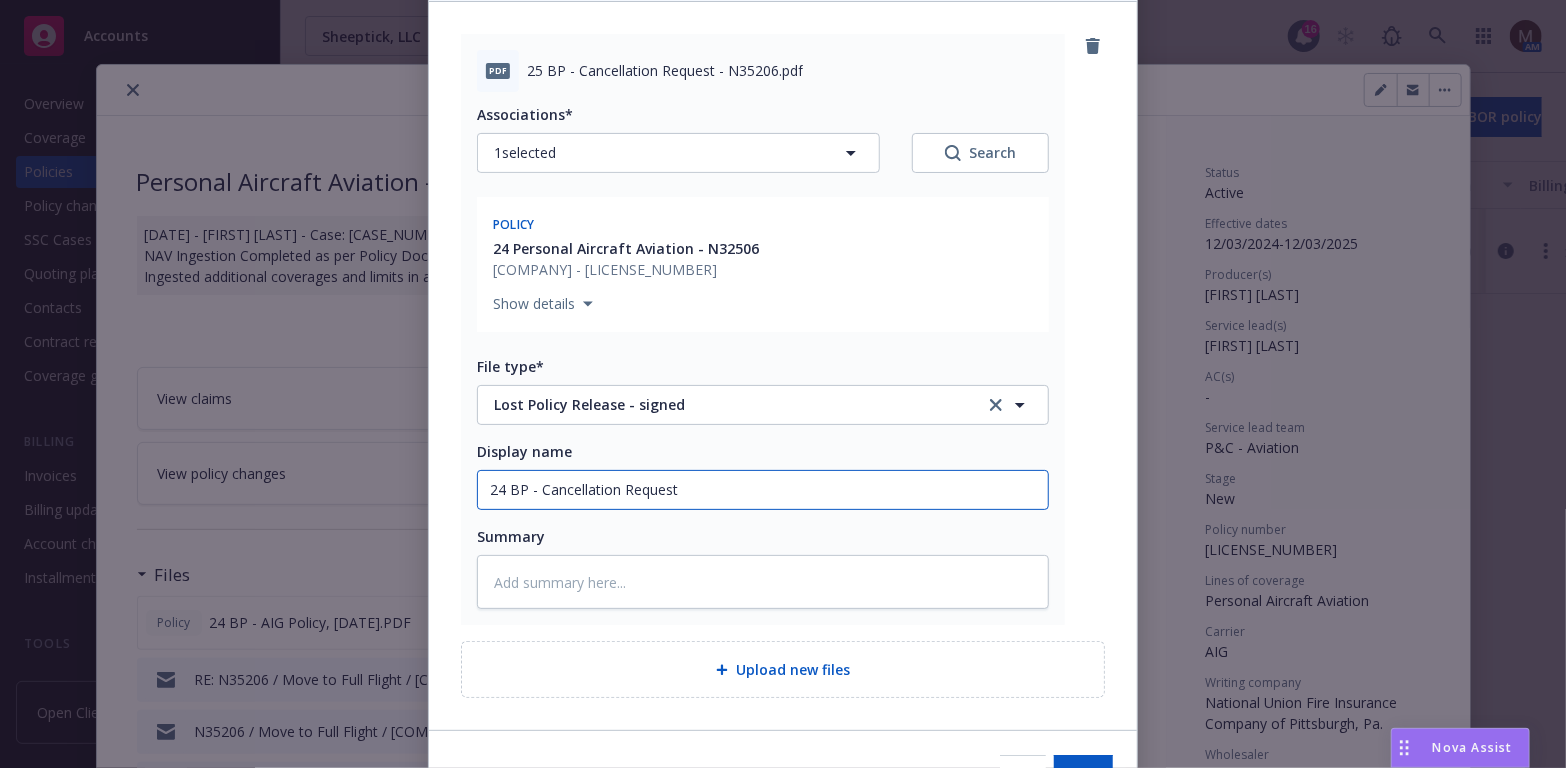 type on "24 BP - Cancellation Request -" 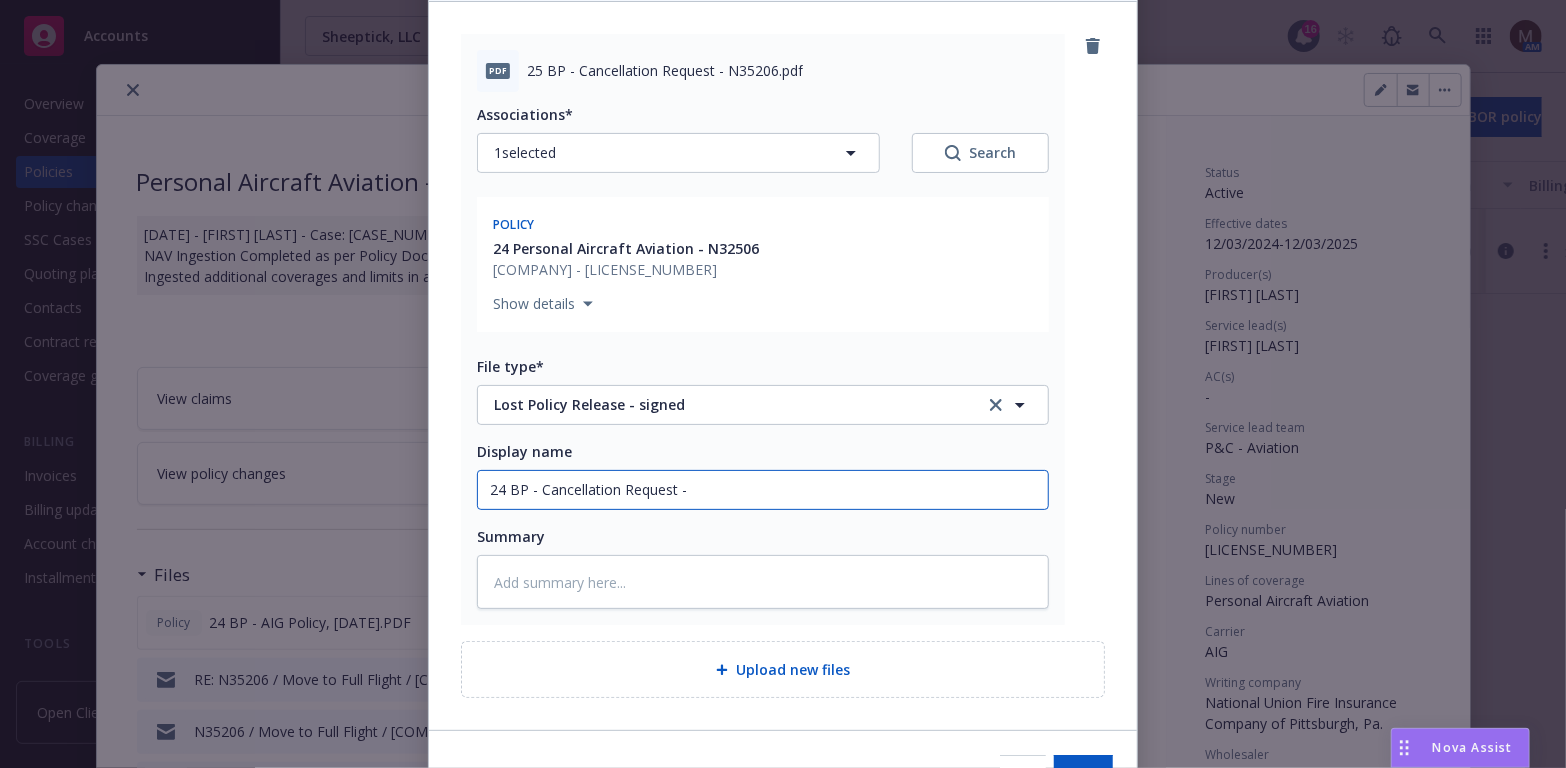 type on "x" 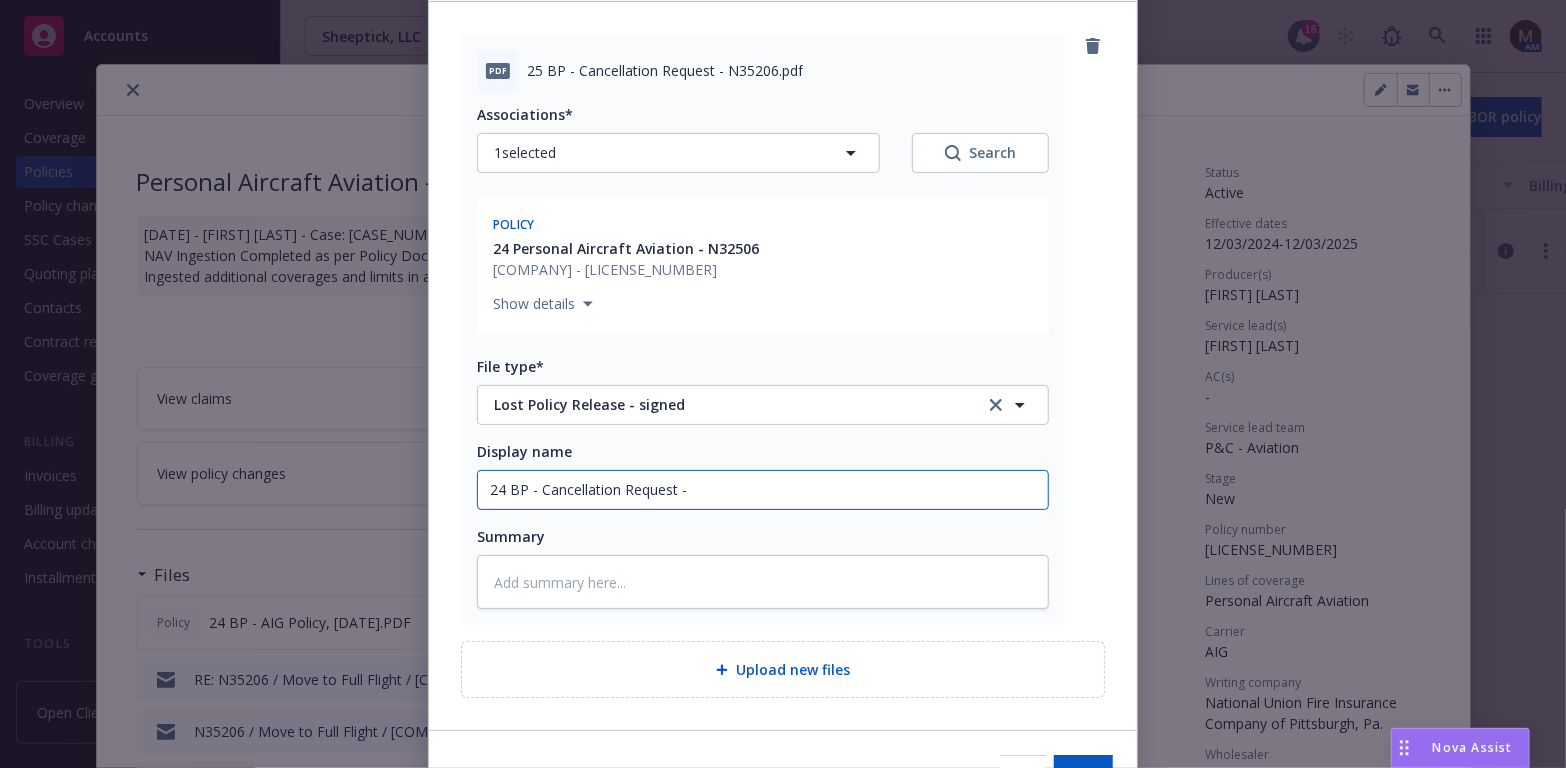 type on "24 BP - Cancellation Request - (" 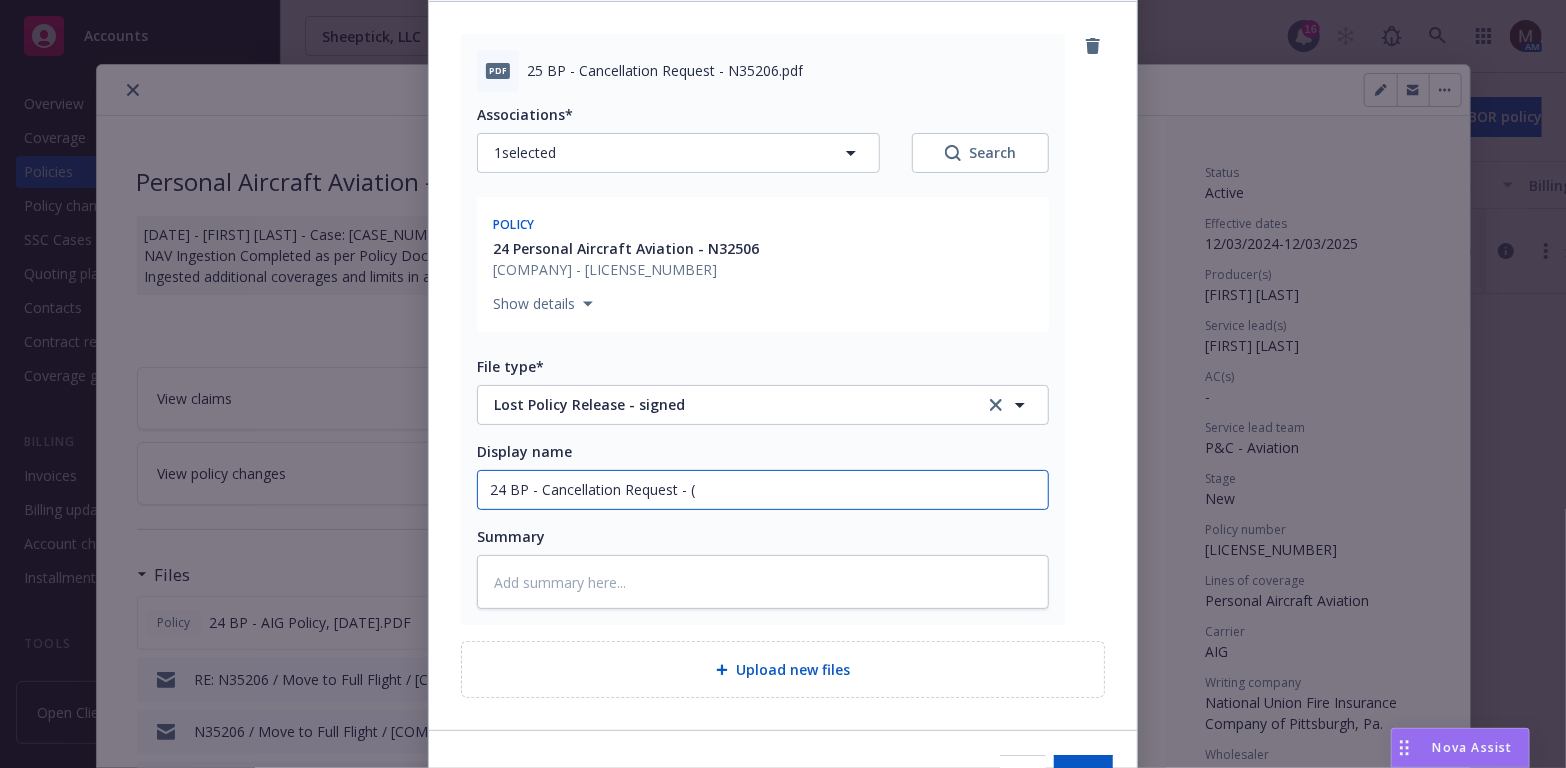 type on "x" 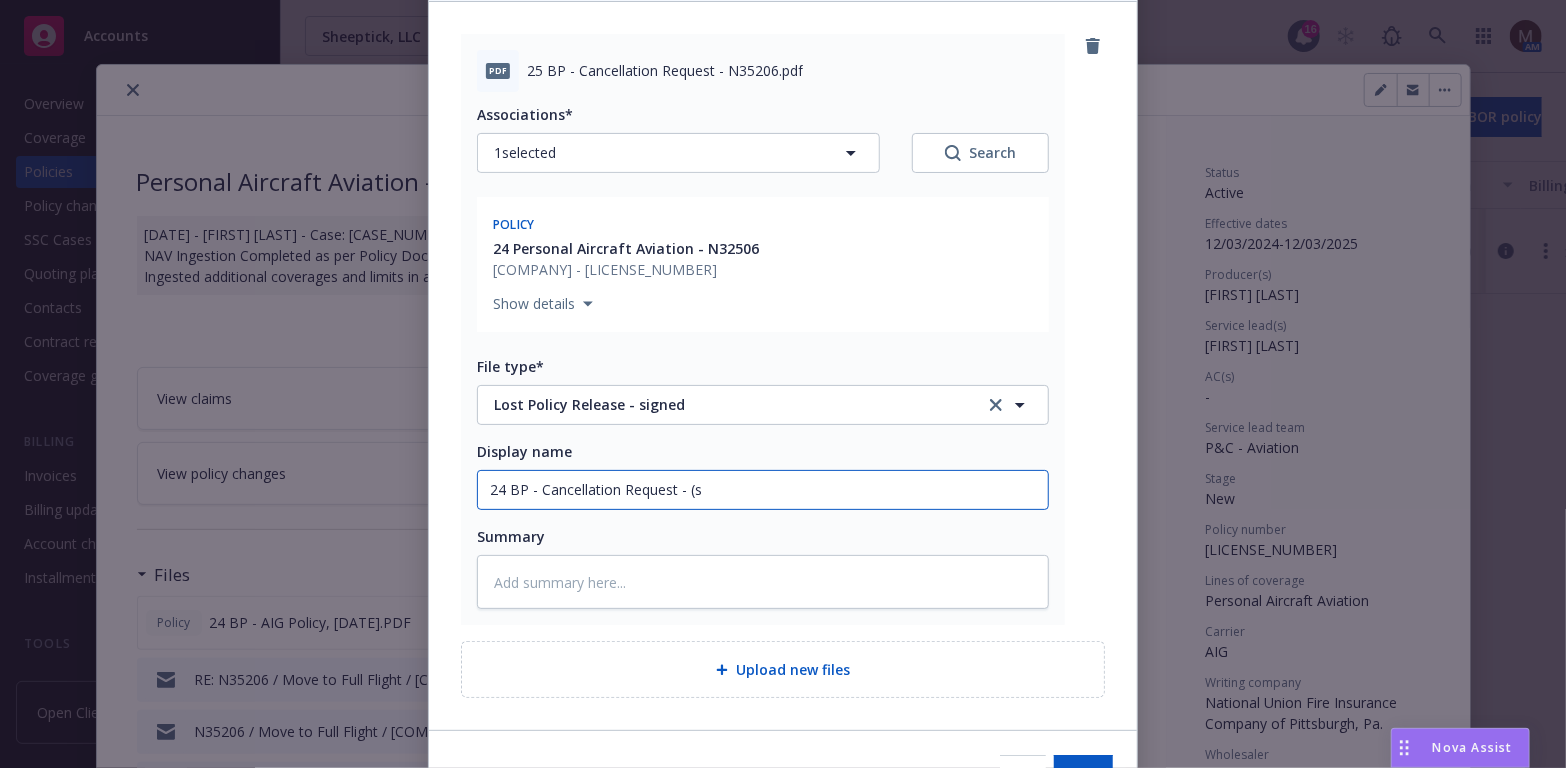 type on "x" 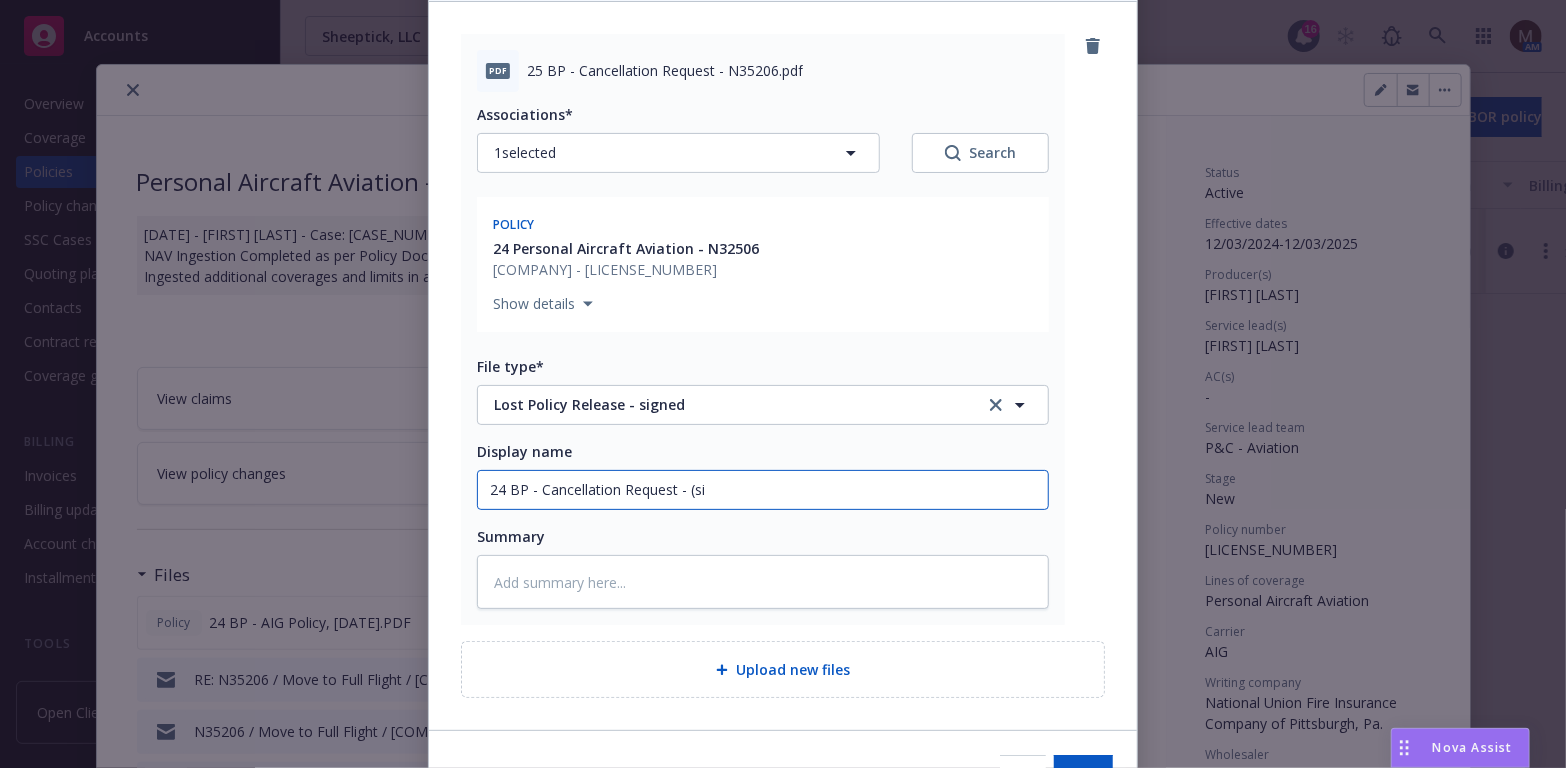 type on "x" 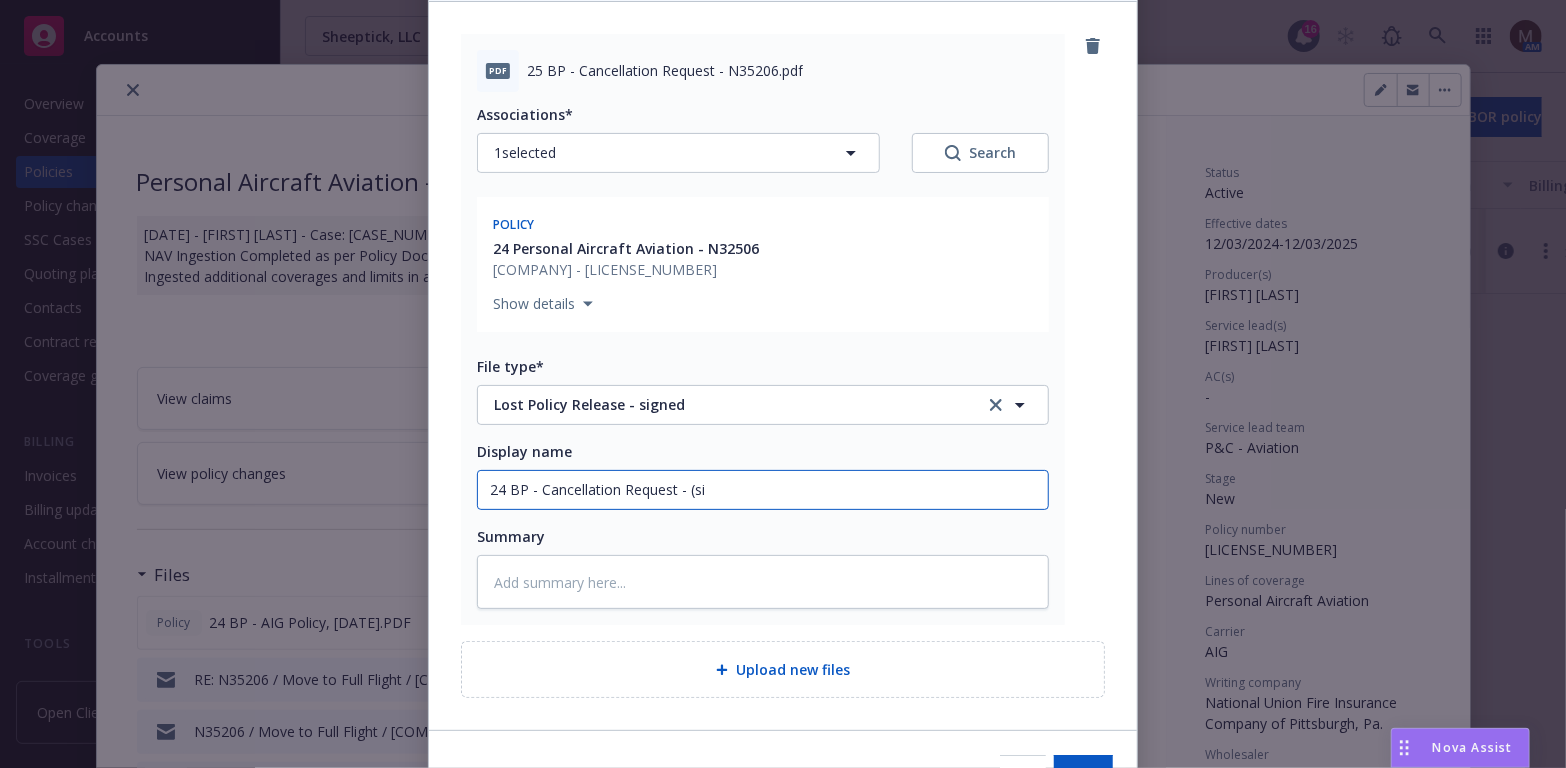 type on "24 BP - Cancellation Request - (sig" 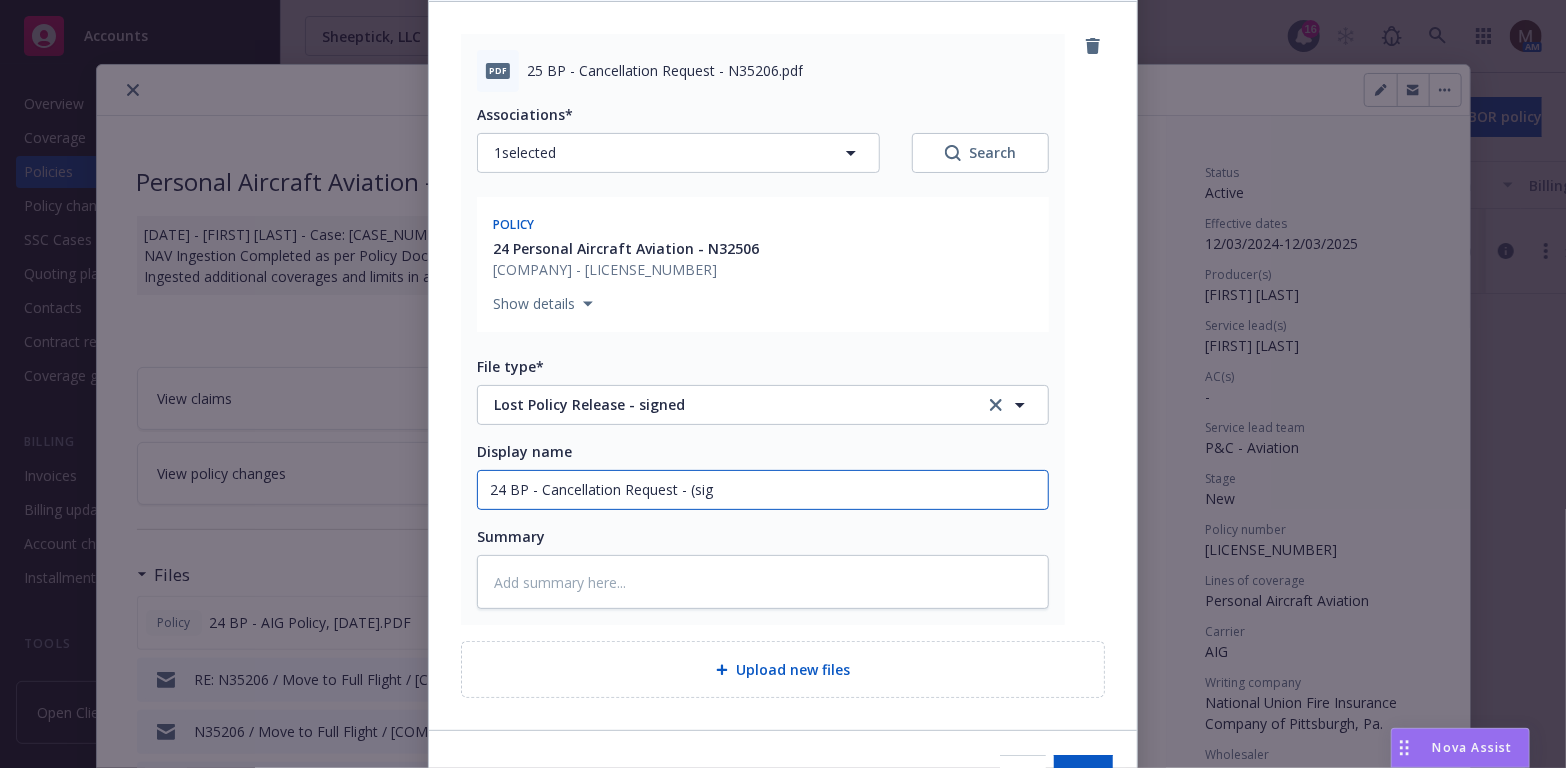type on "x" 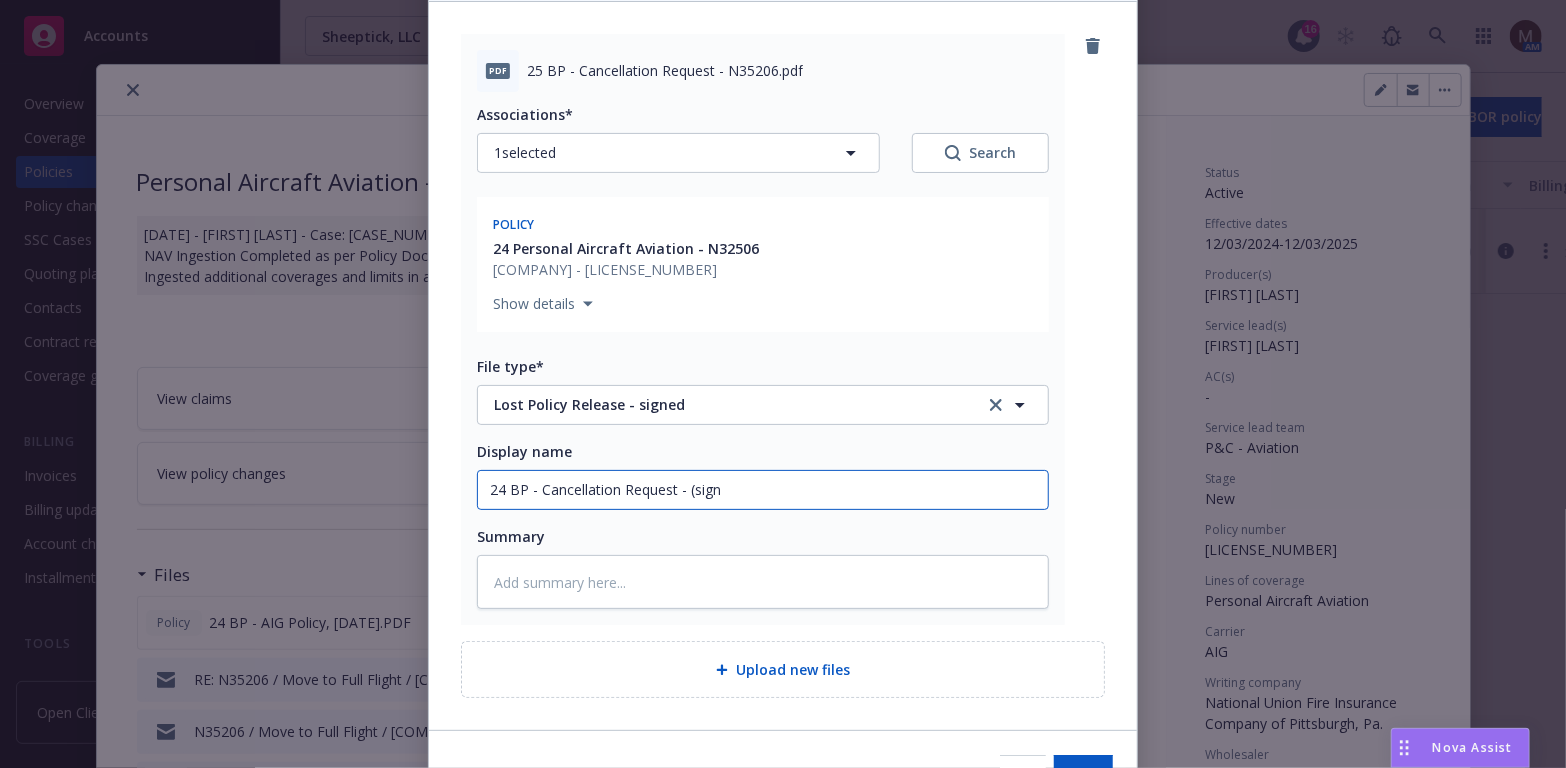 type on "x" 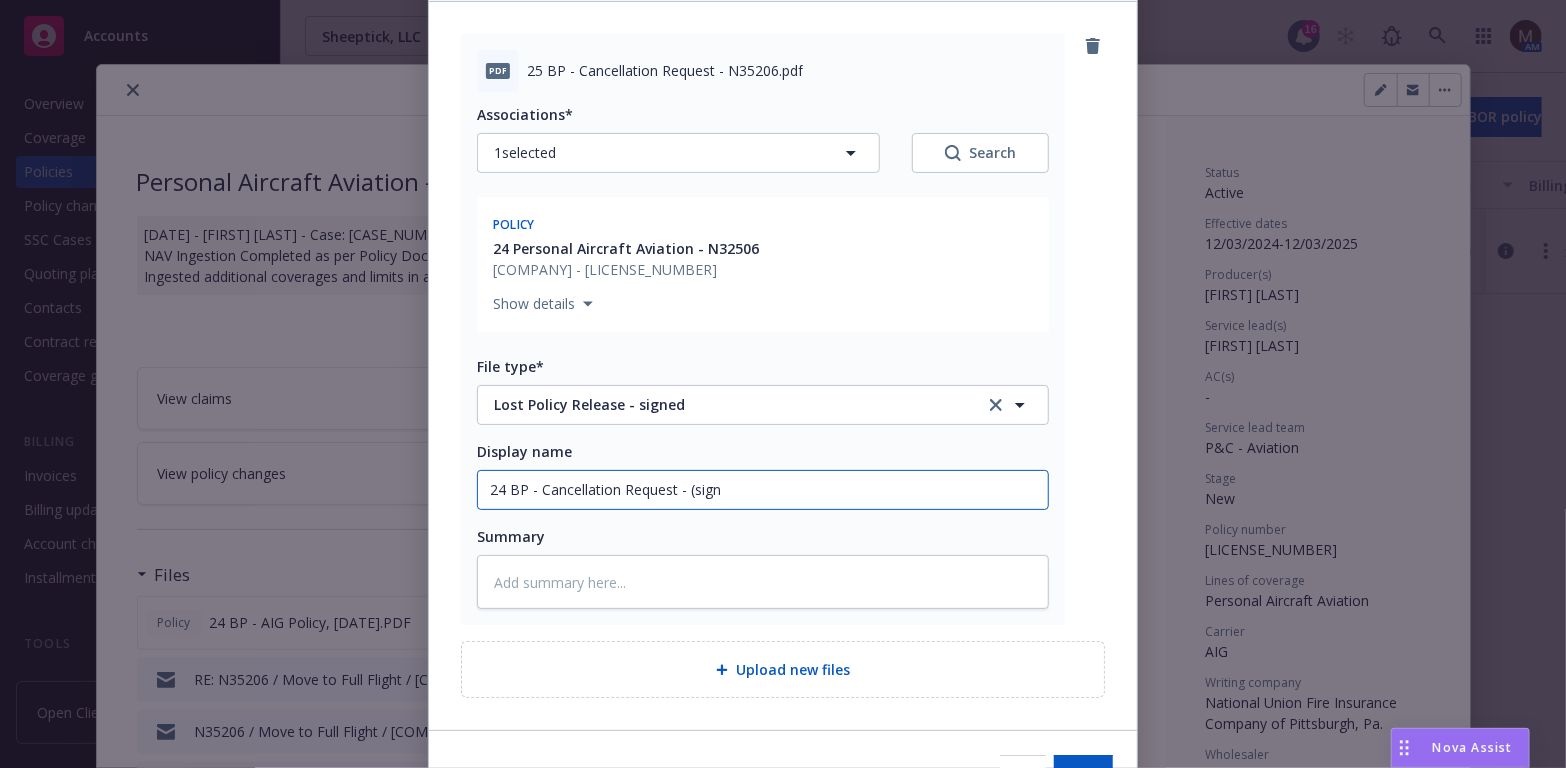 type on "24 BP - Cancellation Request - (signe" 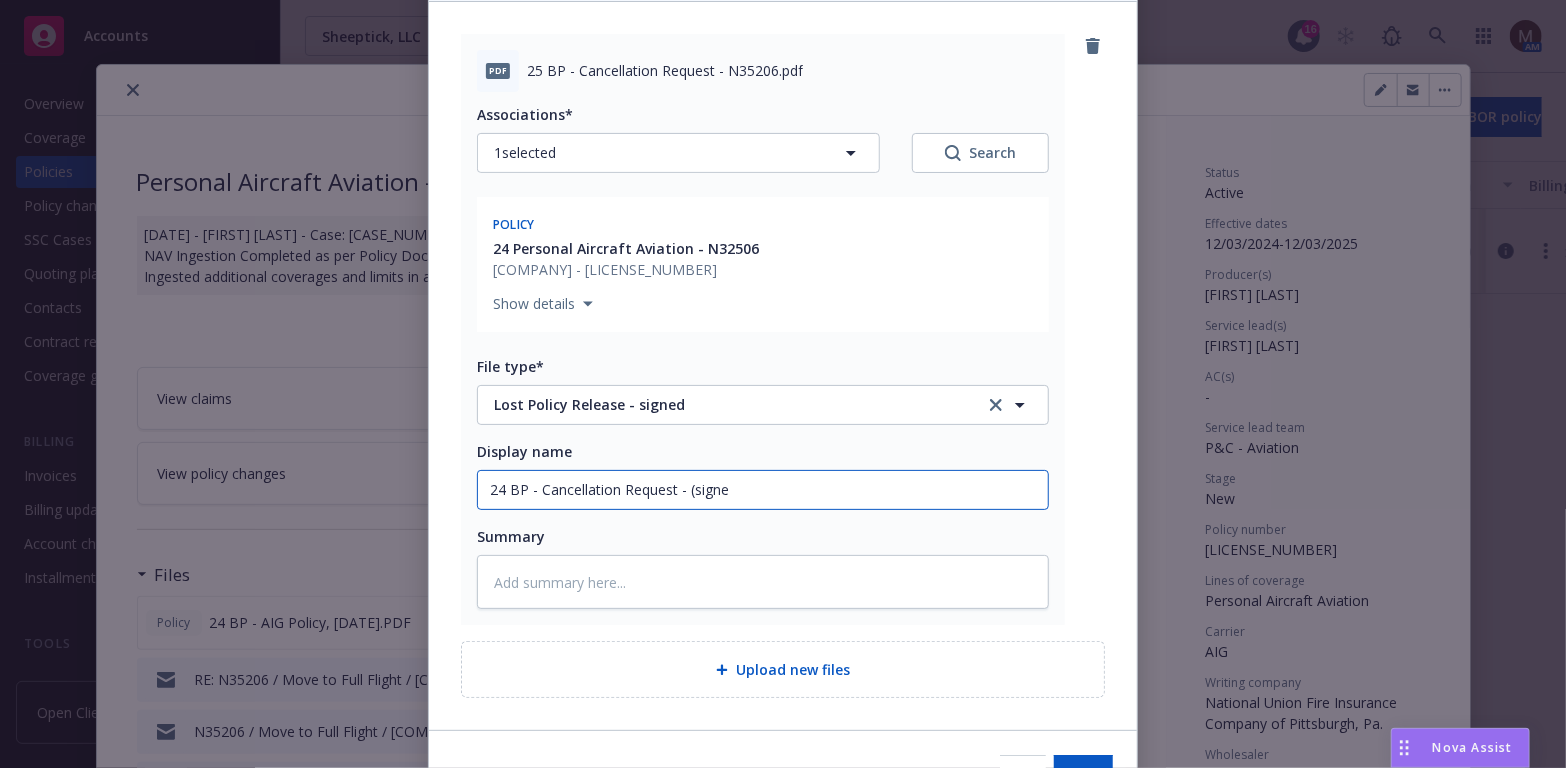 type on "x" 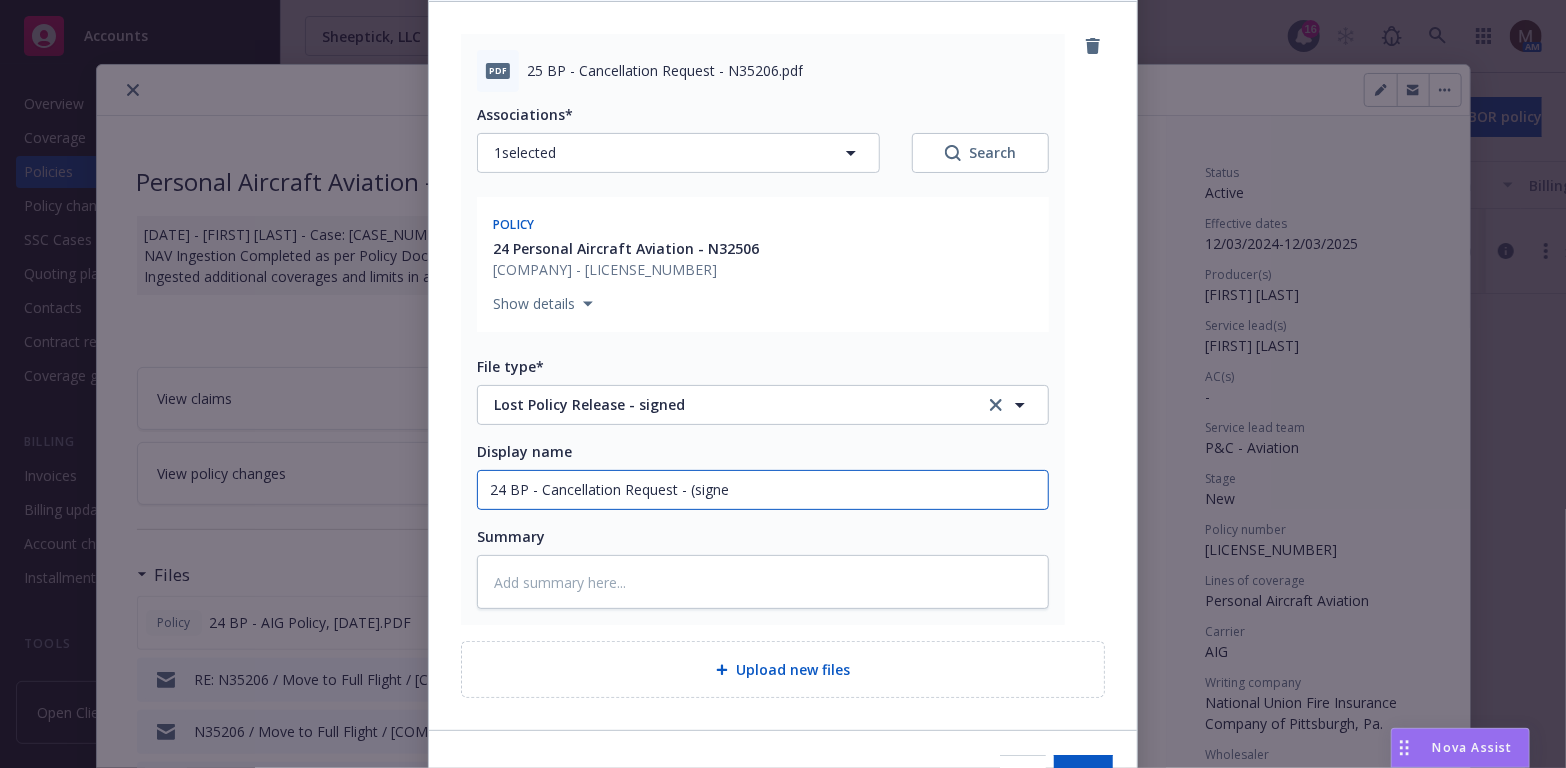 type on "24 BP - Cancellation Request - (signed" 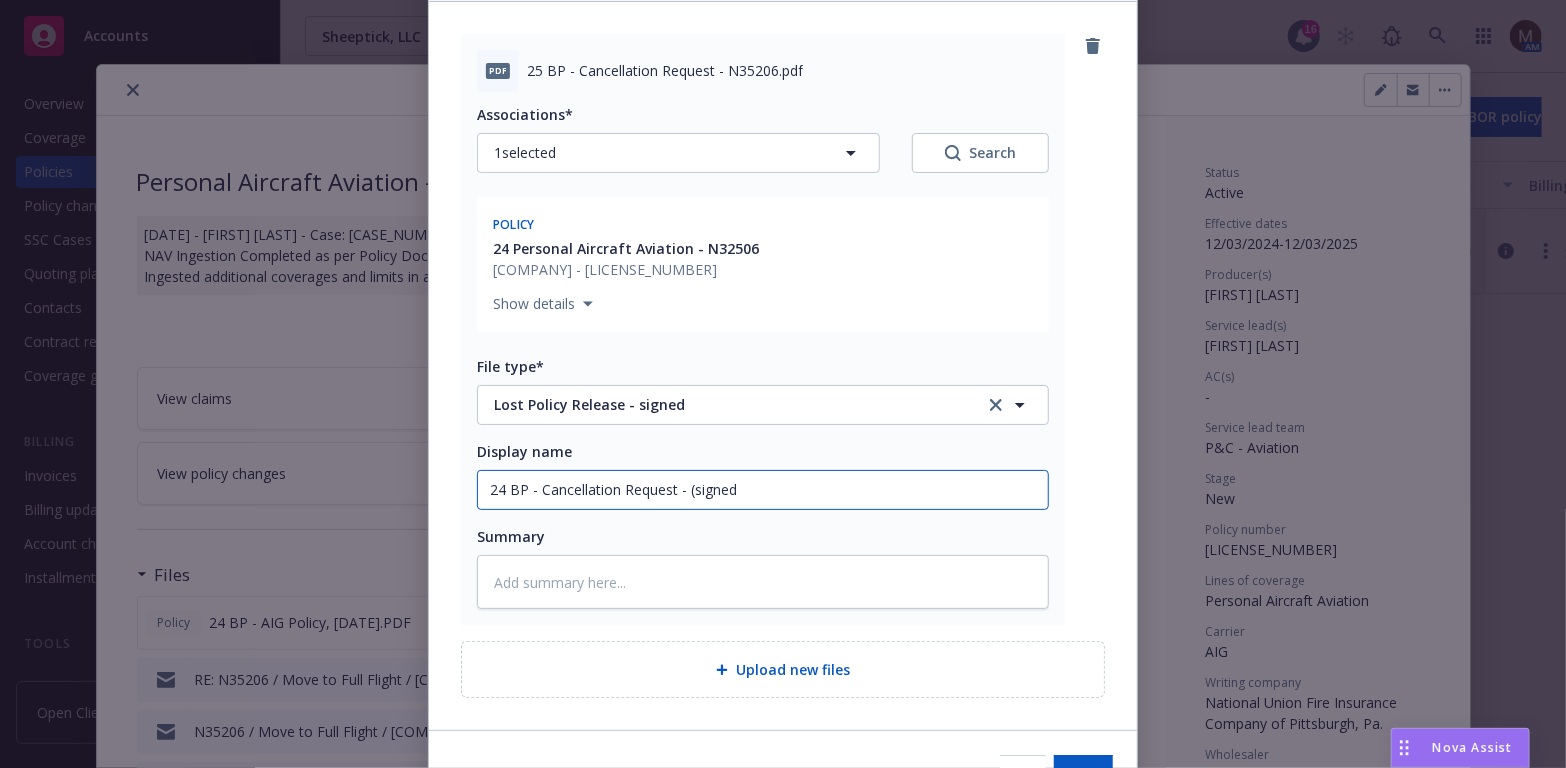 type on "x" 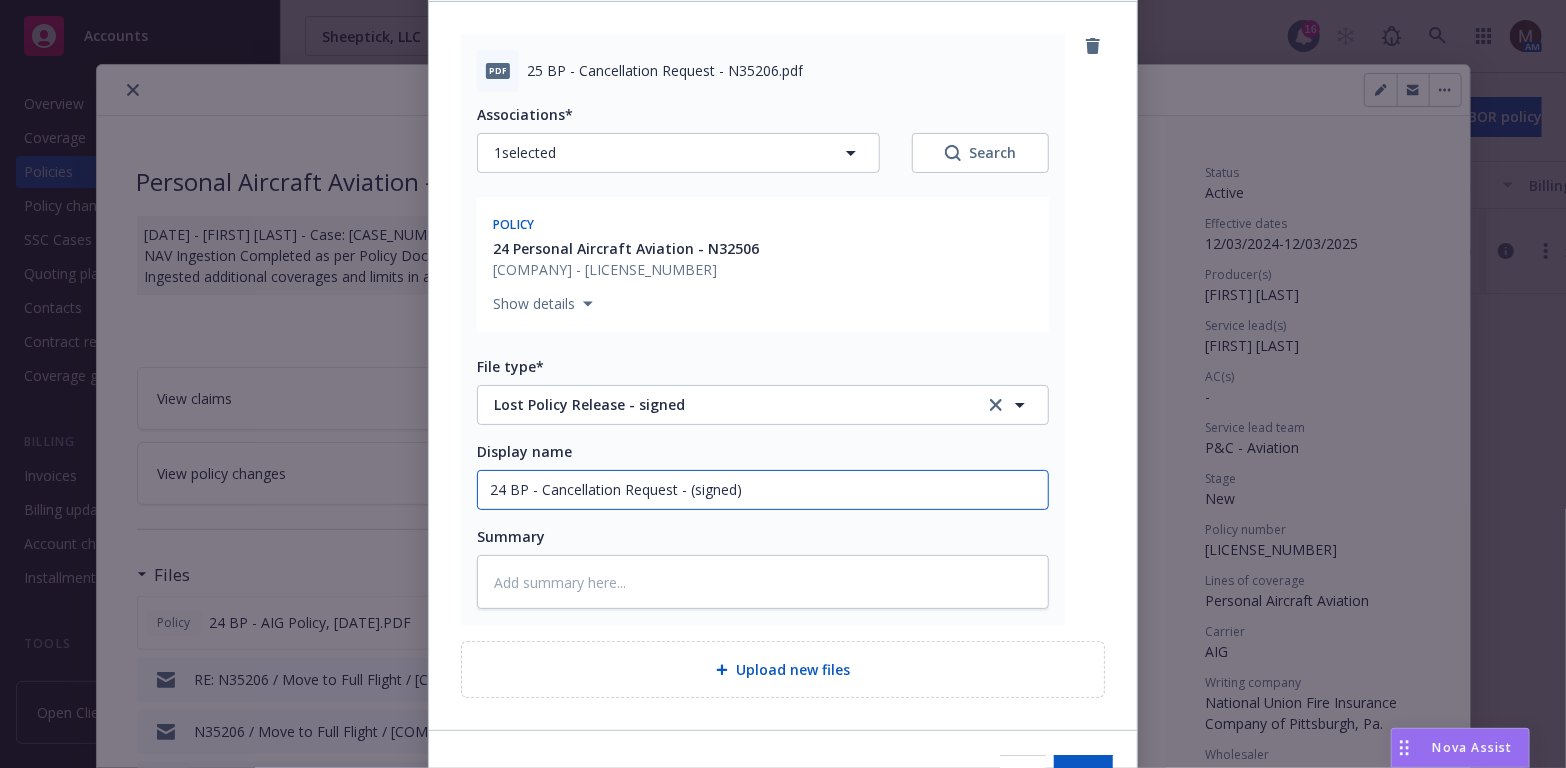 type on "x" 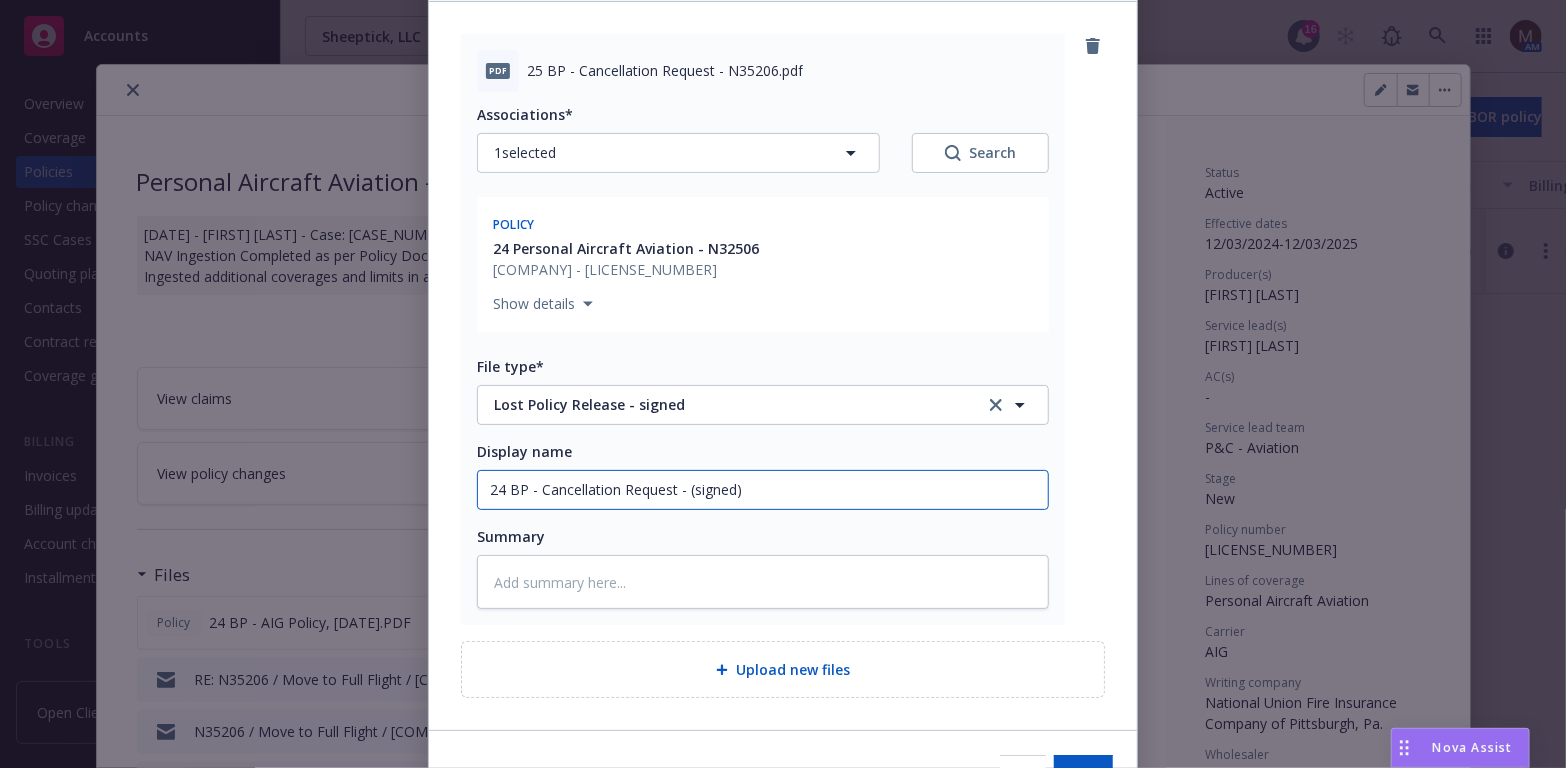 type on "x" 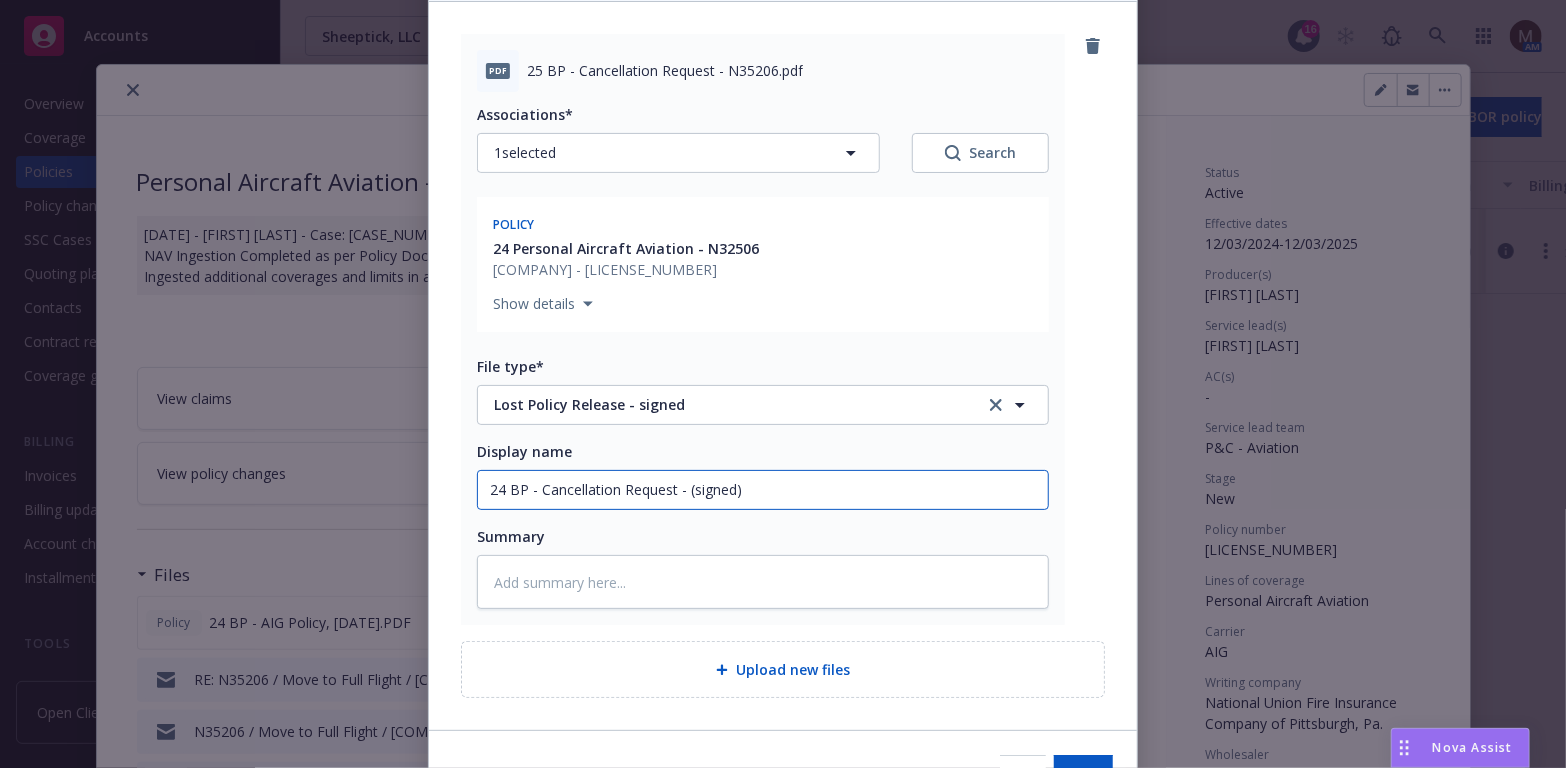 type on "x" 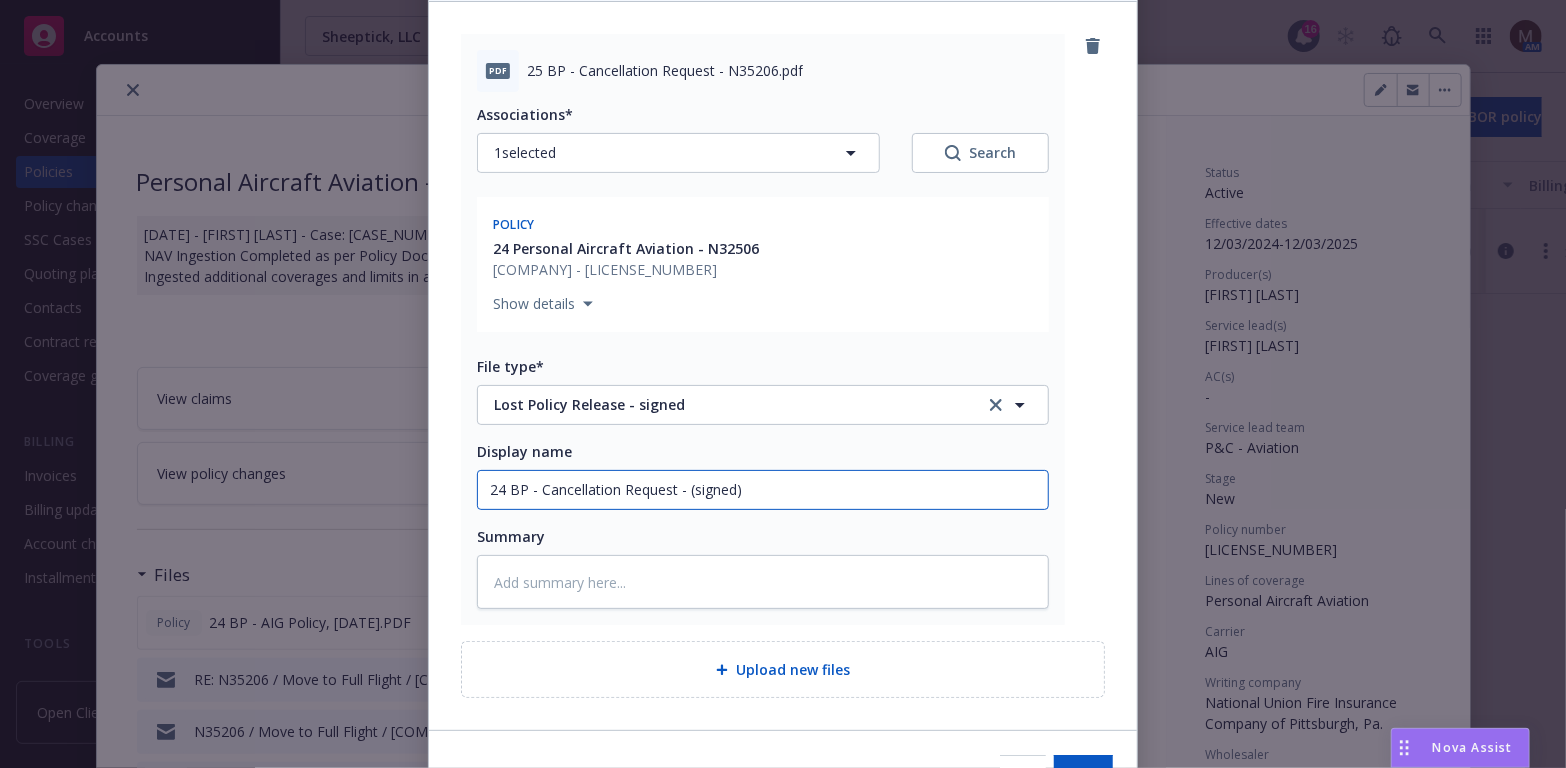 type on "24 BP - Cancellation Request - (signed)" 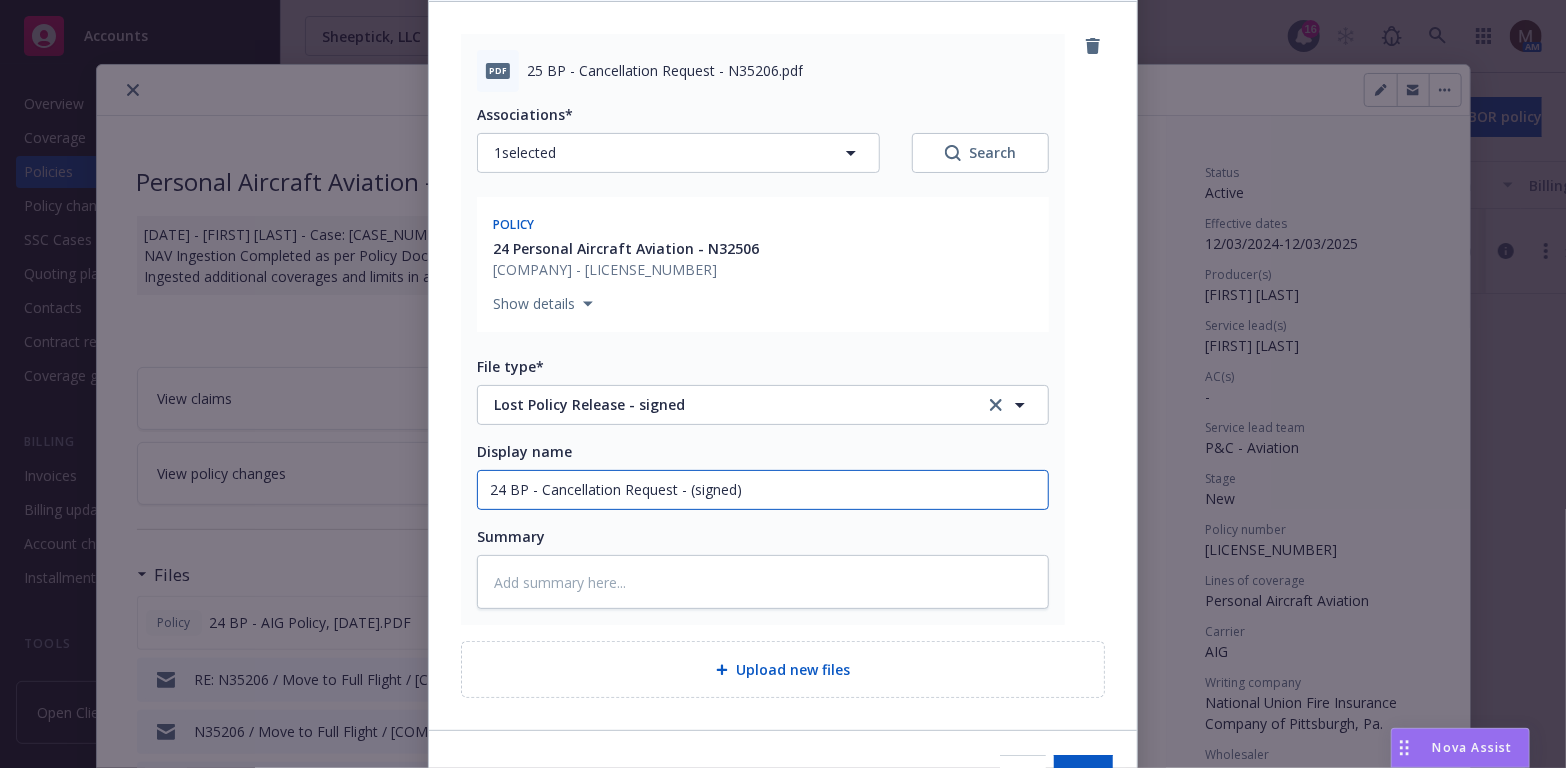type on "24 BP - Cancellation Request - (signed)" 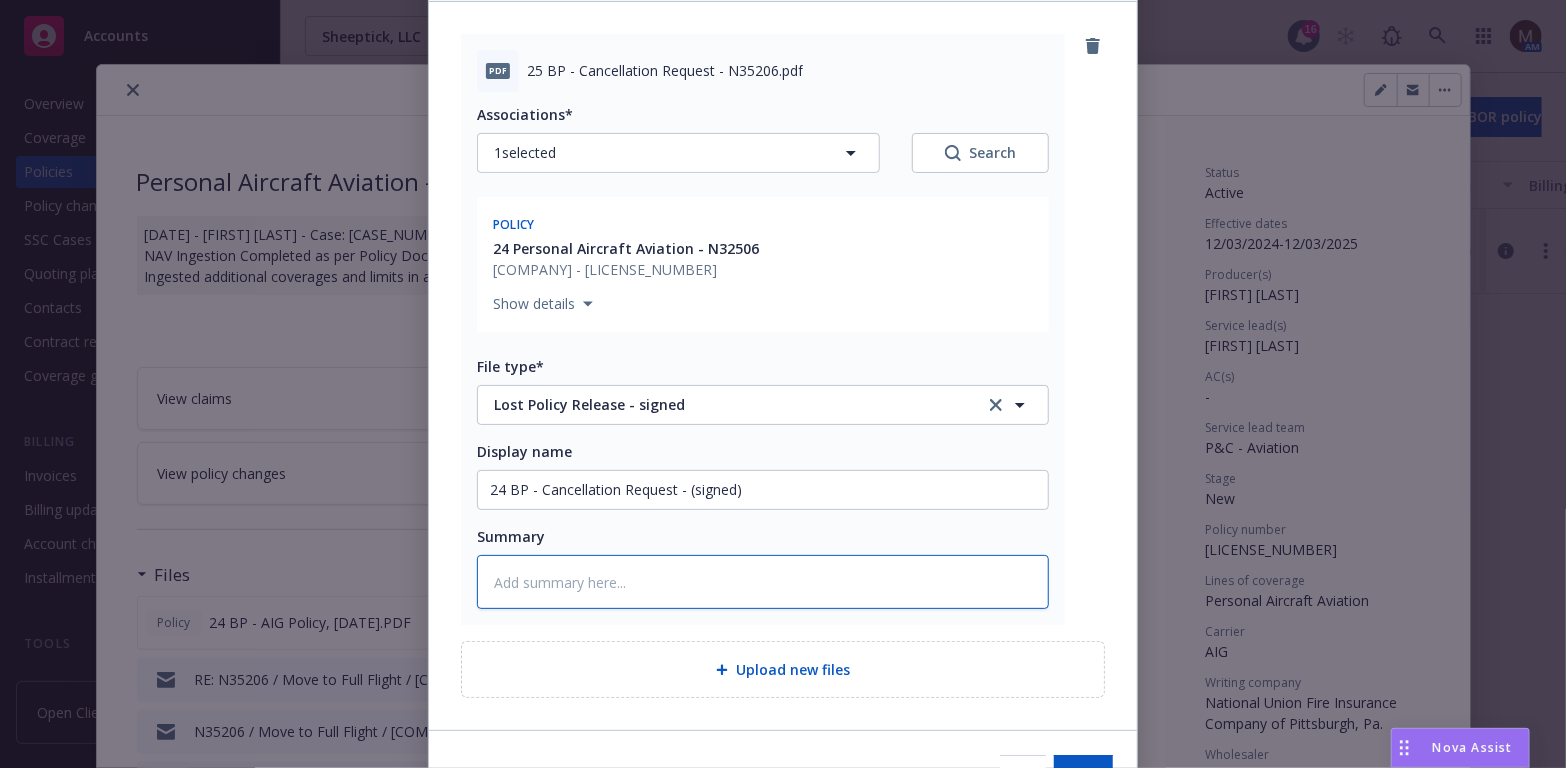click at bounding box center (763, 582) 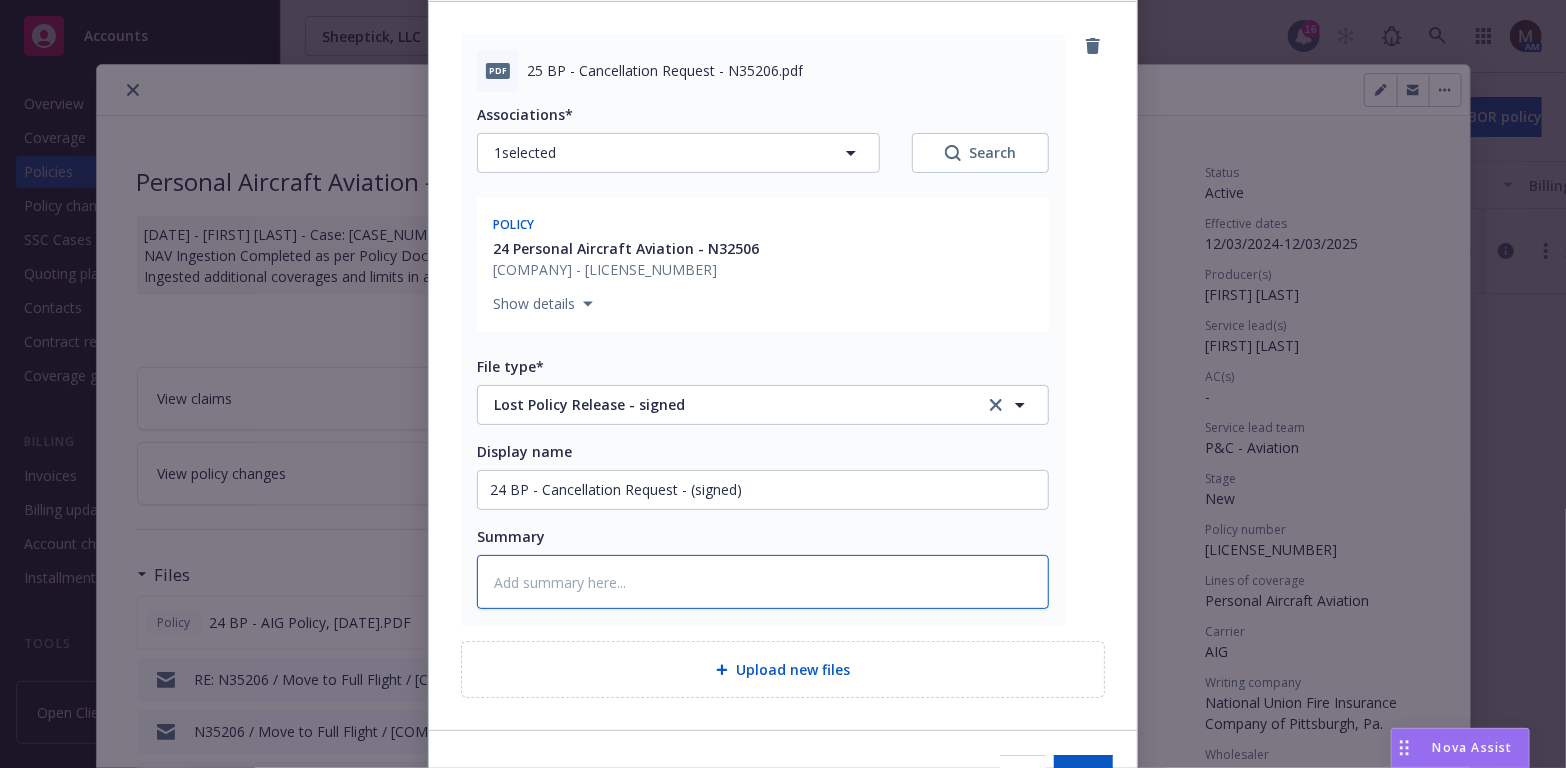 paste on "24 BP - Cancellation Request - (signed)" 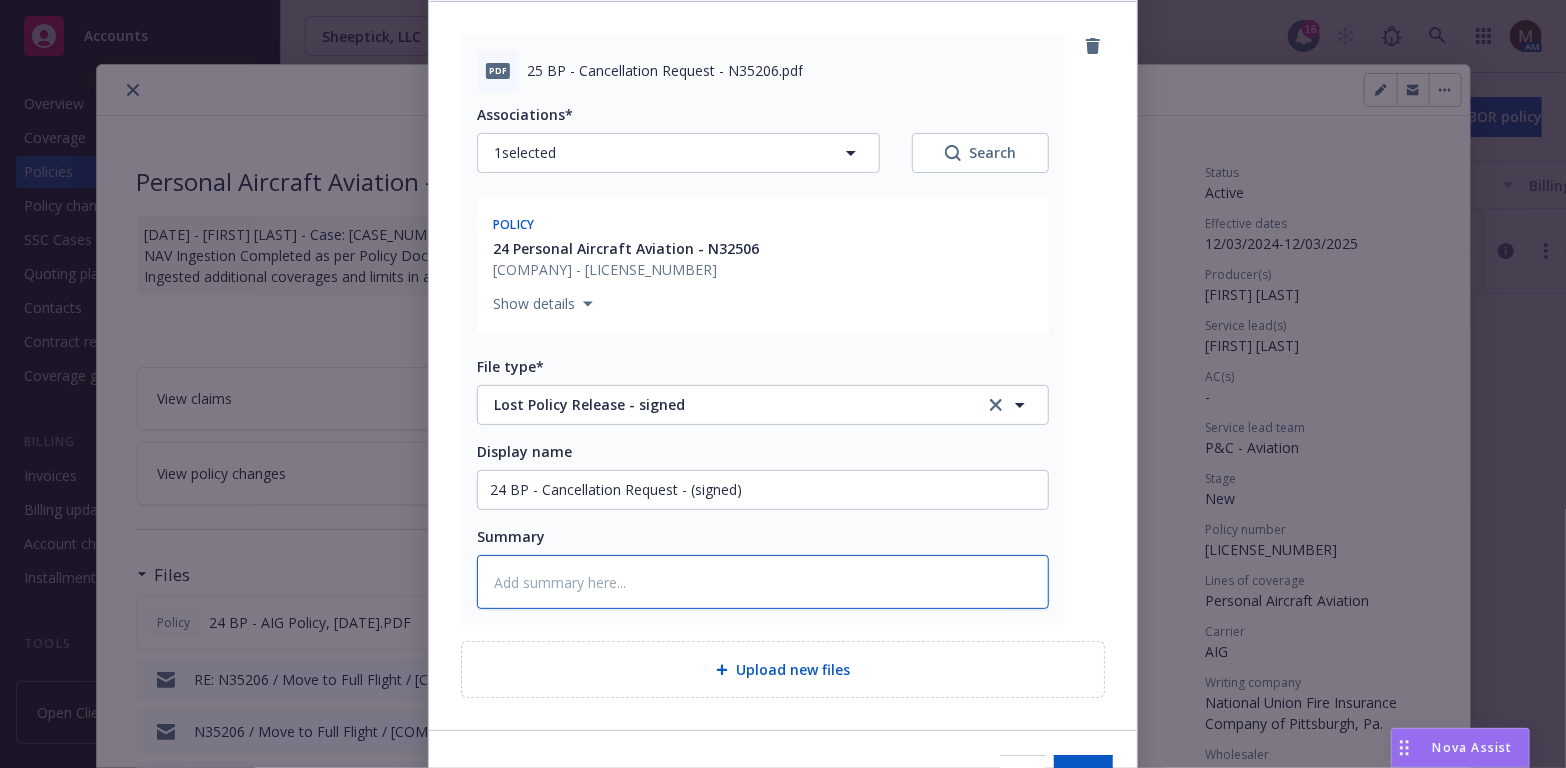 type on "x" 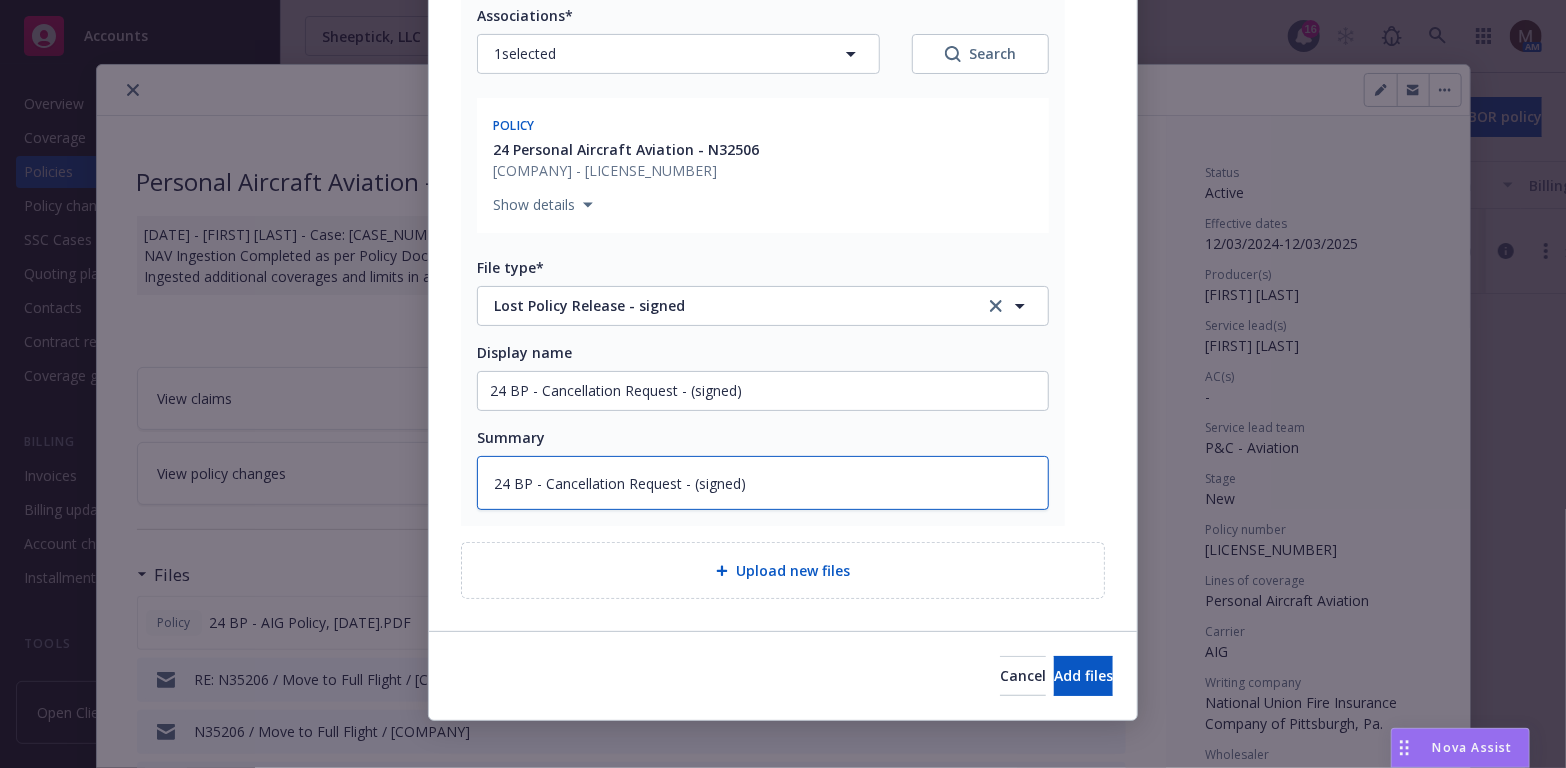scroll, scrollTop: 300, scrollLeft: 0, axis: vertical 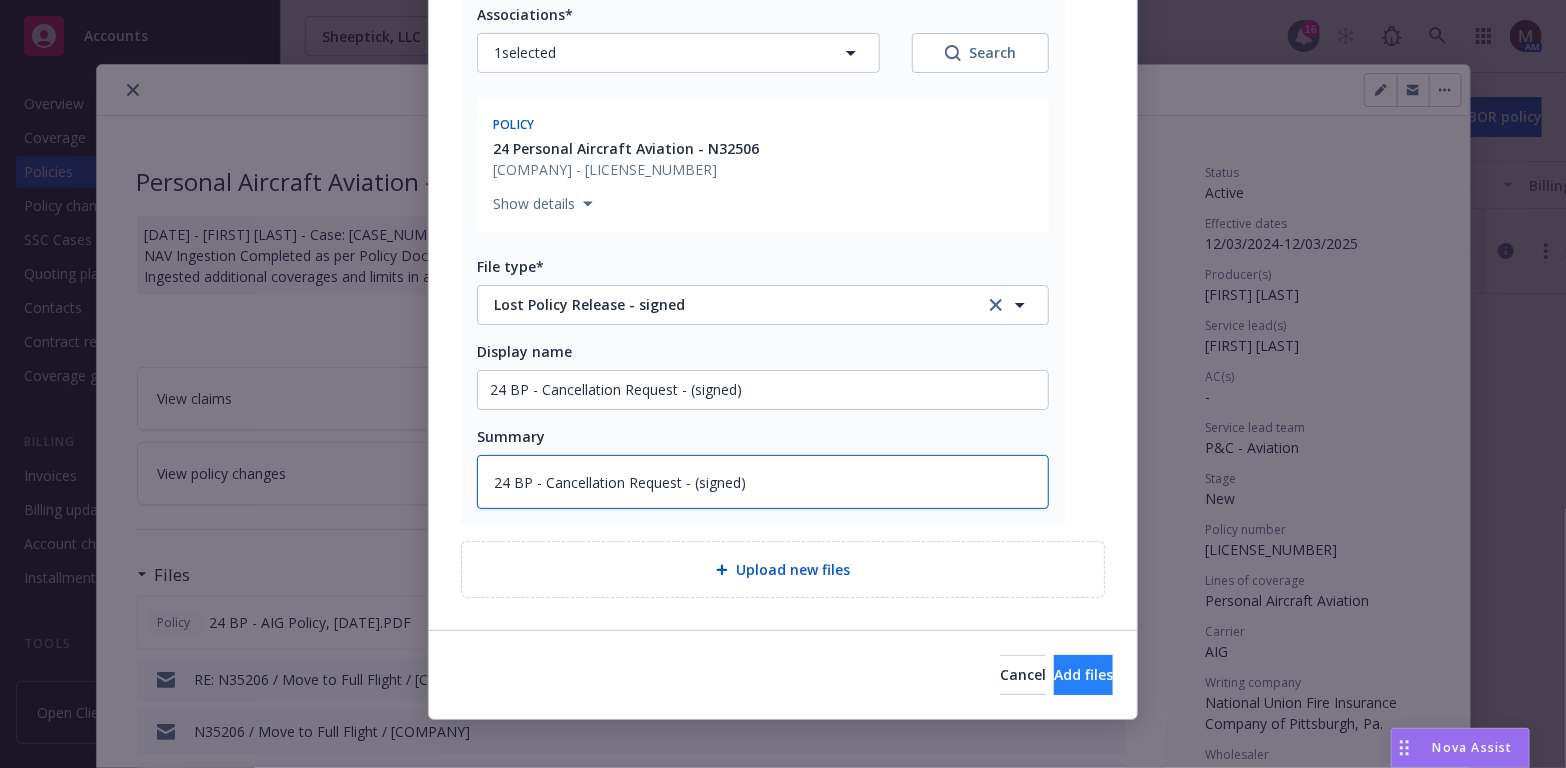 type on "24 BP - Cancellation Request - (signed)" 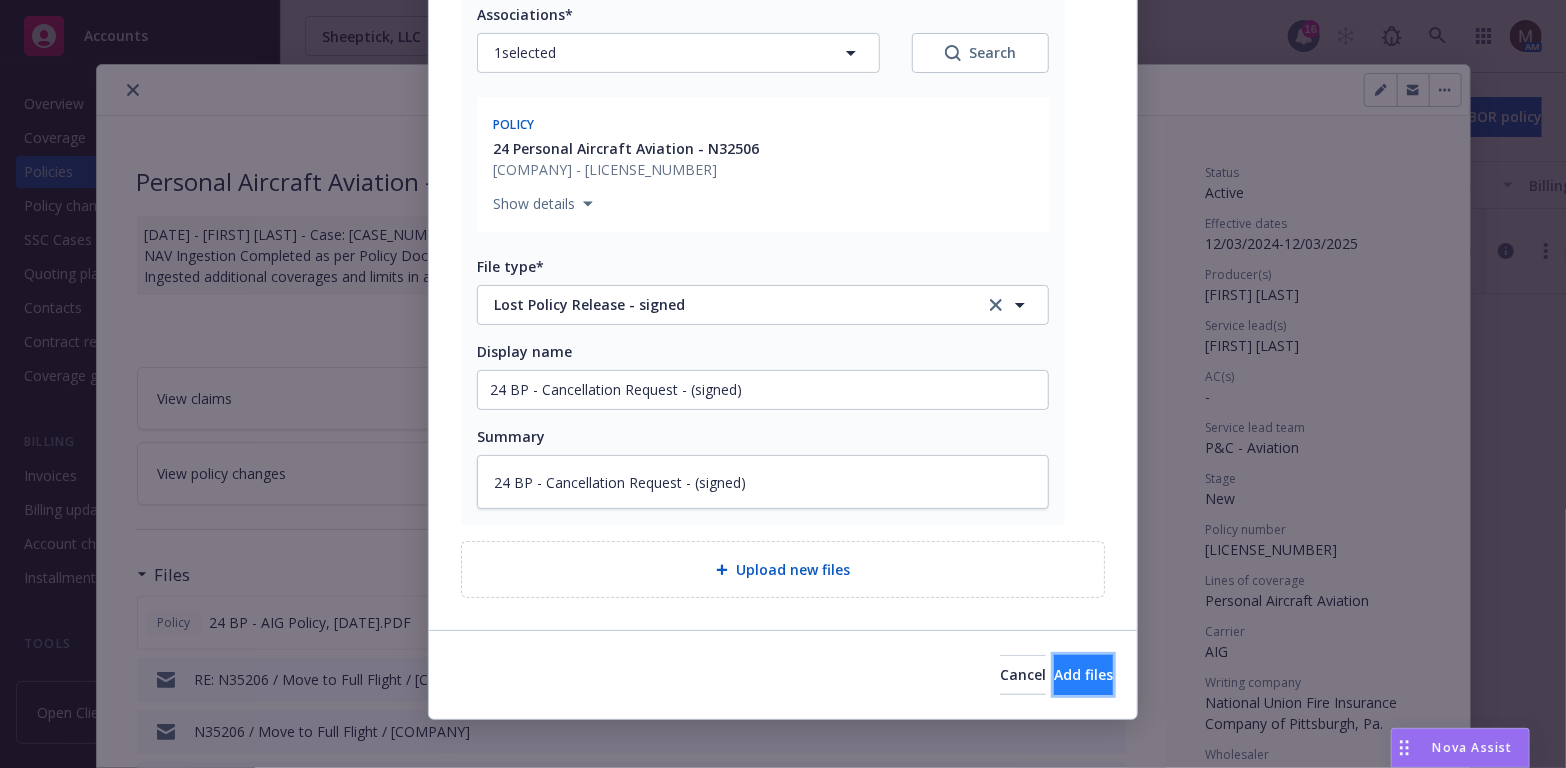click on "Add files" at bounding box center (1083, 674) 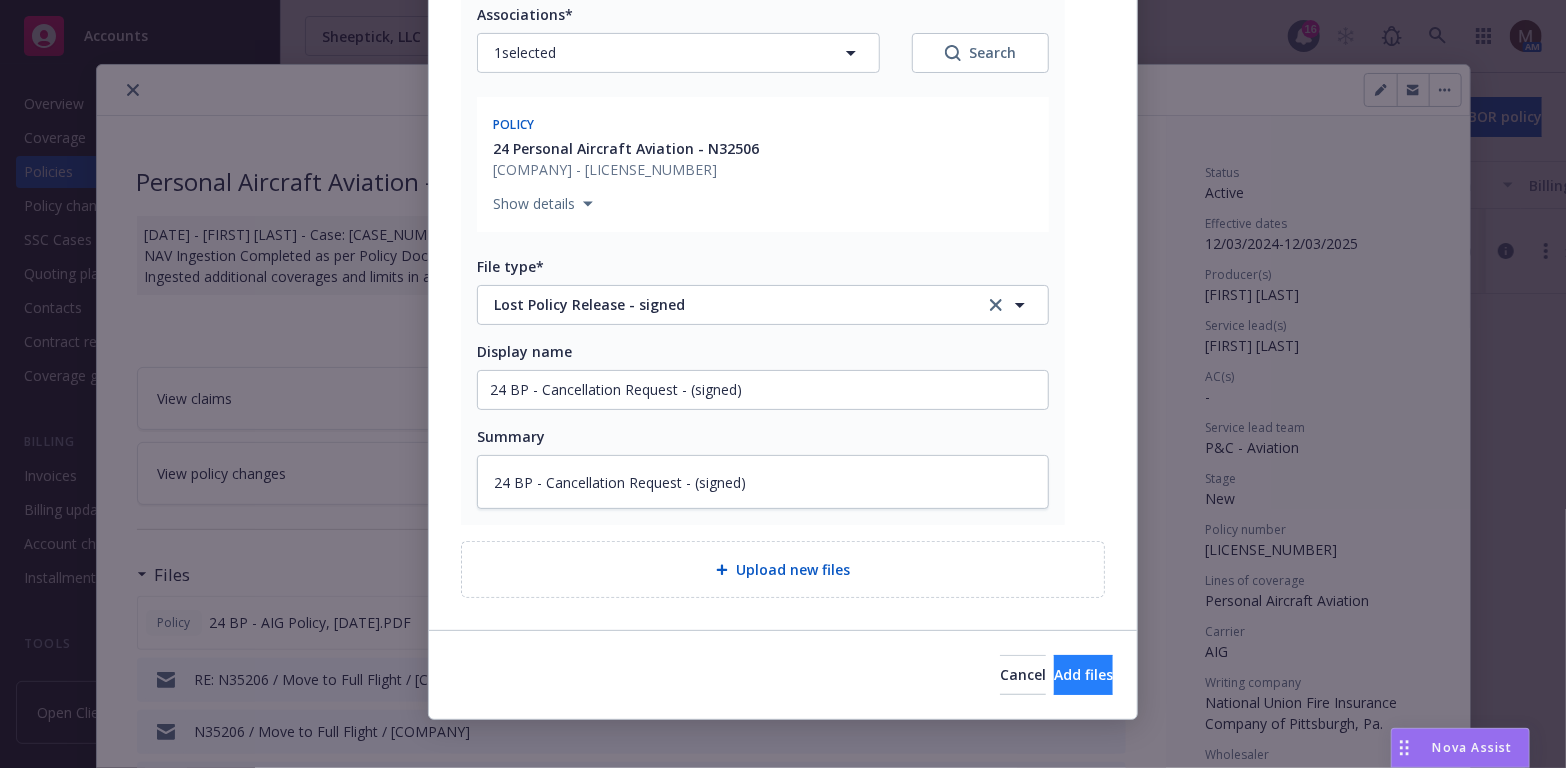 scroll, scrollTop: 241, scrollLeft: 0, axis: vertical 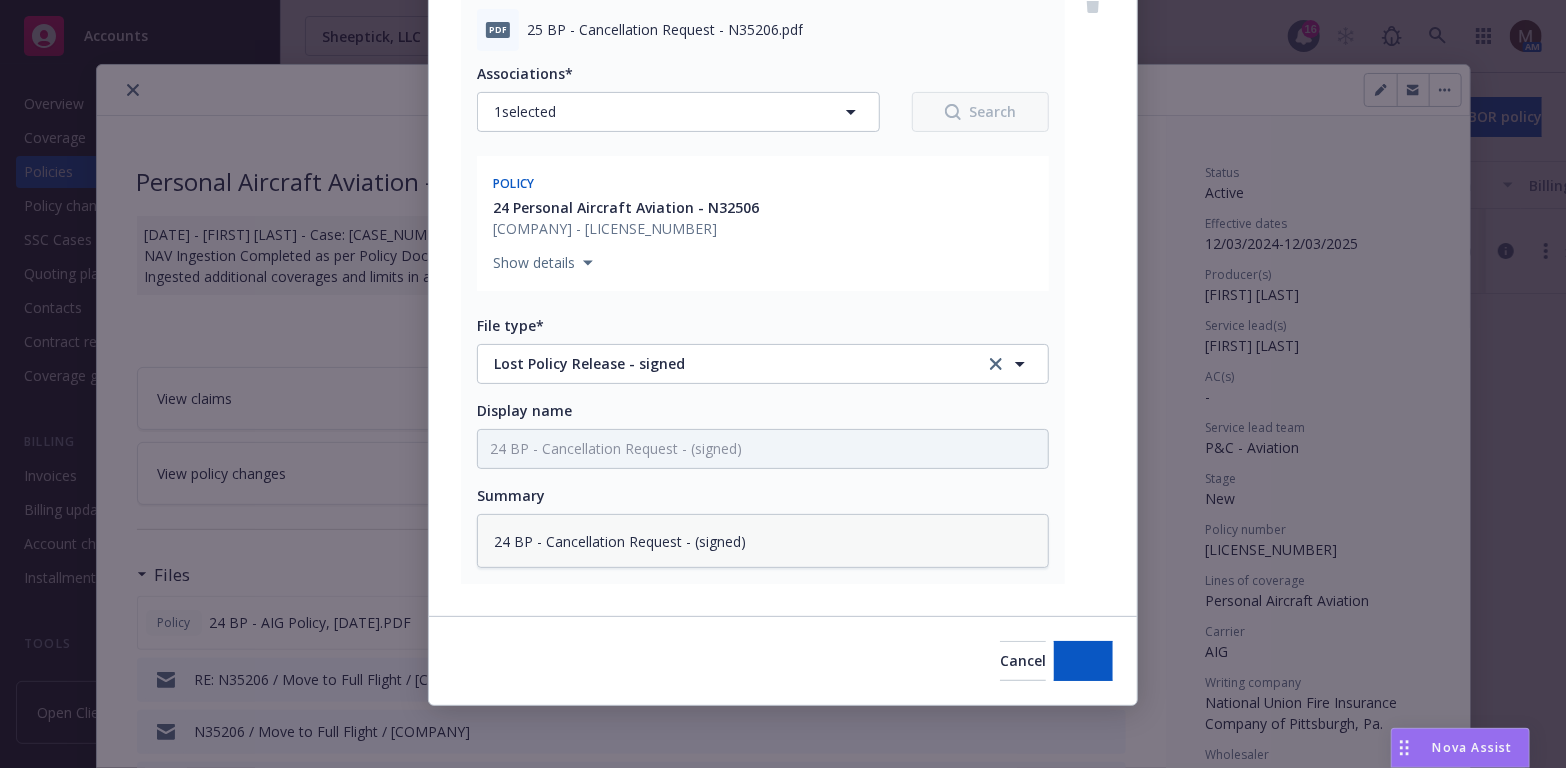 type on "x" 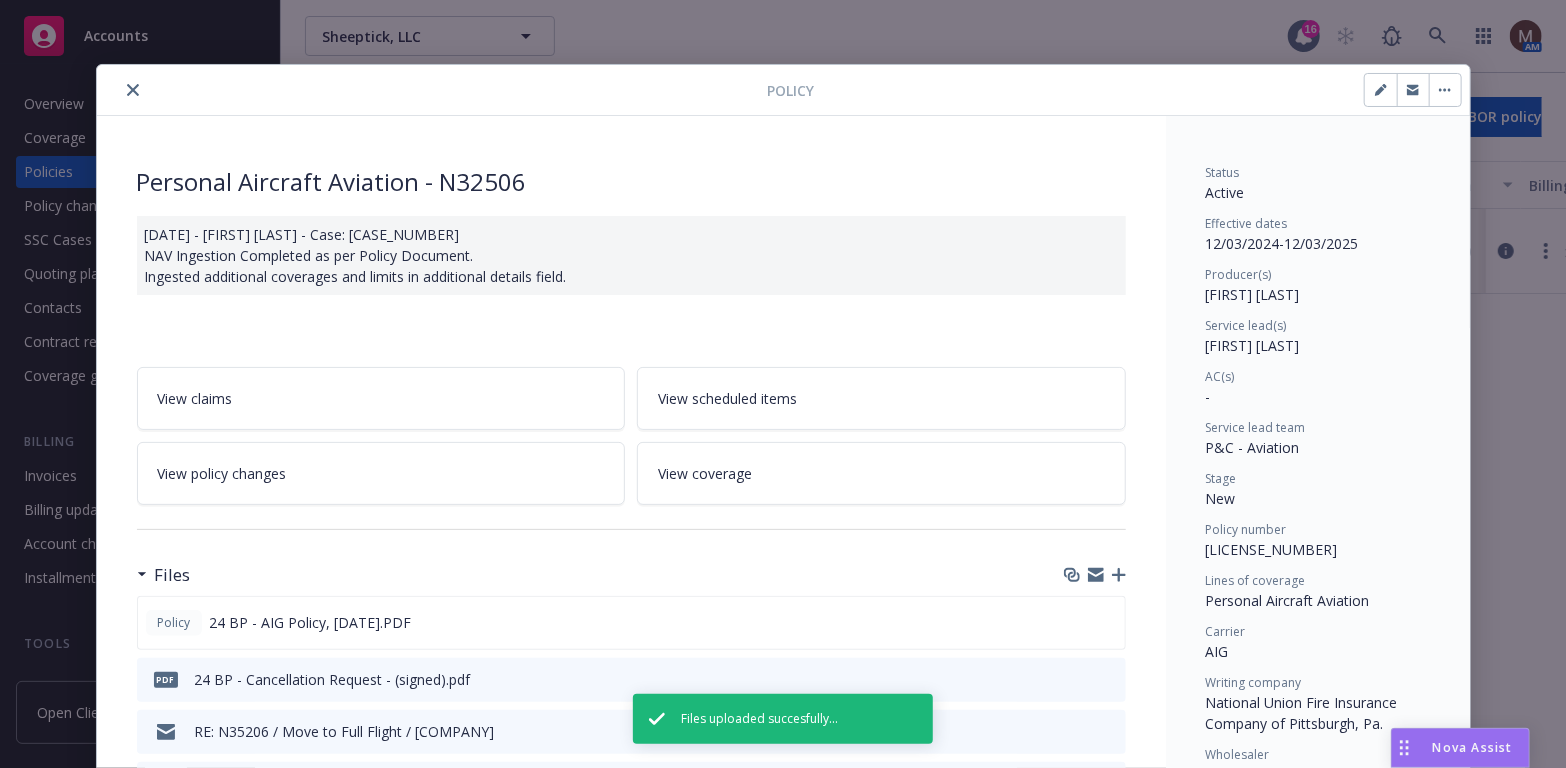 click 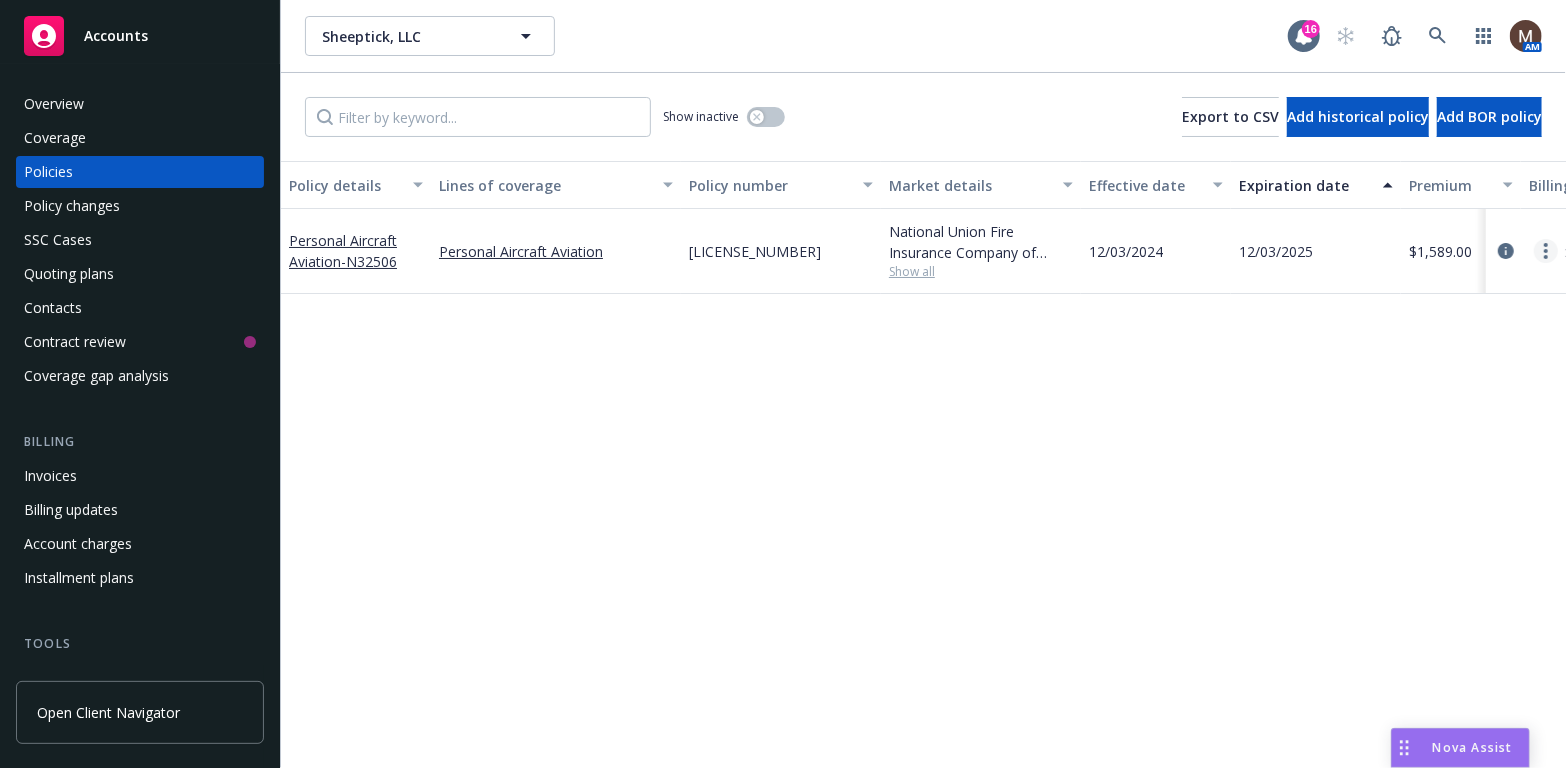 click 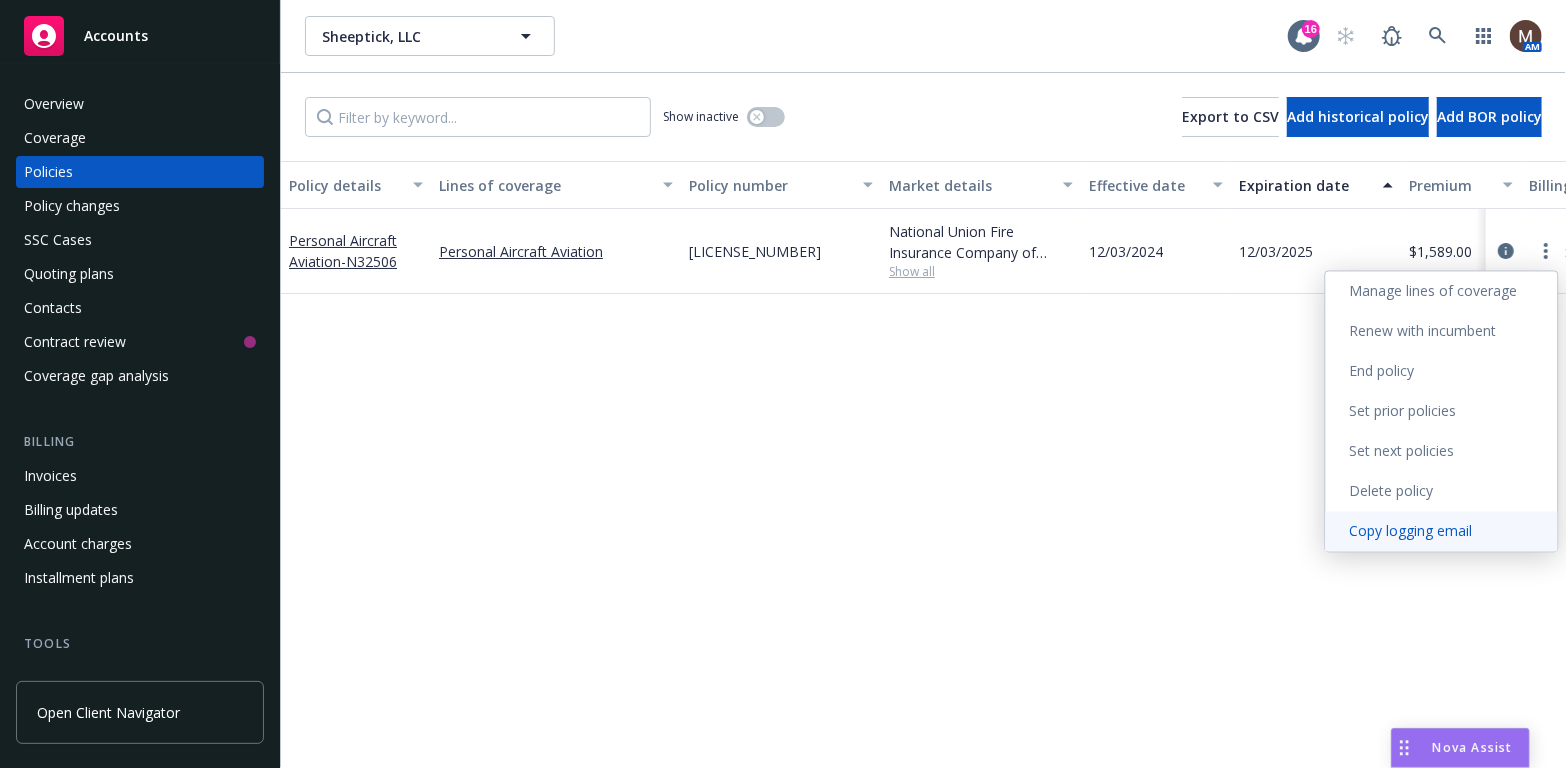 click on "Copy logging email" at bounding box center (1442, 531) 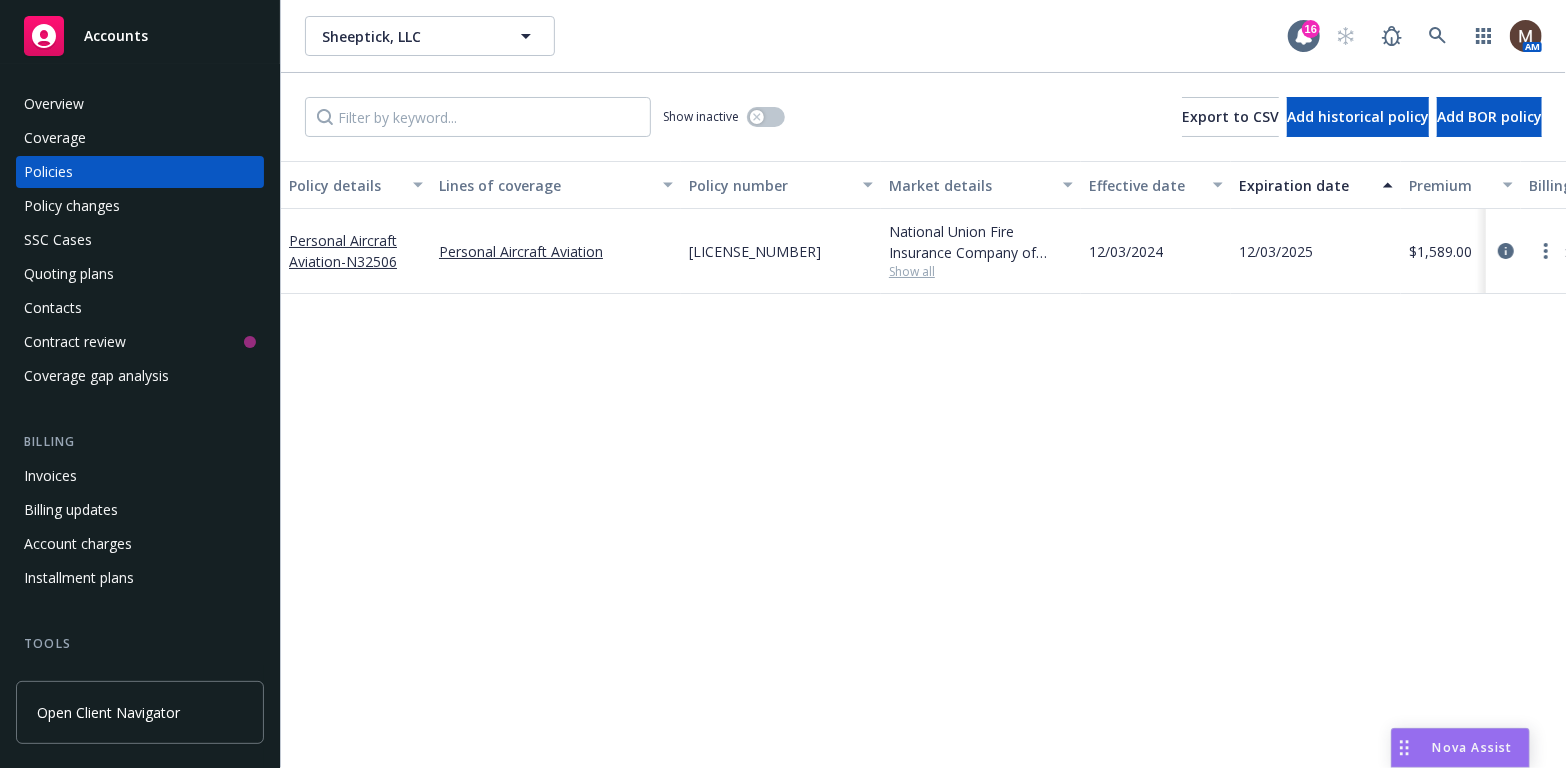 drag, startPoint x: 817, startPoint y: 592, endPoint x: 941, endPoint y: 651, distance: 137.32079 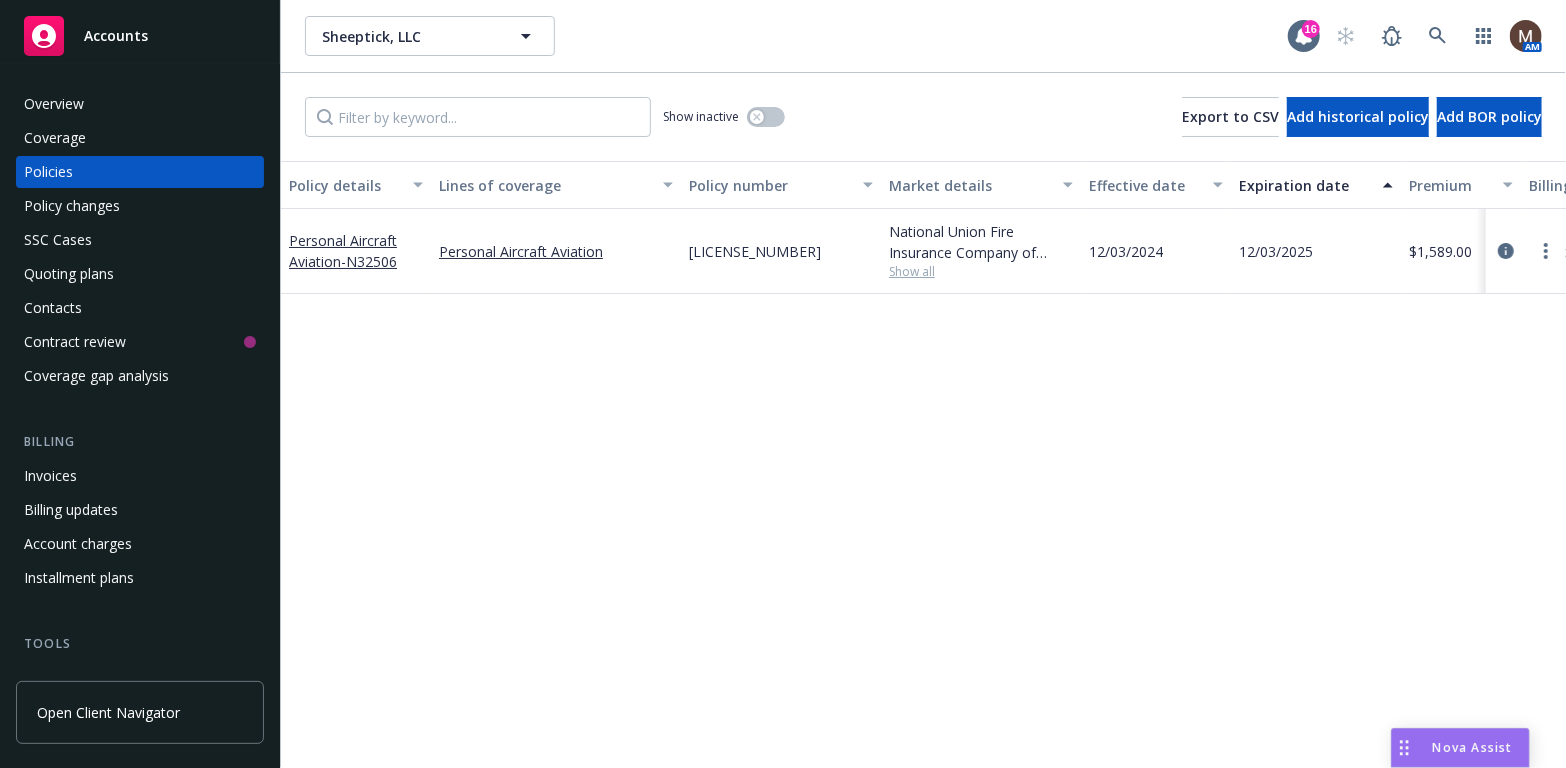 click on "Policy details Lines of coverage Policy number Market details Effective date Expiration date Premium Billing method Stage Status Service team leaders Personal Aircraft Aviation  -  N32506 Personal Aircraft Aviation LA 000313055-01 National Union Fire Insurance Company of Pittsburgh, Pa., AIG Show all 12/03/2024 12/03/2025 $1,589.00 Agency - Pay in full New Active Mary Hammer AM Scott Gault PD" at bounding box center (923, 464) 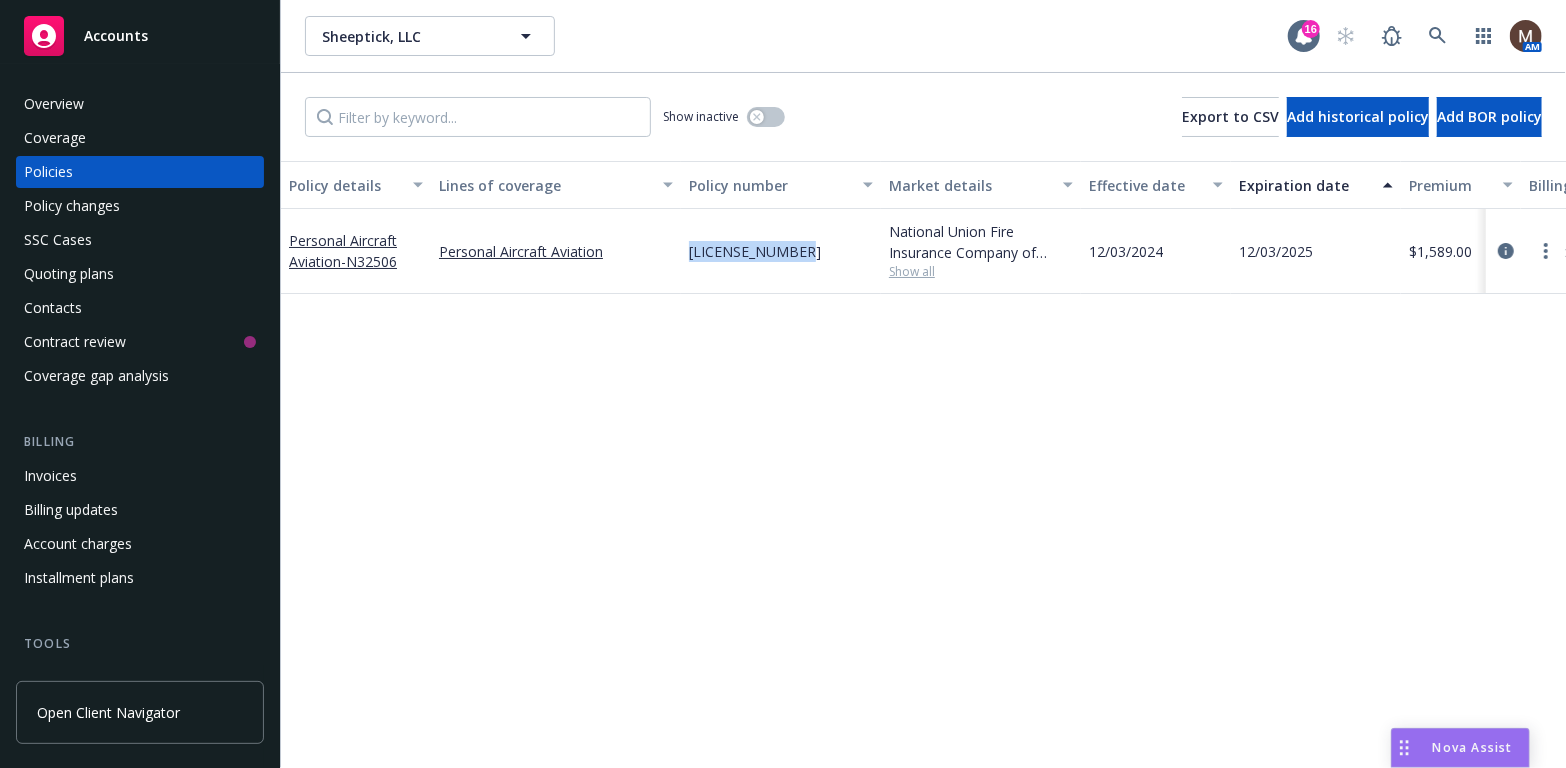 drag, startPoint x: 807, startPoint y: 250, endPoint x: 684, endPoint y: 256, distance: 123.146255 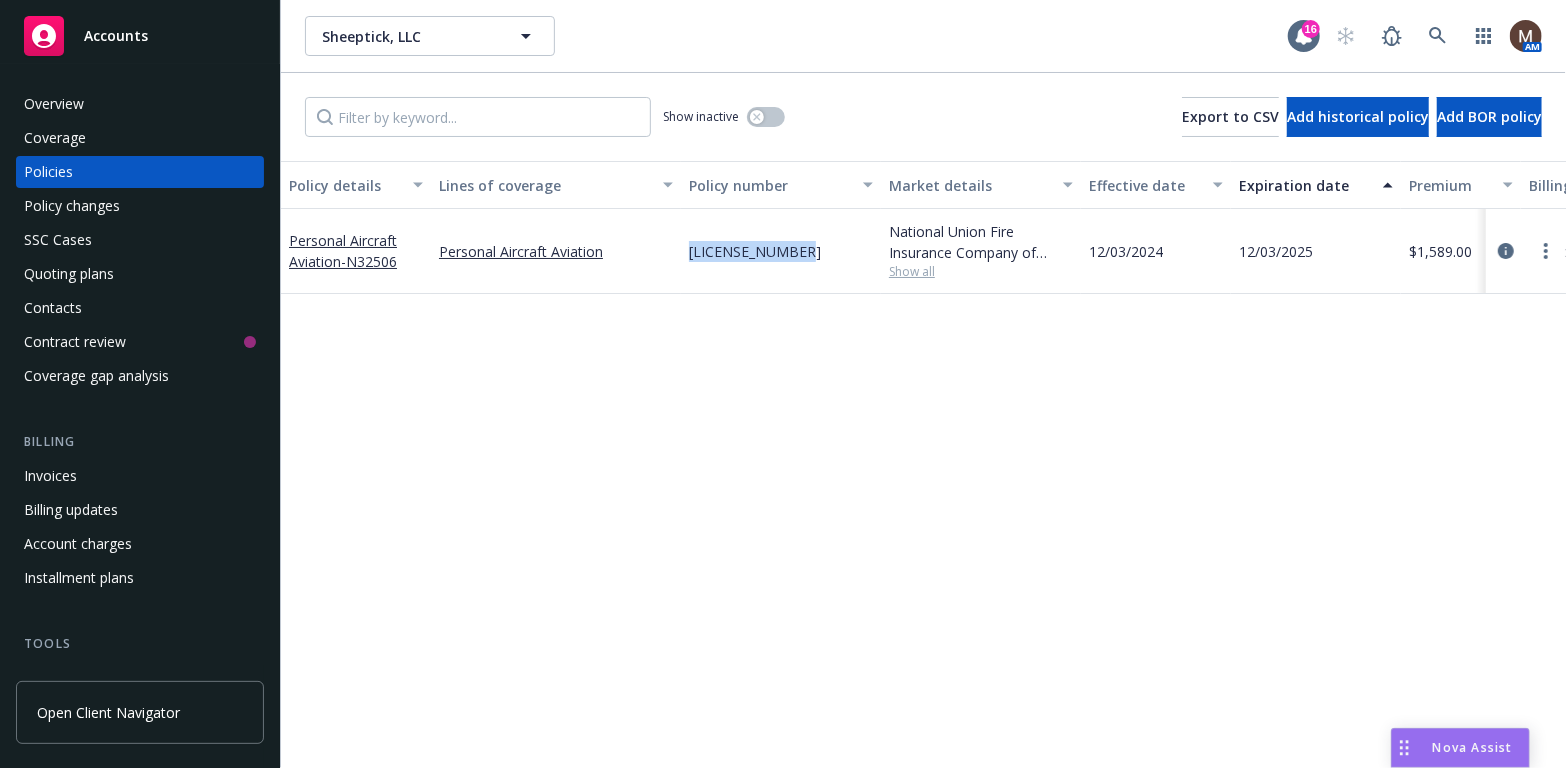 click on "LA 000313055-01" at bounding box center (781, 251) 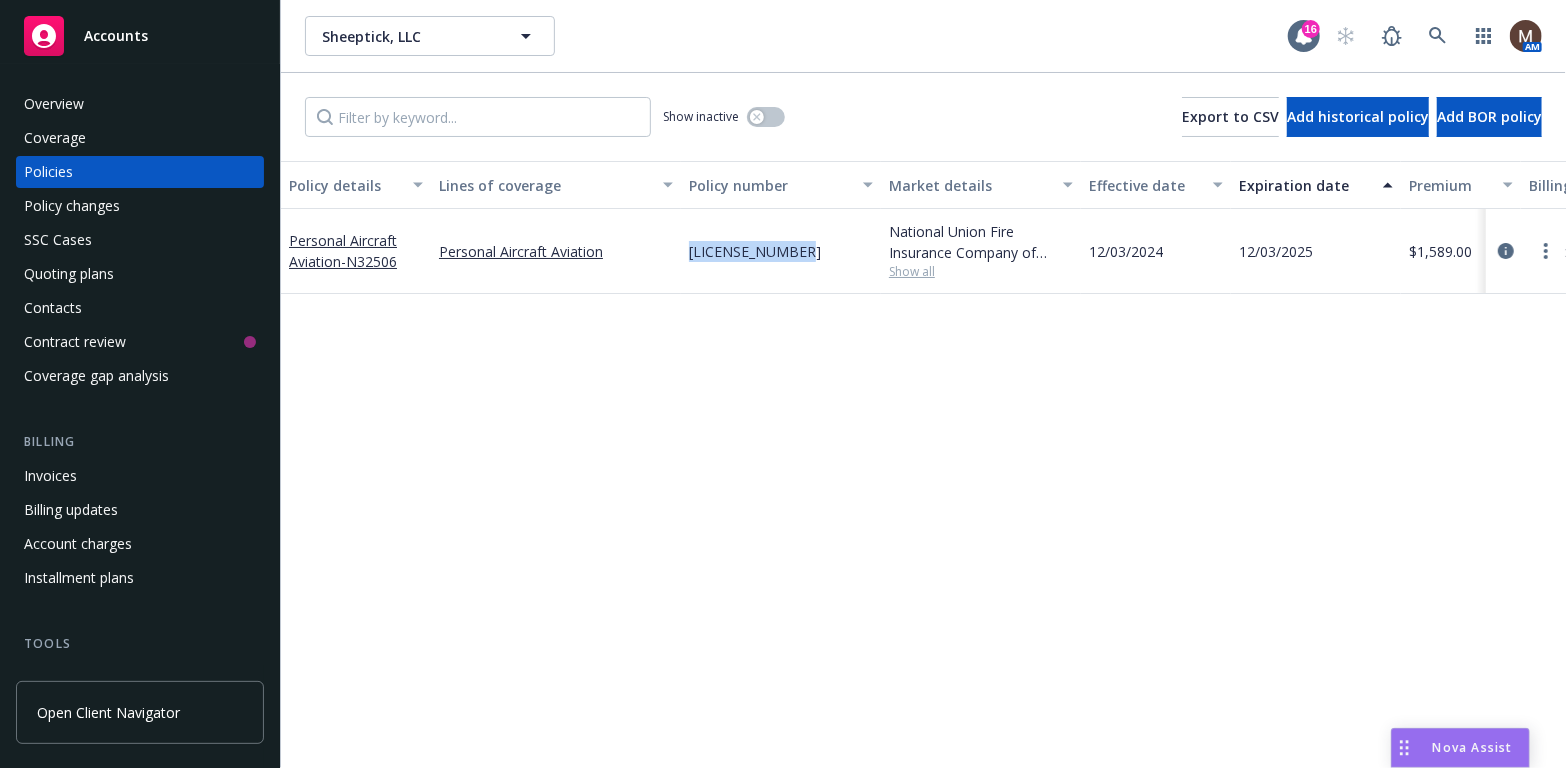 copy on "LA 000313055-01" 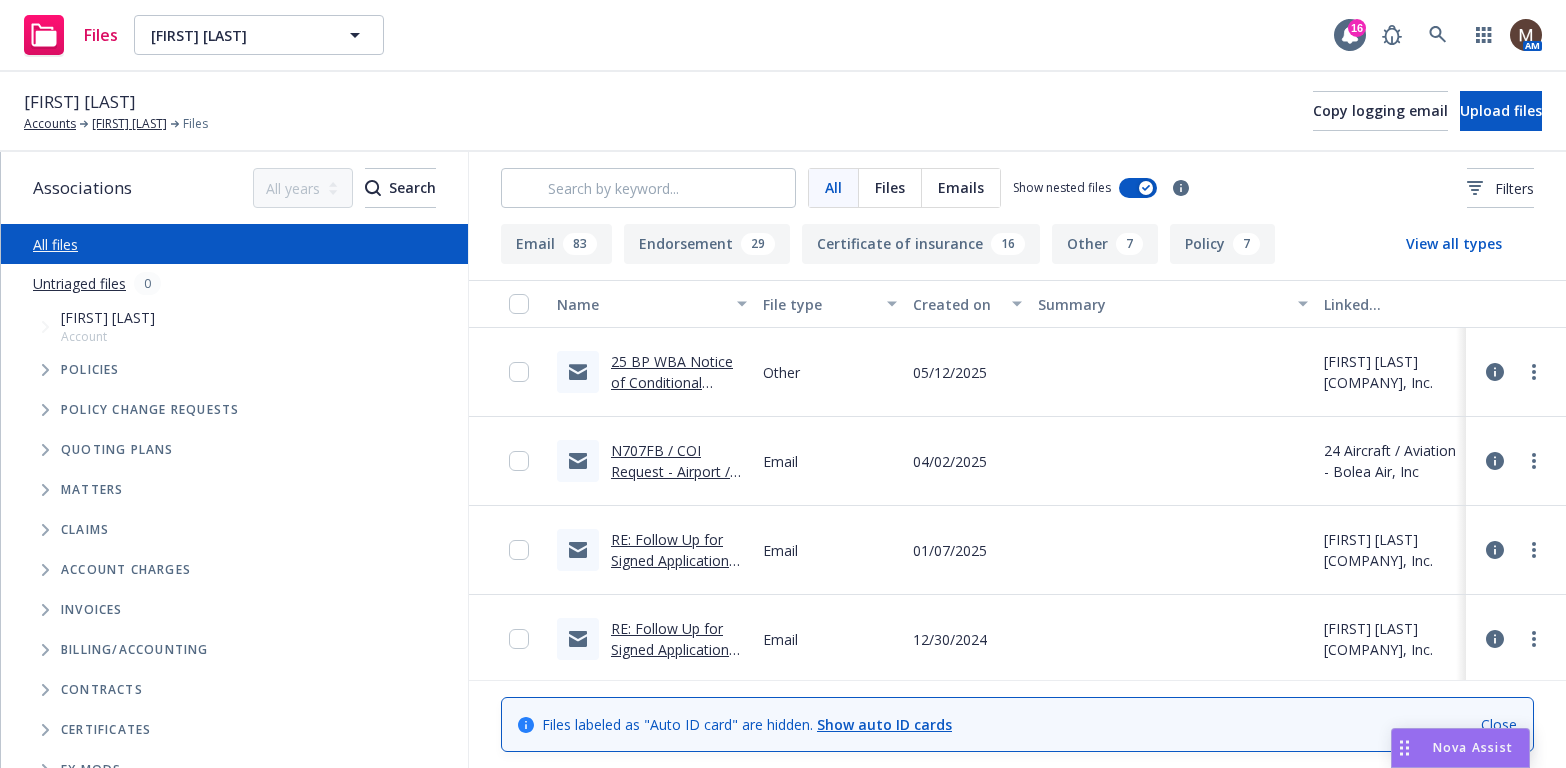 scroll, scrollTop: 0, scrollLeft: 0, axis: both 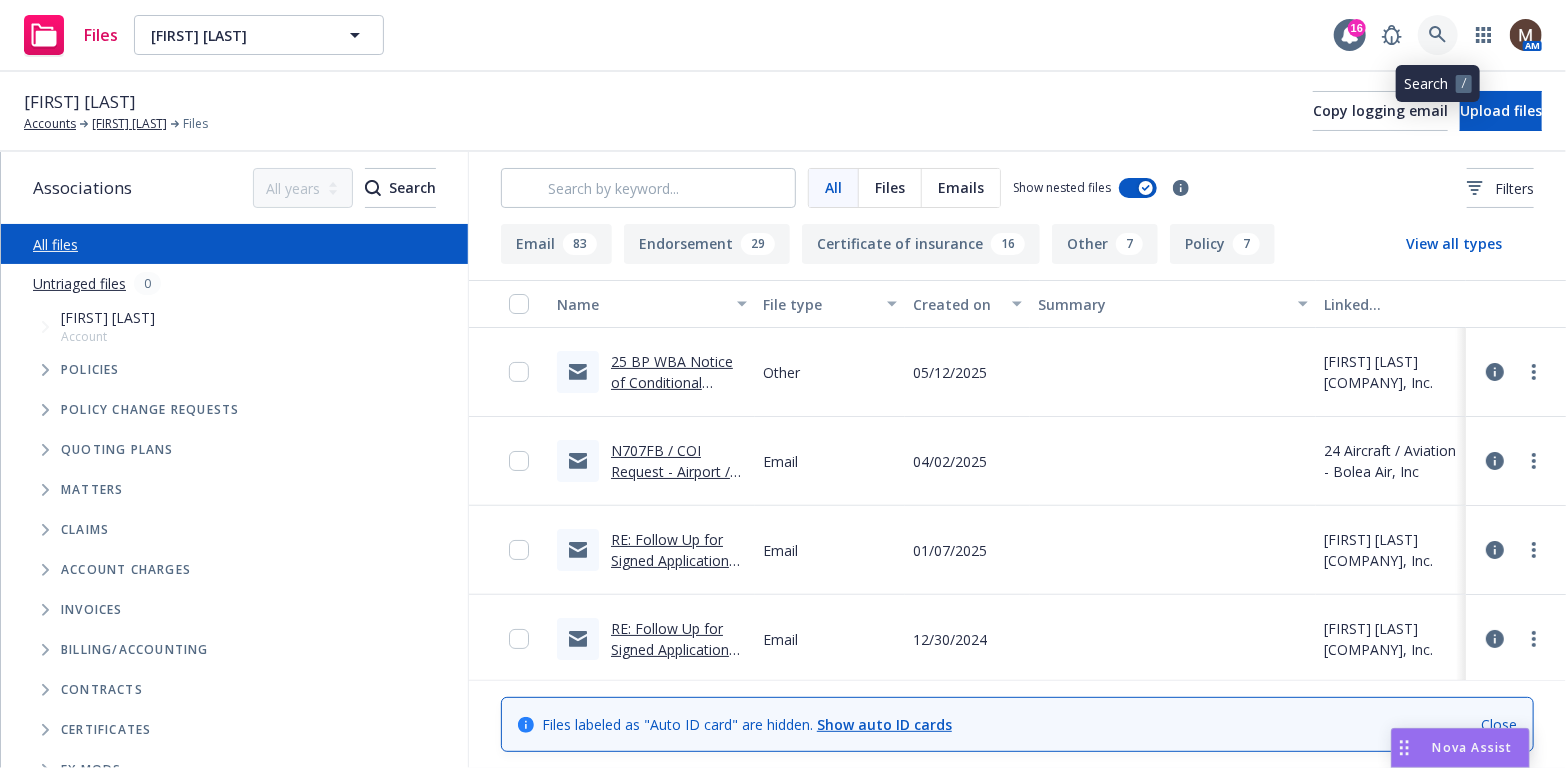 click 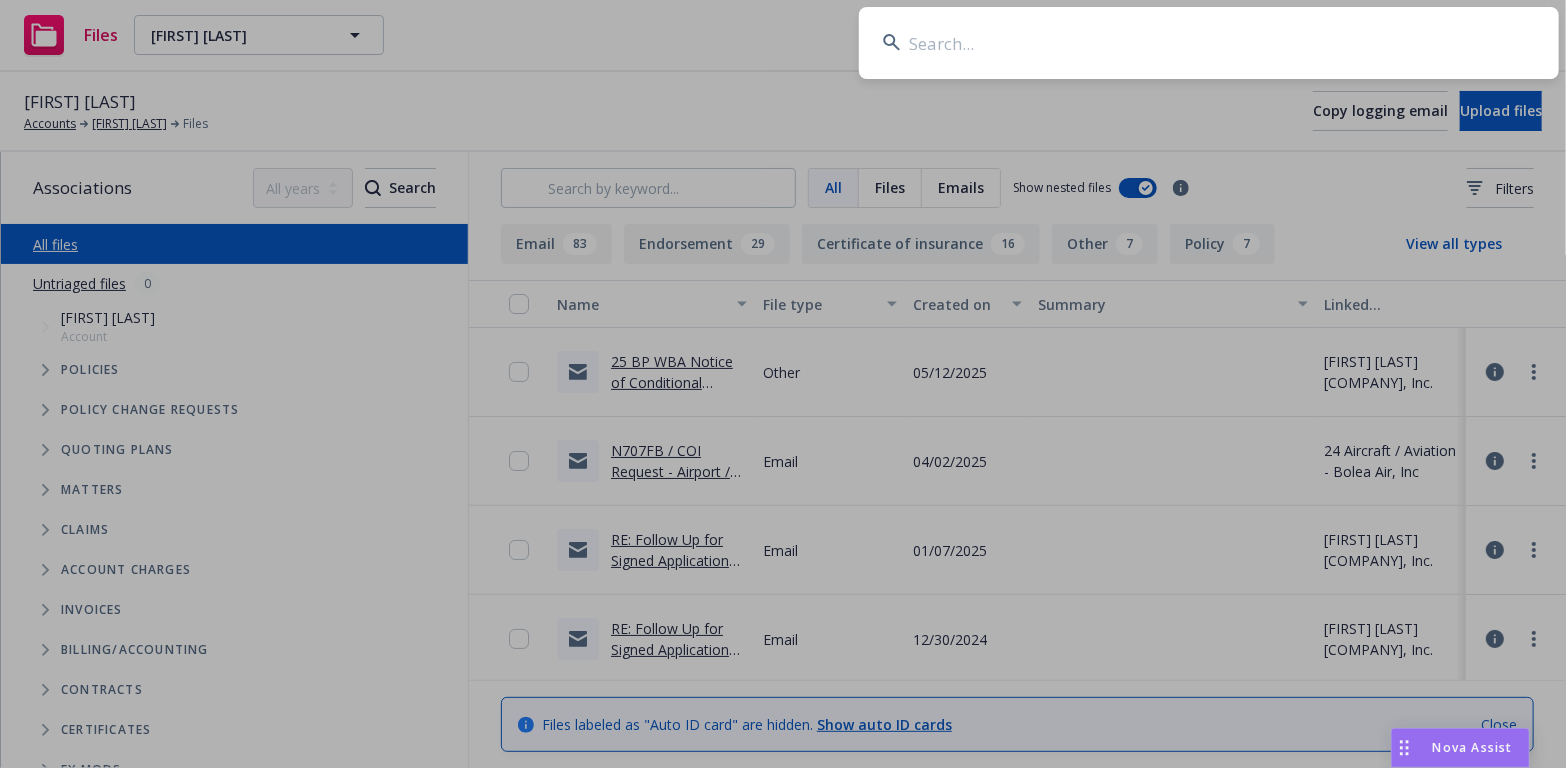 click at bounding box center (1209, 43) 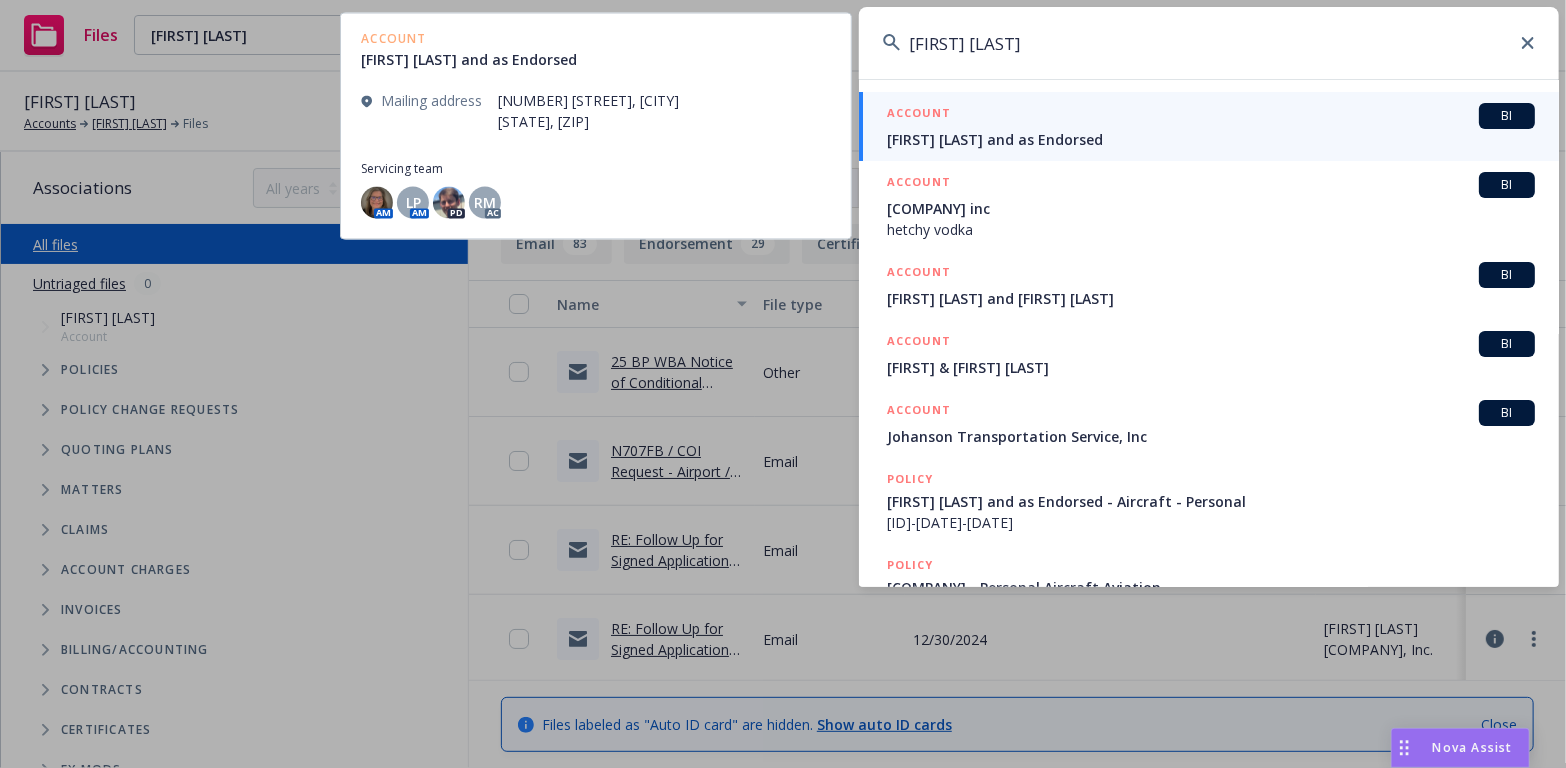 type on "[FIRST] [LAST]" 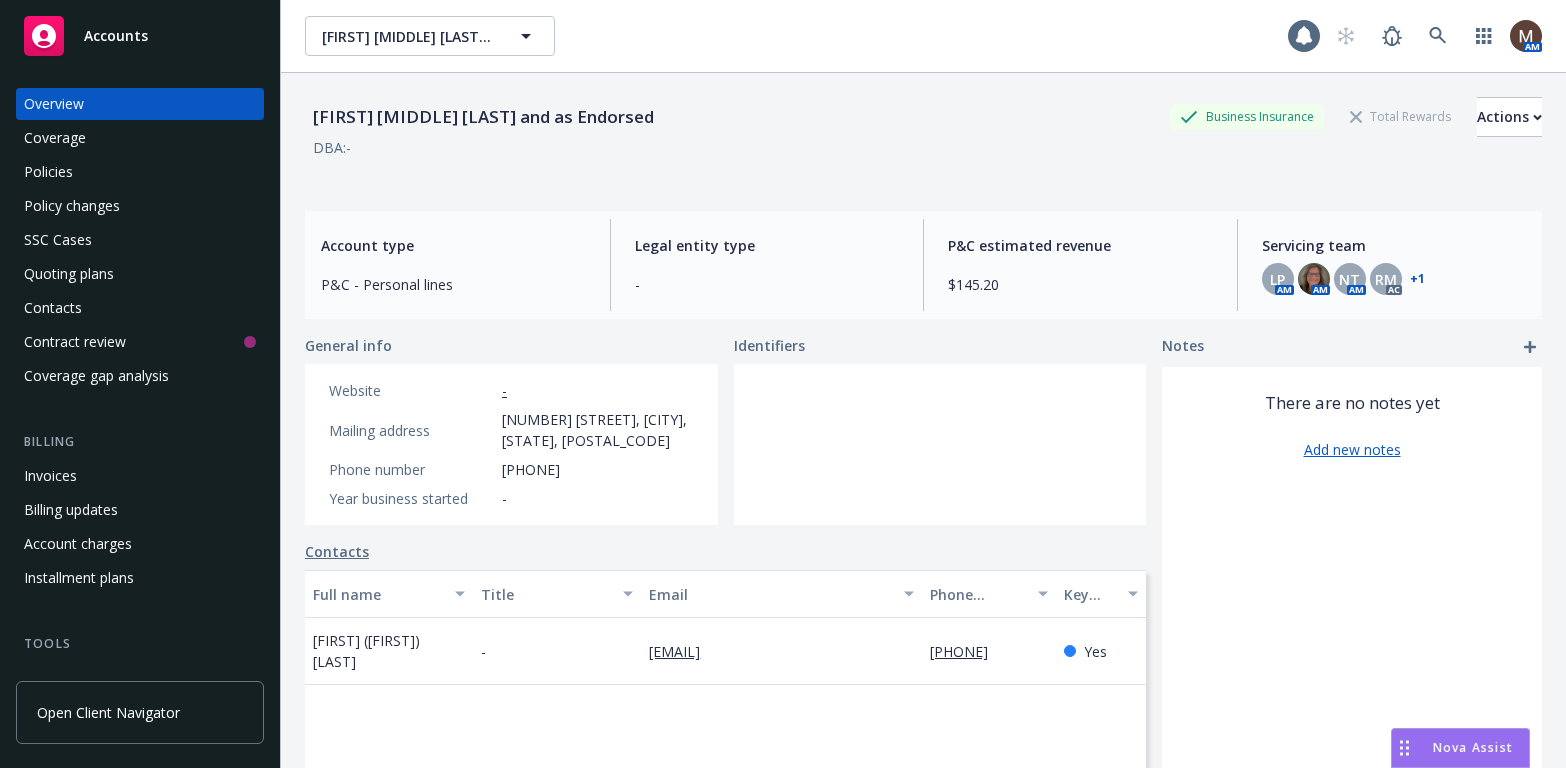 scroll, scrollTop: 0, scrollLeft: 0, axis: both 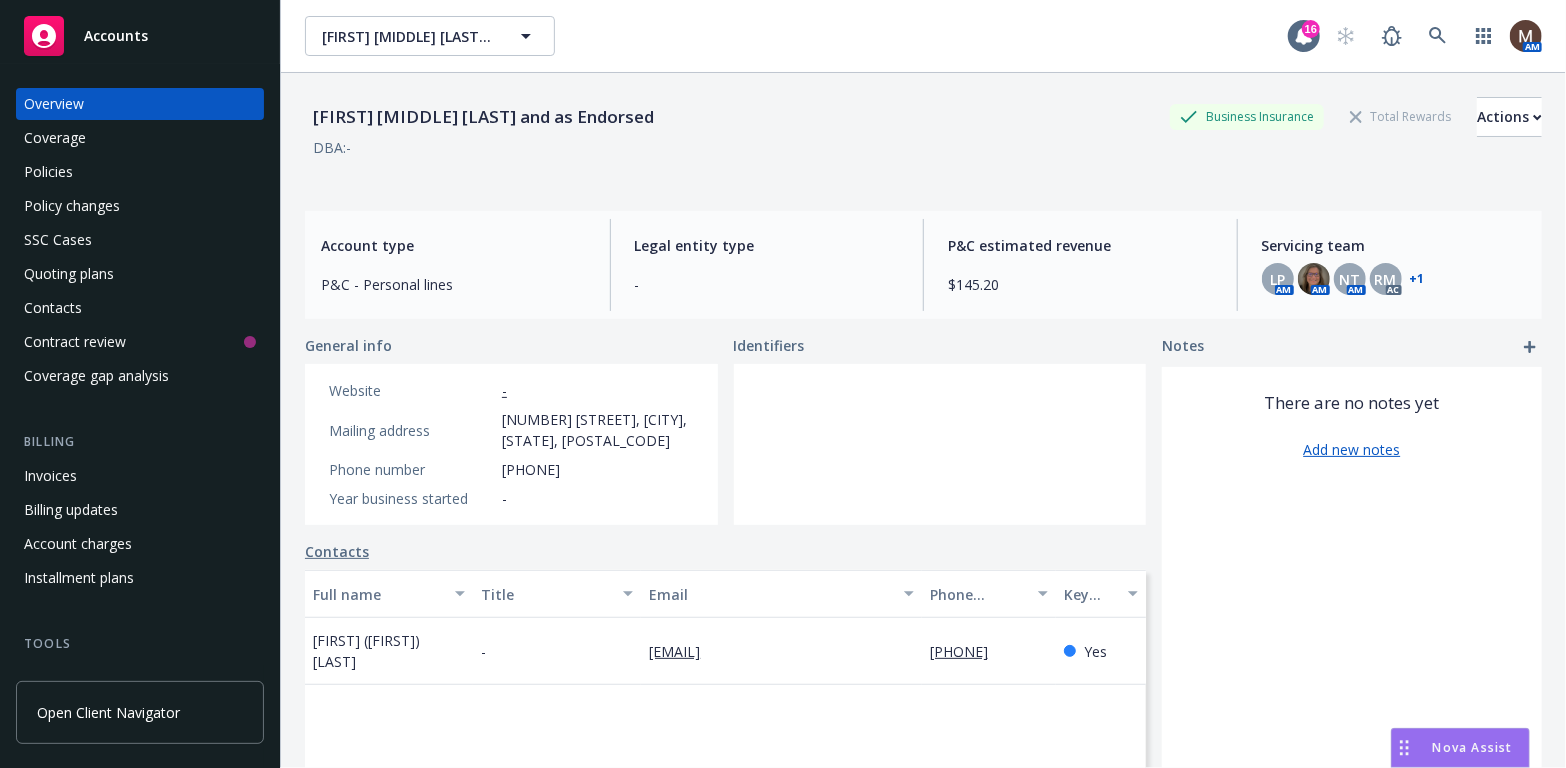 click on "Policies" at bounding box center [48, 172] 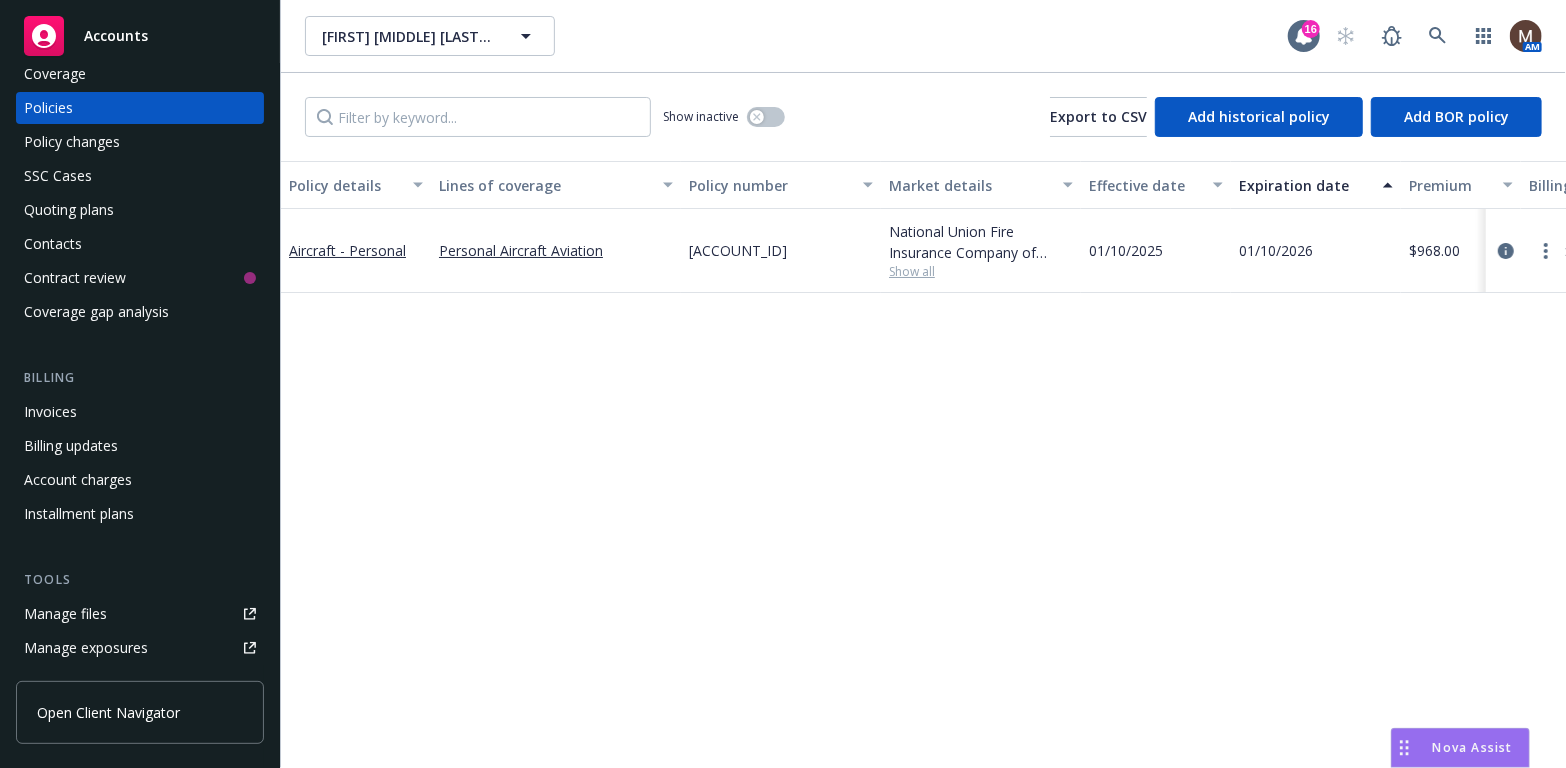 scroll, scrollTop: 100, scrollLeft: 0, axis: vertical 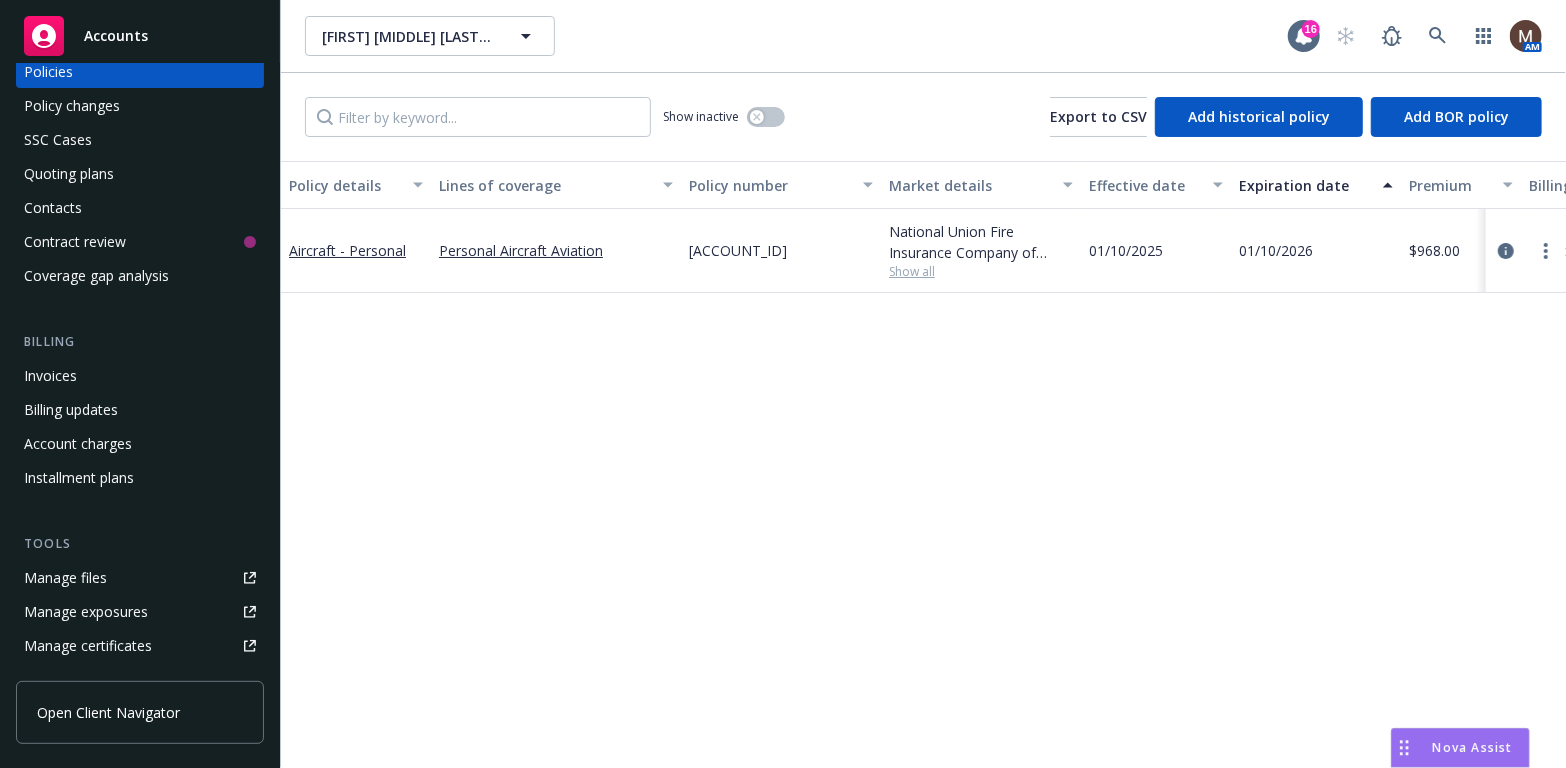 click on "Manage files" at bounding box center (65, 578) 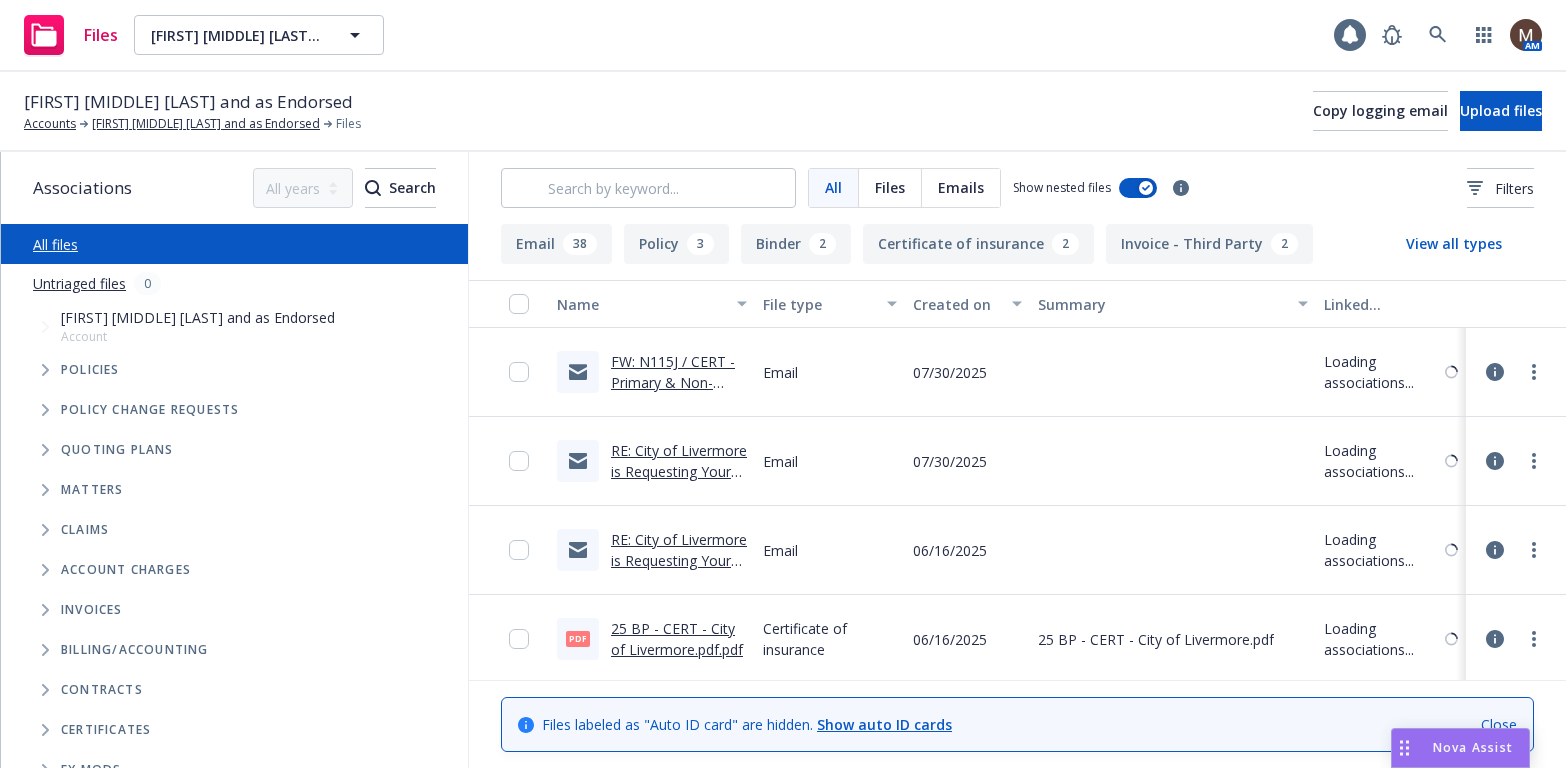 scroll, scrollTop: 0, scrollLeft: 0, axis: both 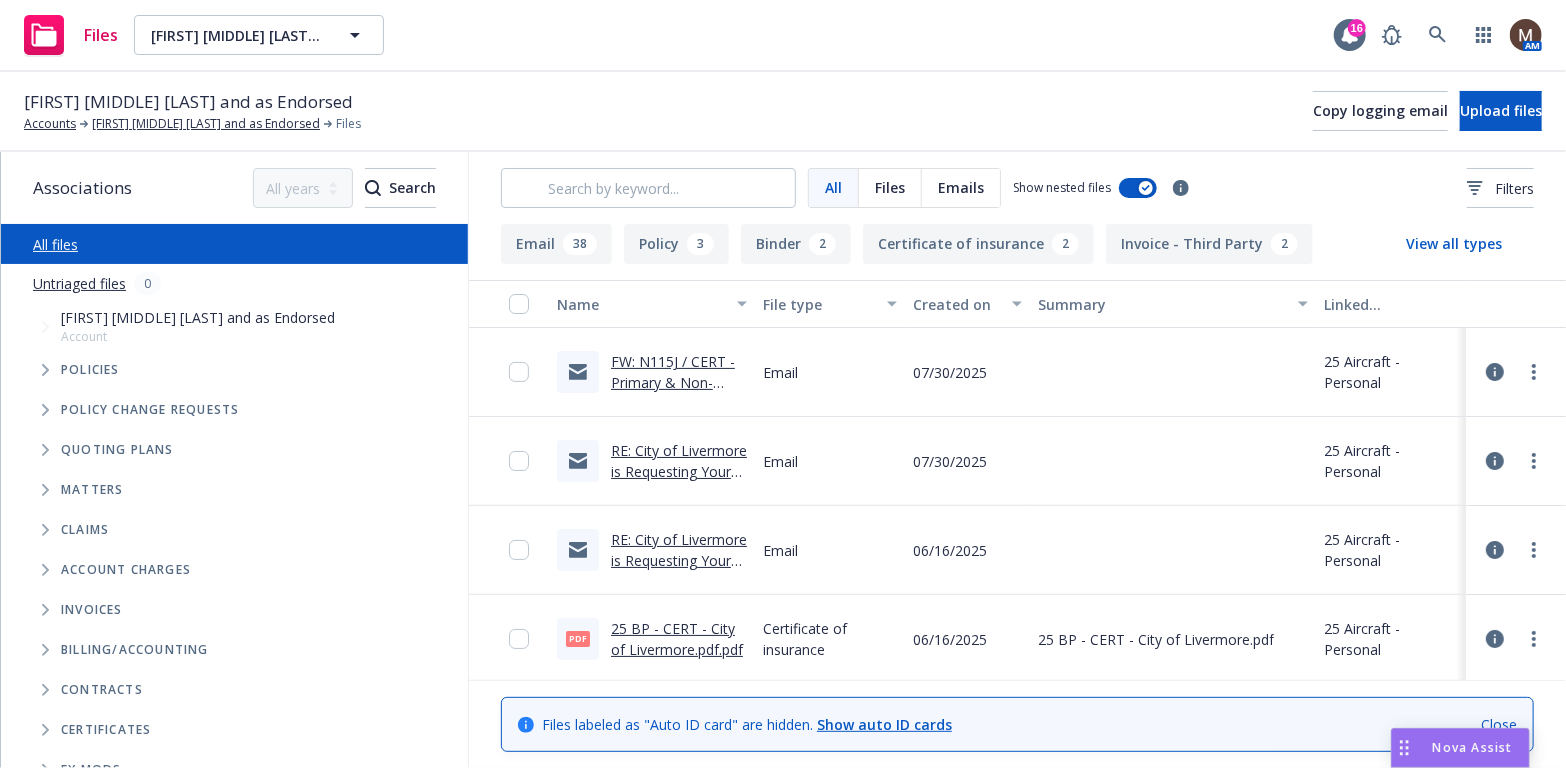 click on "RE: City of Livermore is Requesting Your Insurance" at bounding box center (679, 471) 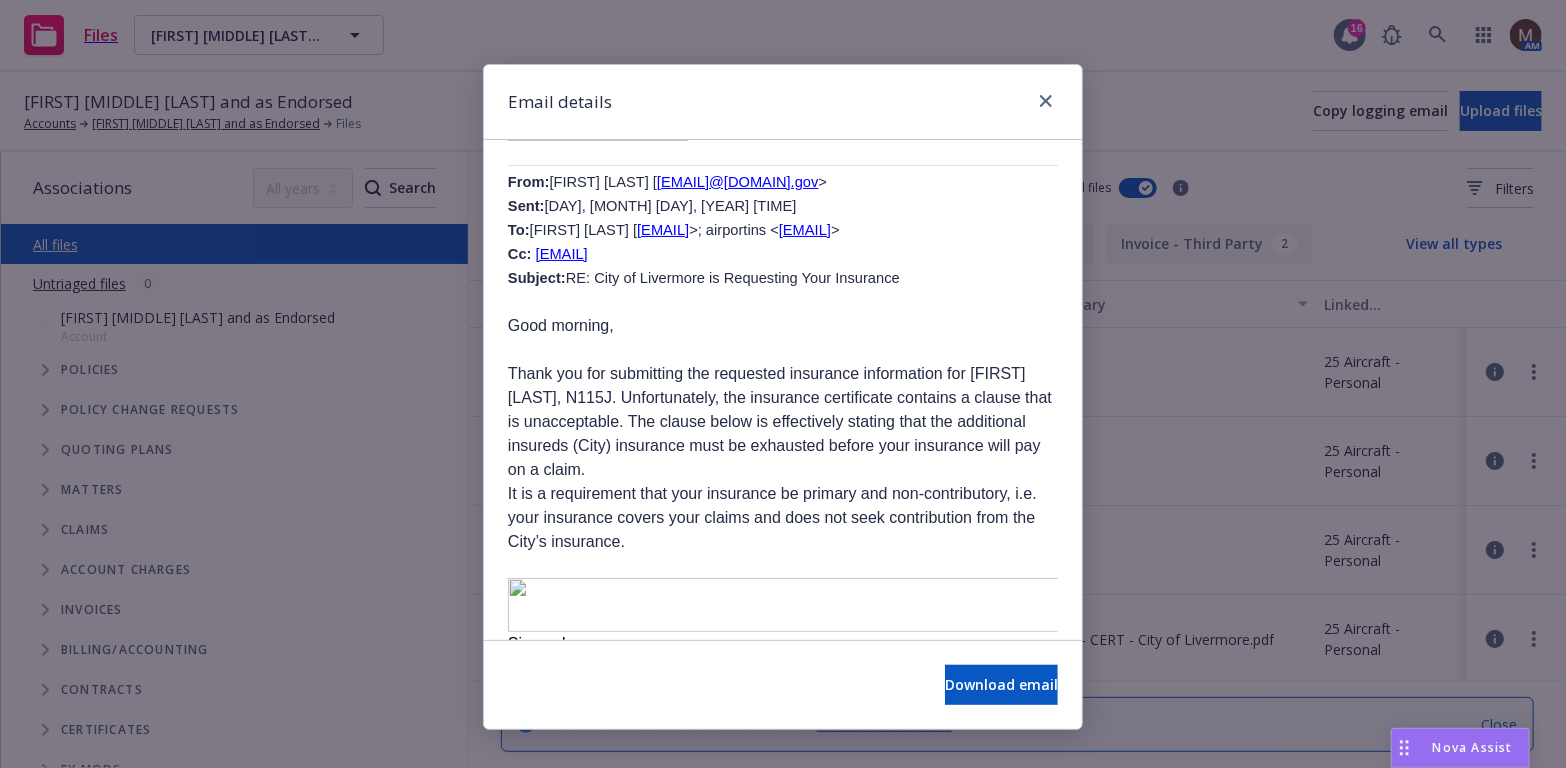 scroll, scrollTop: 1400, scrollLeft: 0, axis: vertical 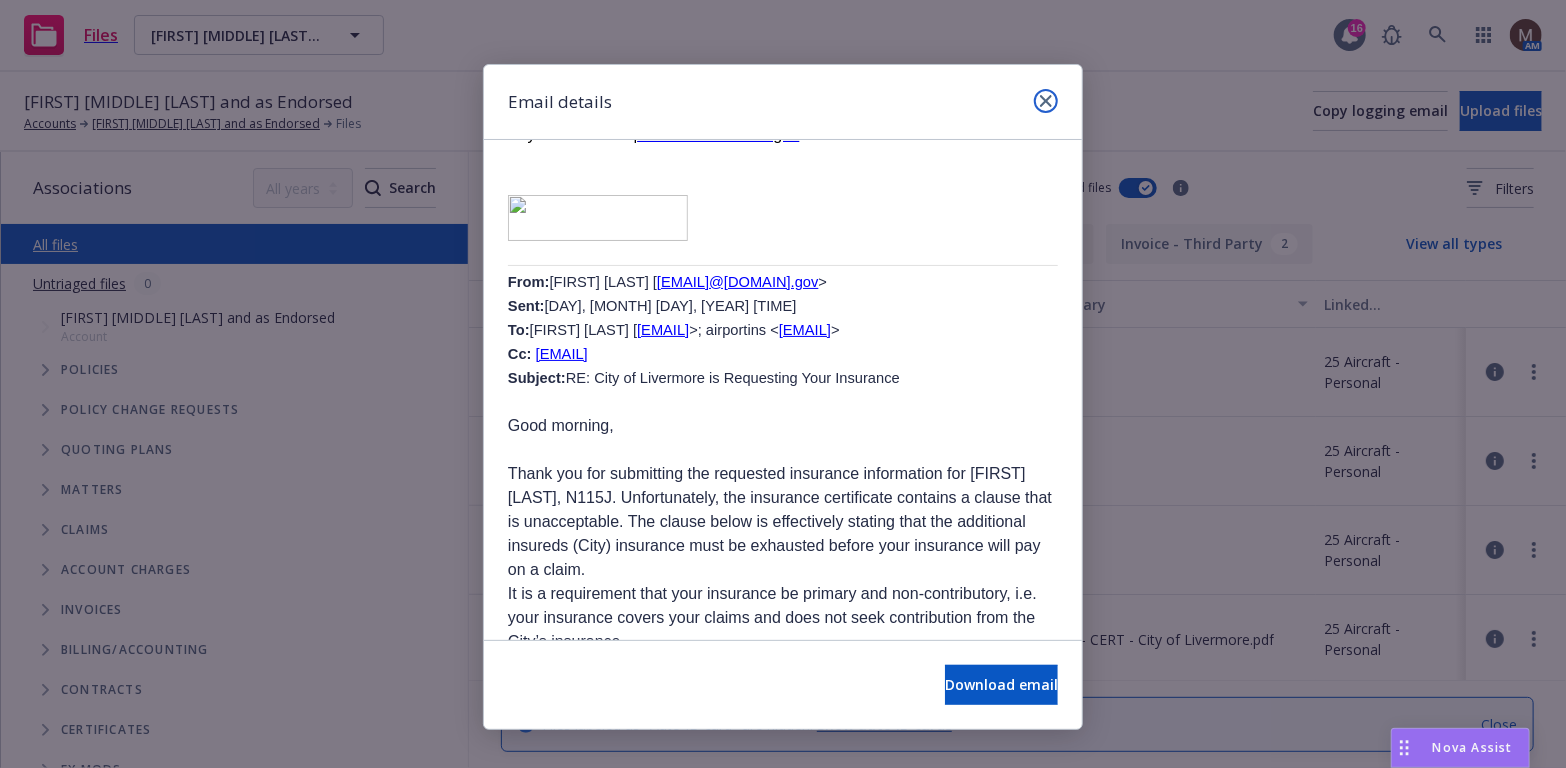 click 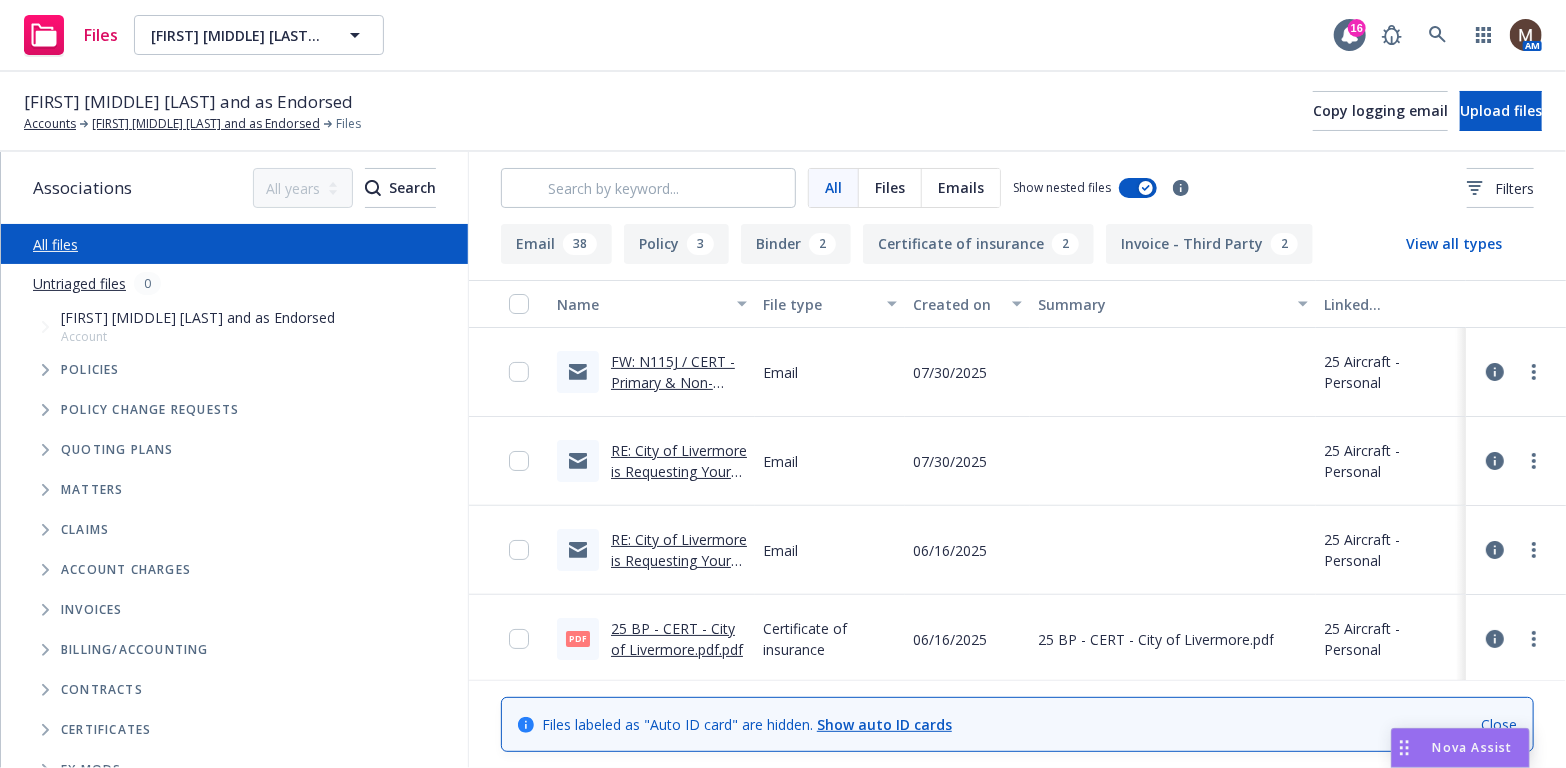 click on "RE: City of Livermore is Requesting Your Insurance" at bounding box center (679, 560) 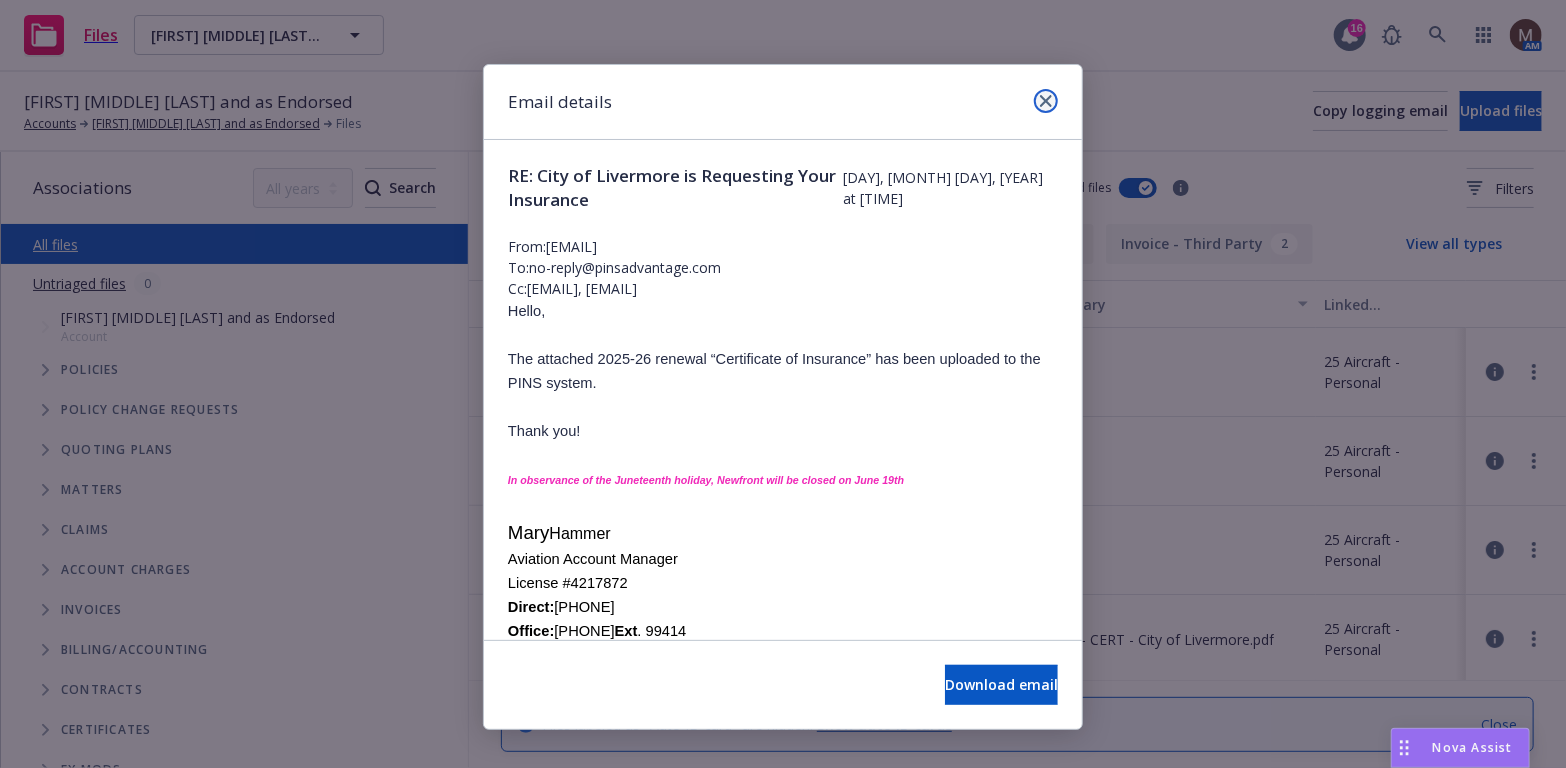 click 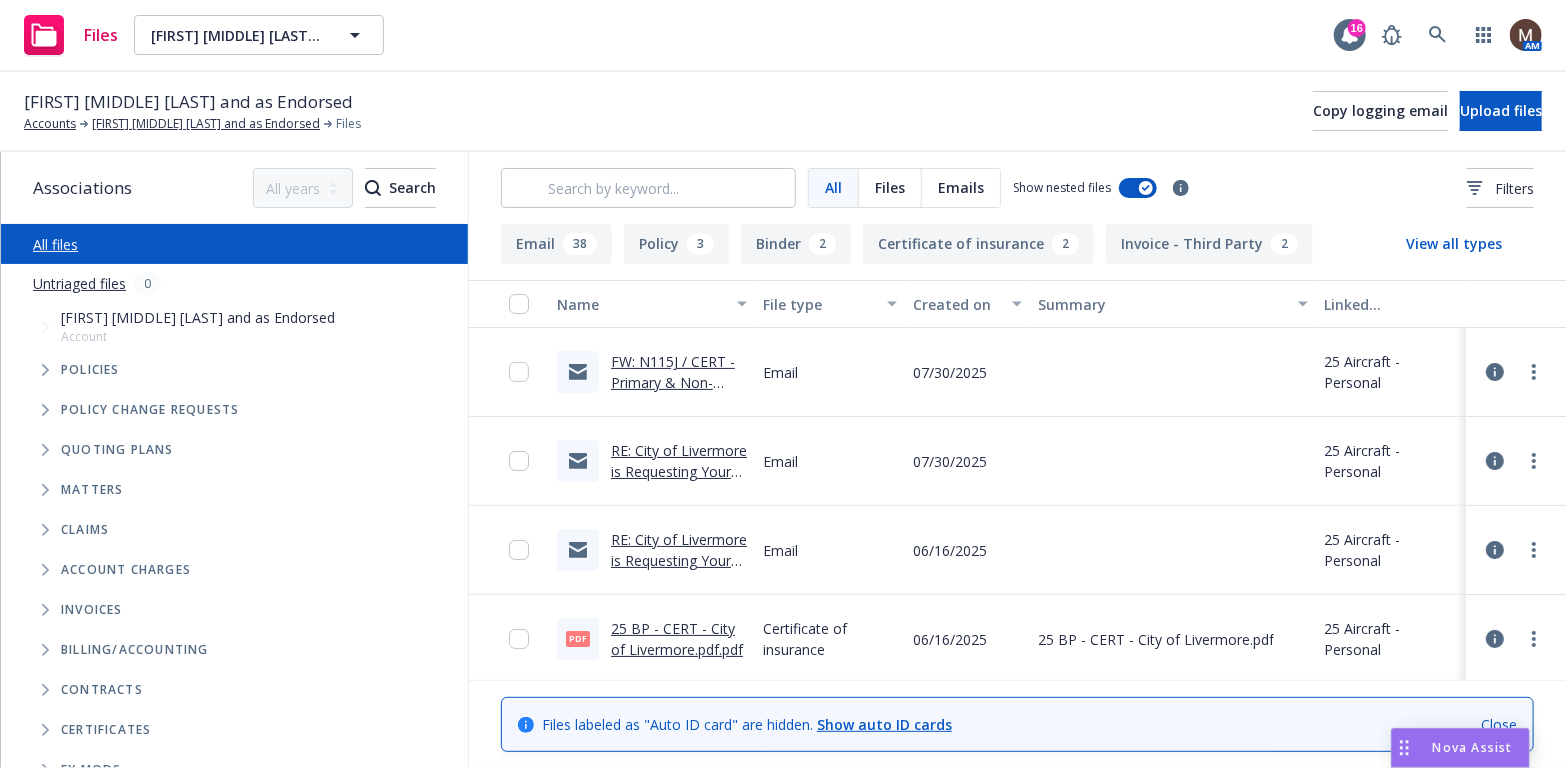 click on "RE: City of Livermore is Requesting Your Insurance" at bounding box center (679, 471) 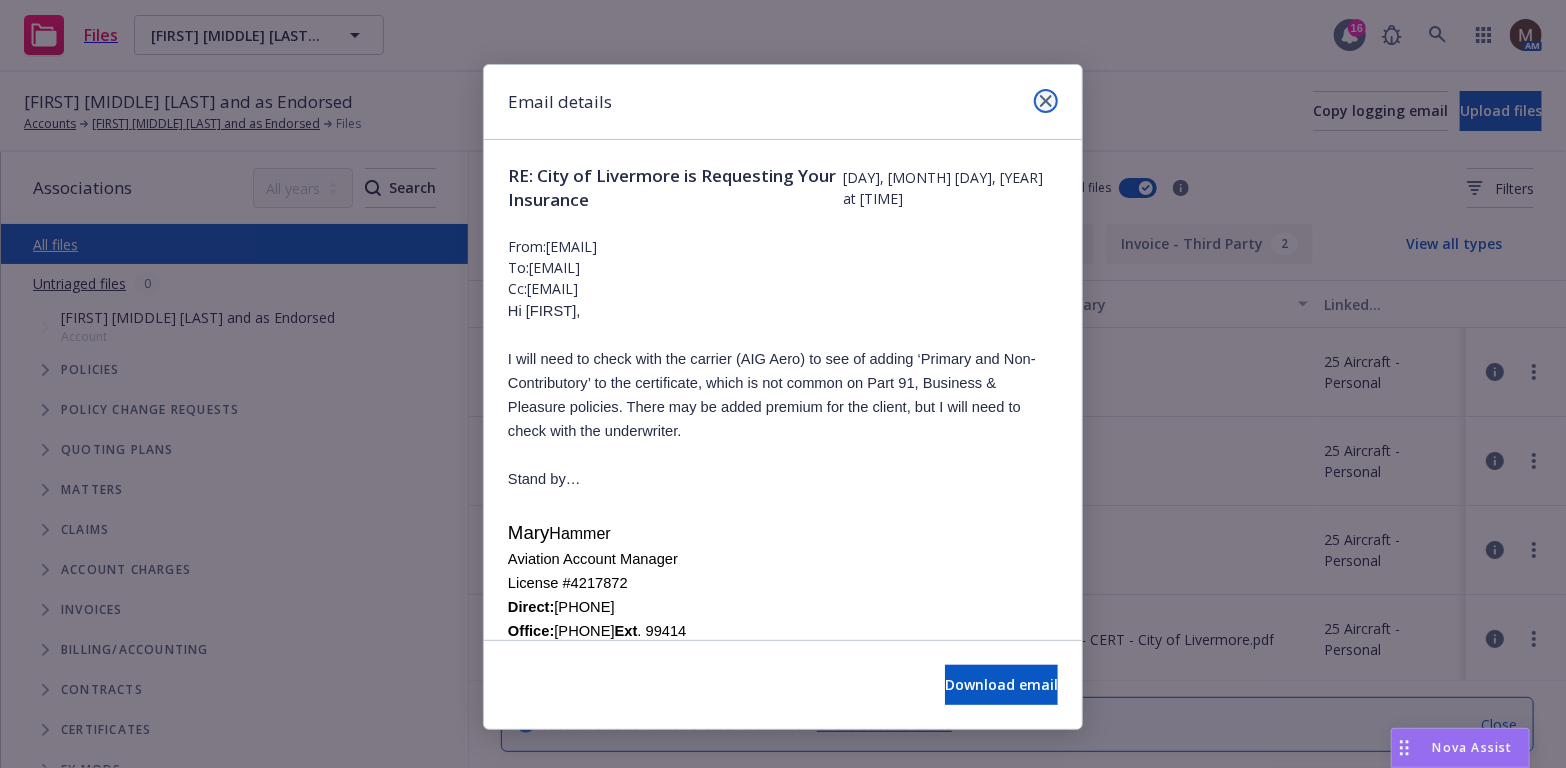 click 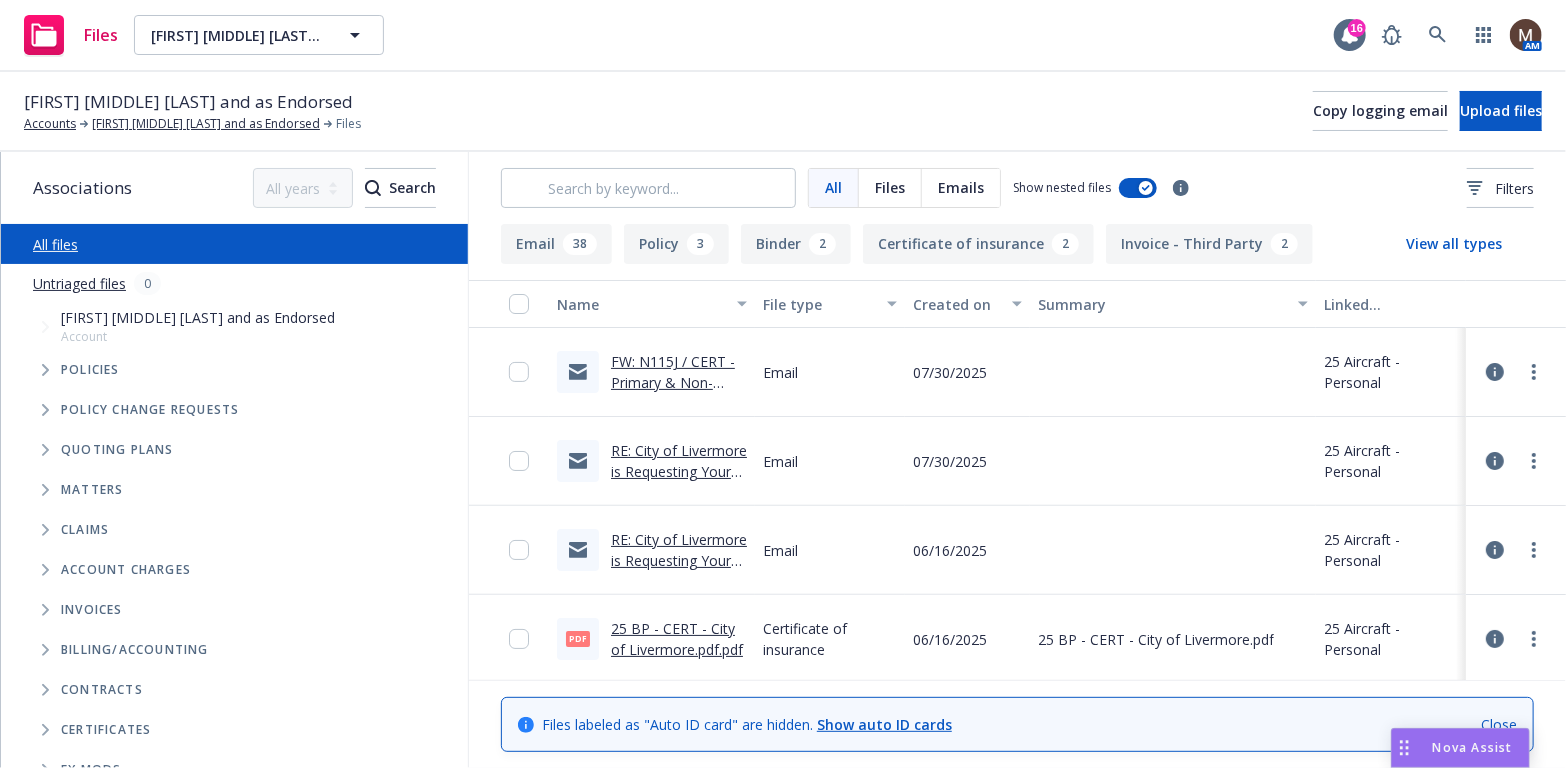 click on "FW: N115J / CERT -  Primary & Non-Contributory Question / John Edward Hanson" at bounding box center [673, 403] 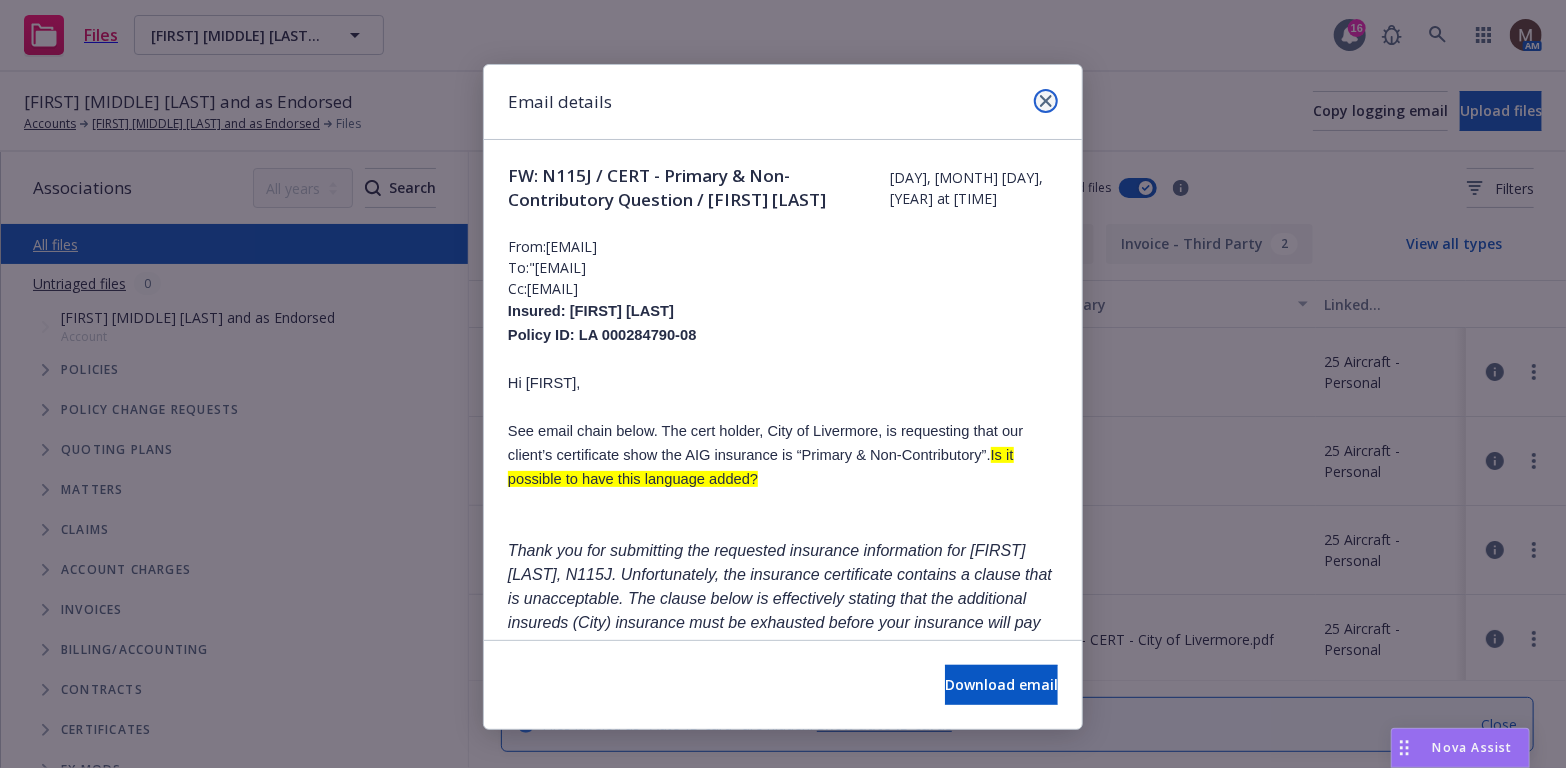 click 